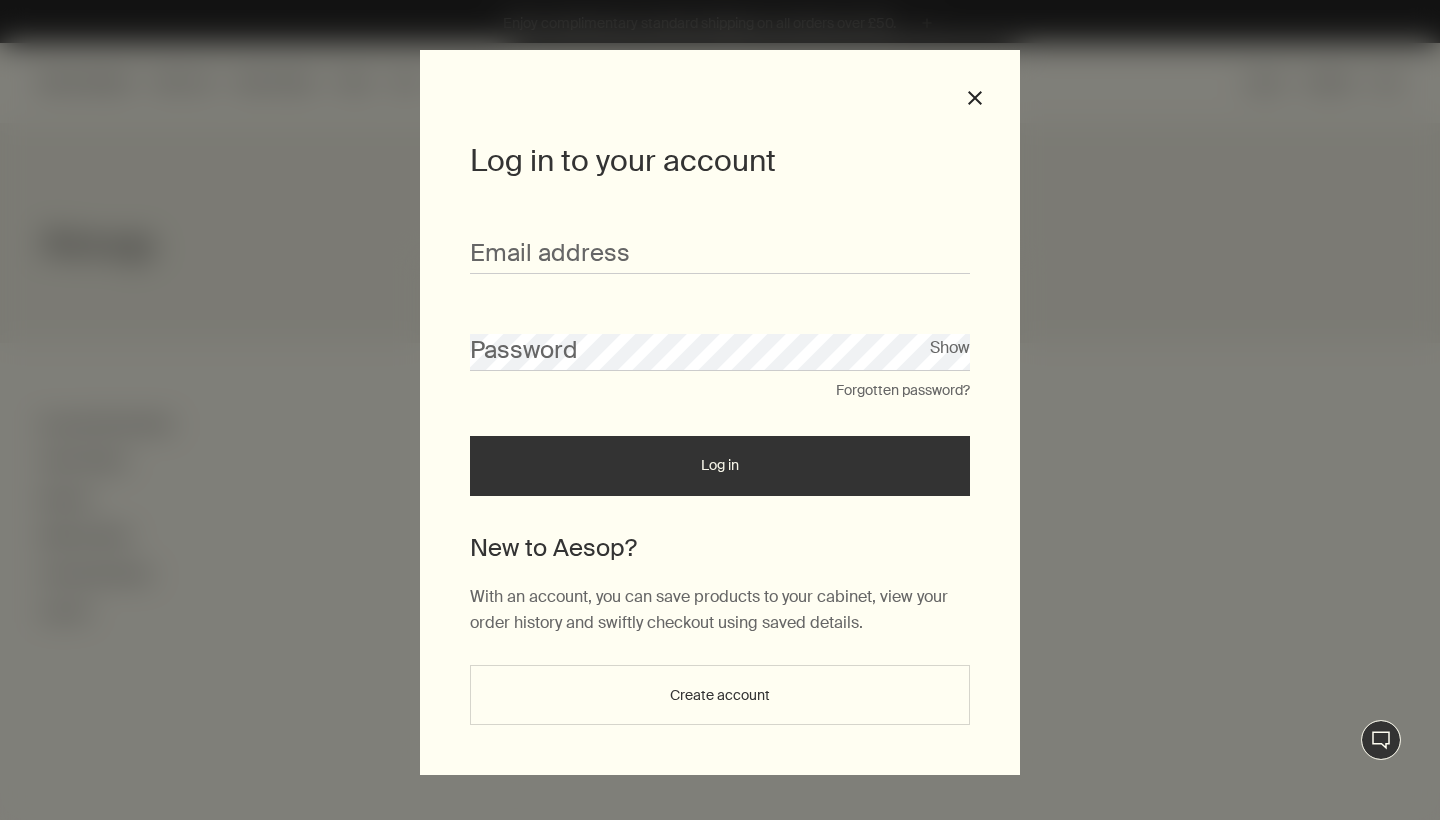 scroll, scrollTop: 0, scrollLeft: 0, axis: both 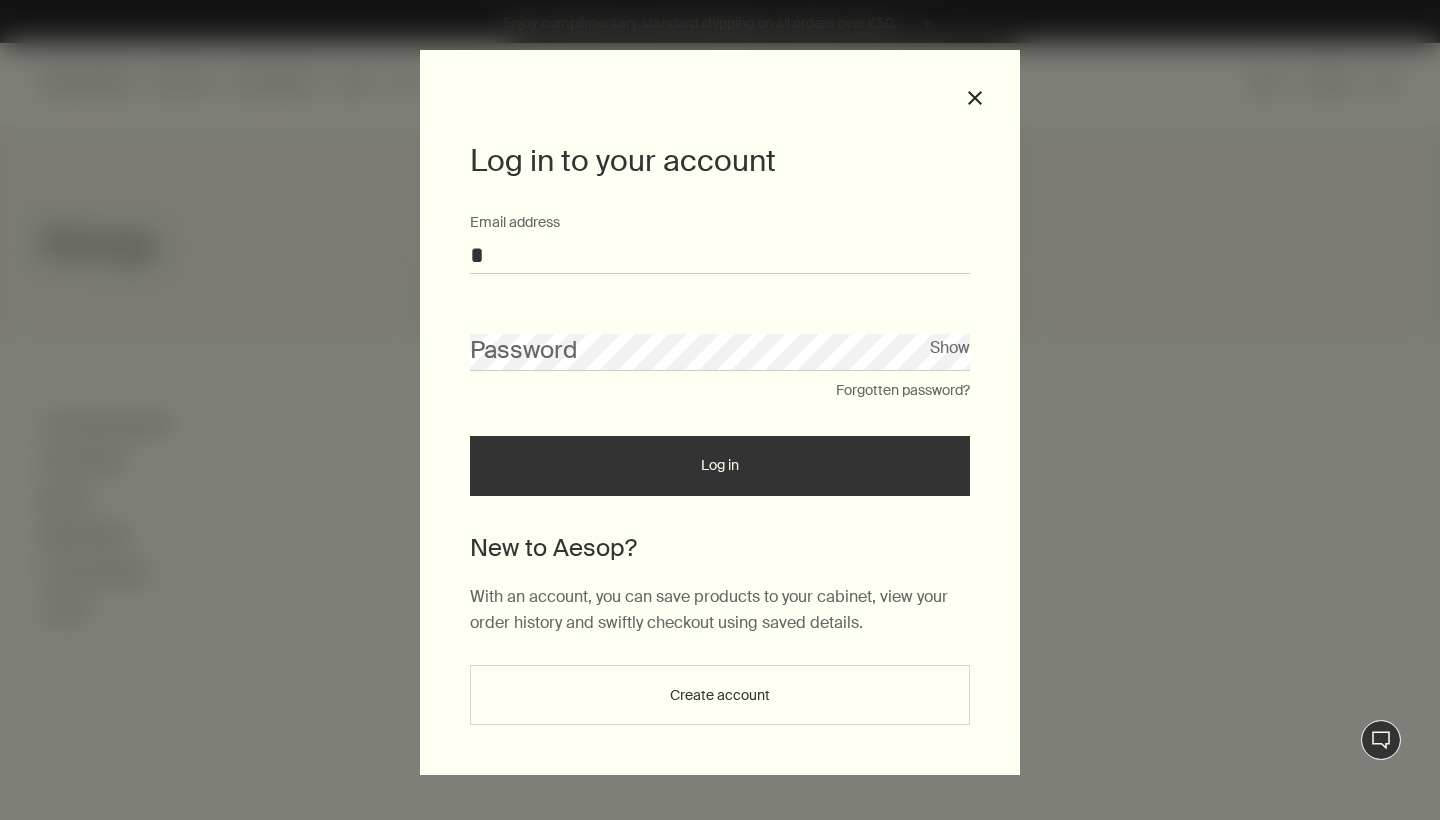 type on "**********" 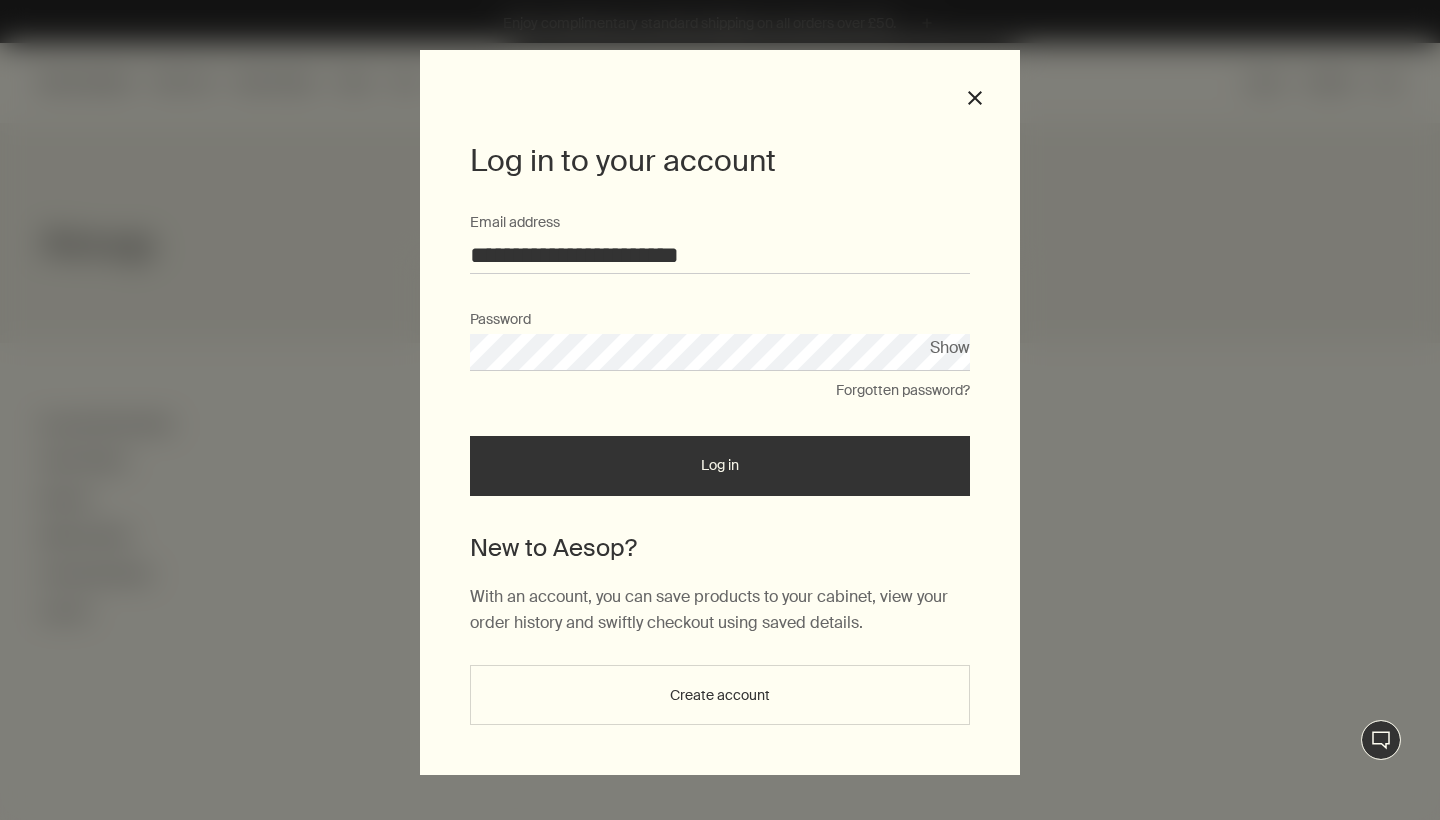 click on "Log in" at bounding box center [720, 466] 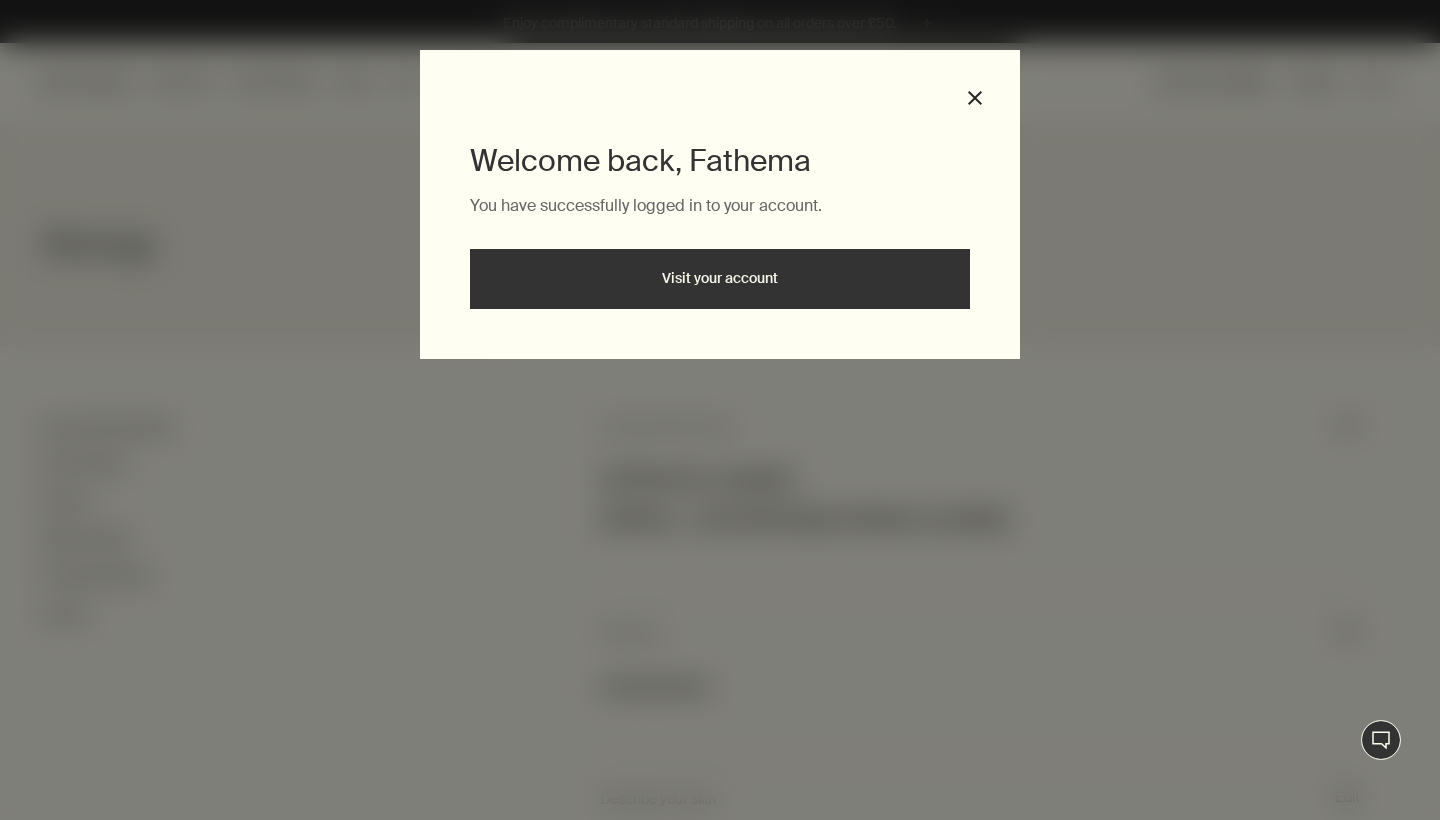 click on "You have successfully logged in to your account." at bounding box center [720, 220] 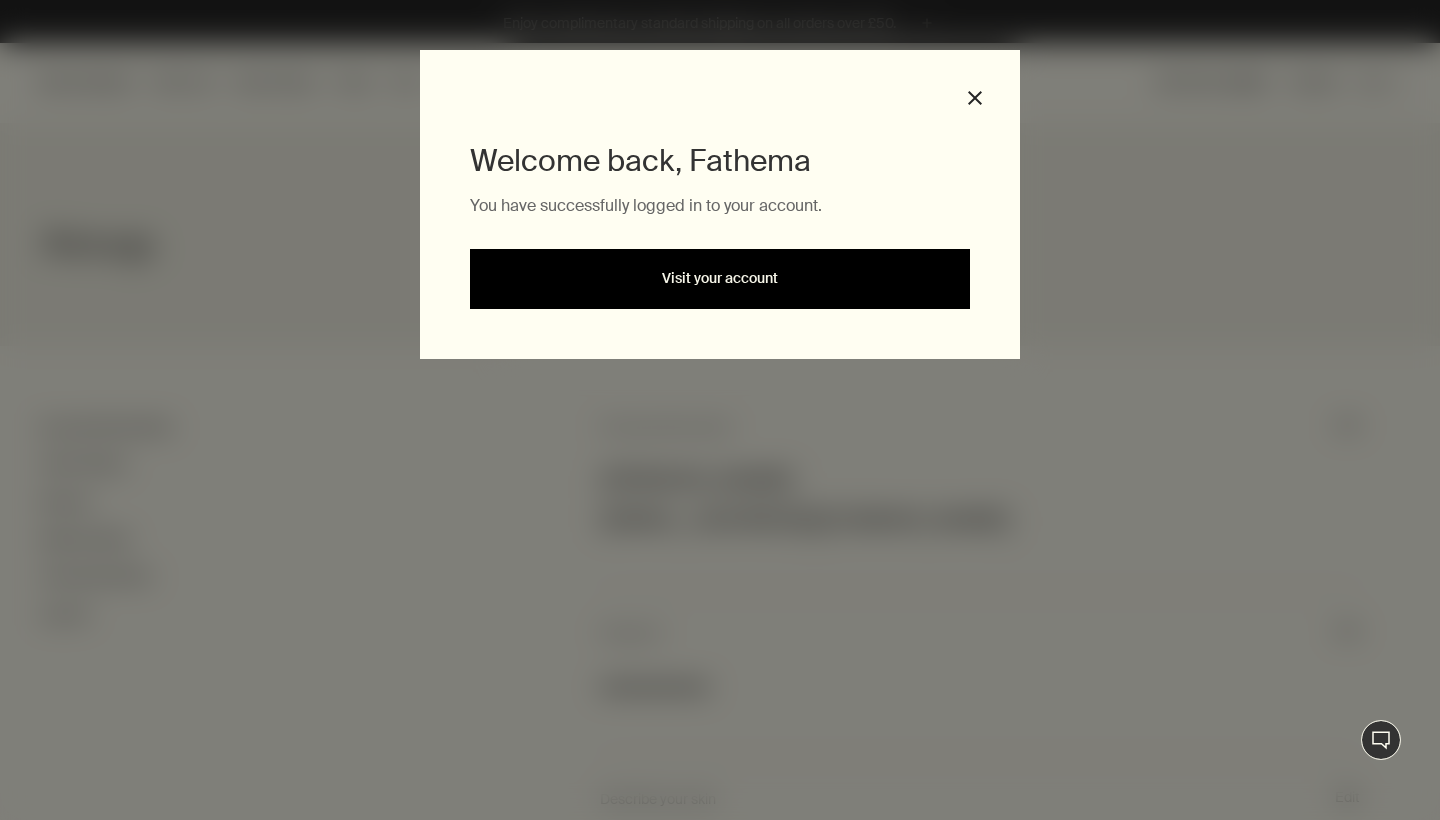 click on "Visit your account" at bounding box center (720, 279) 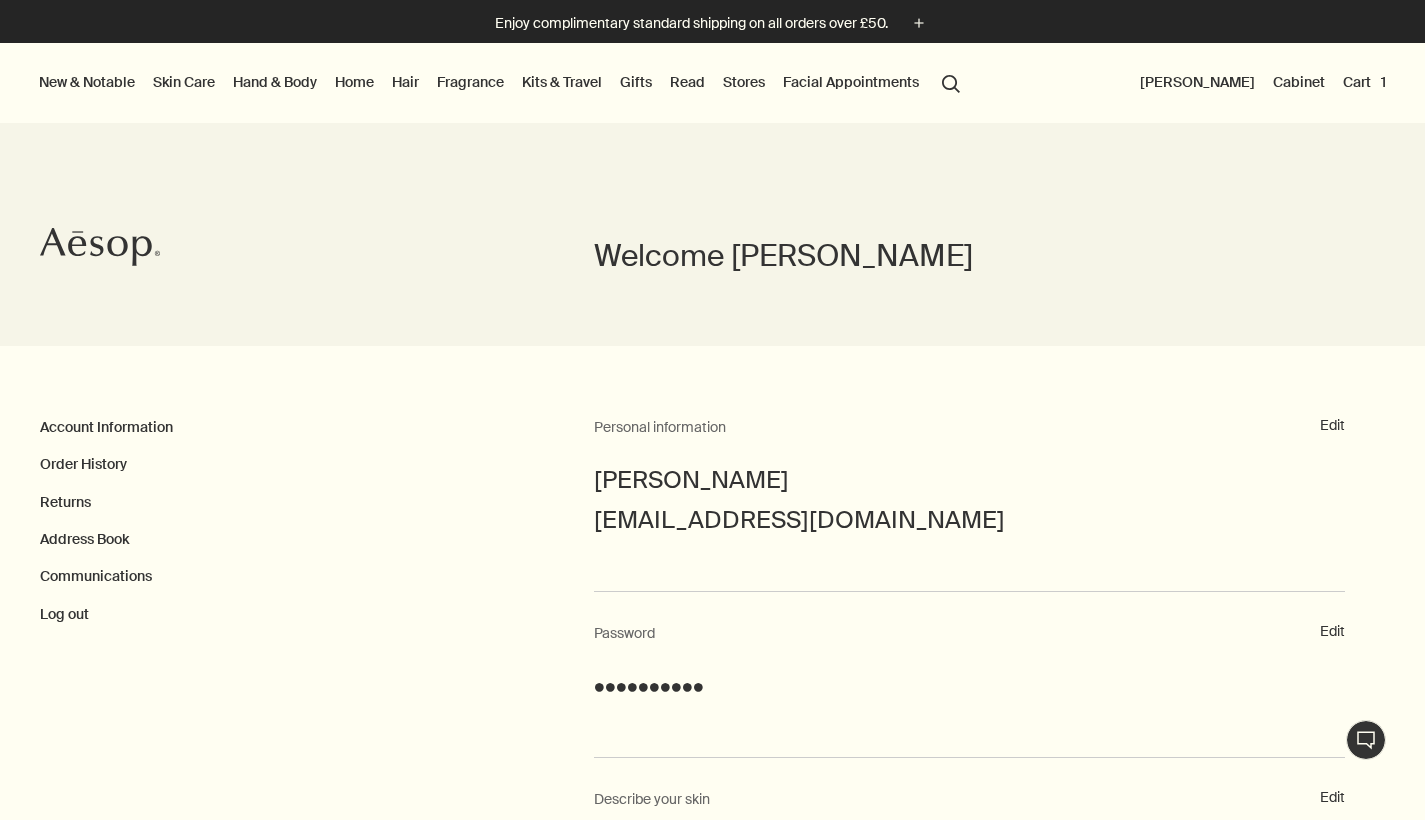 scroll, scrollTop: 0, scrollLeft: 0, axis: both 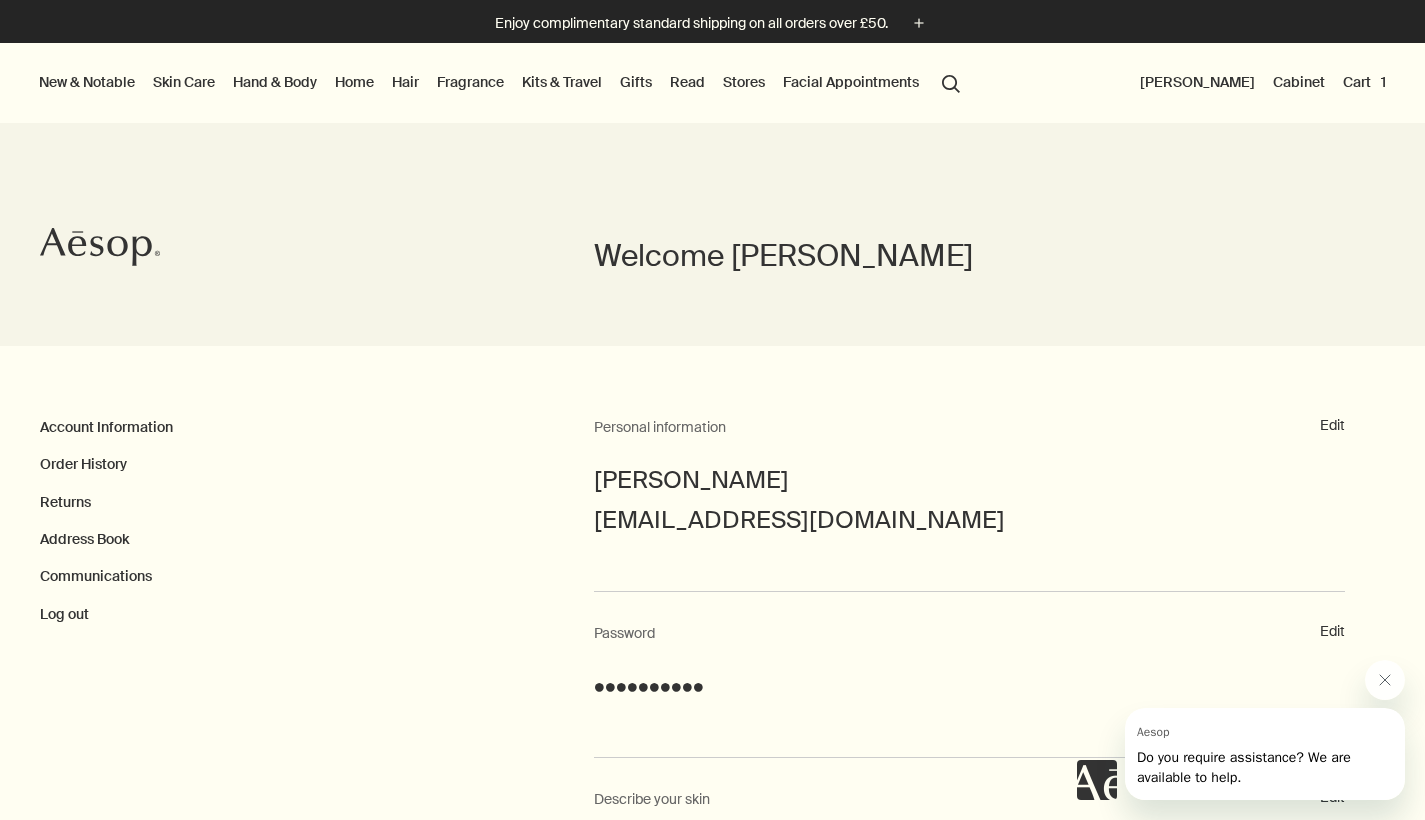 click on "search Search" at bounding box center (951, 82) 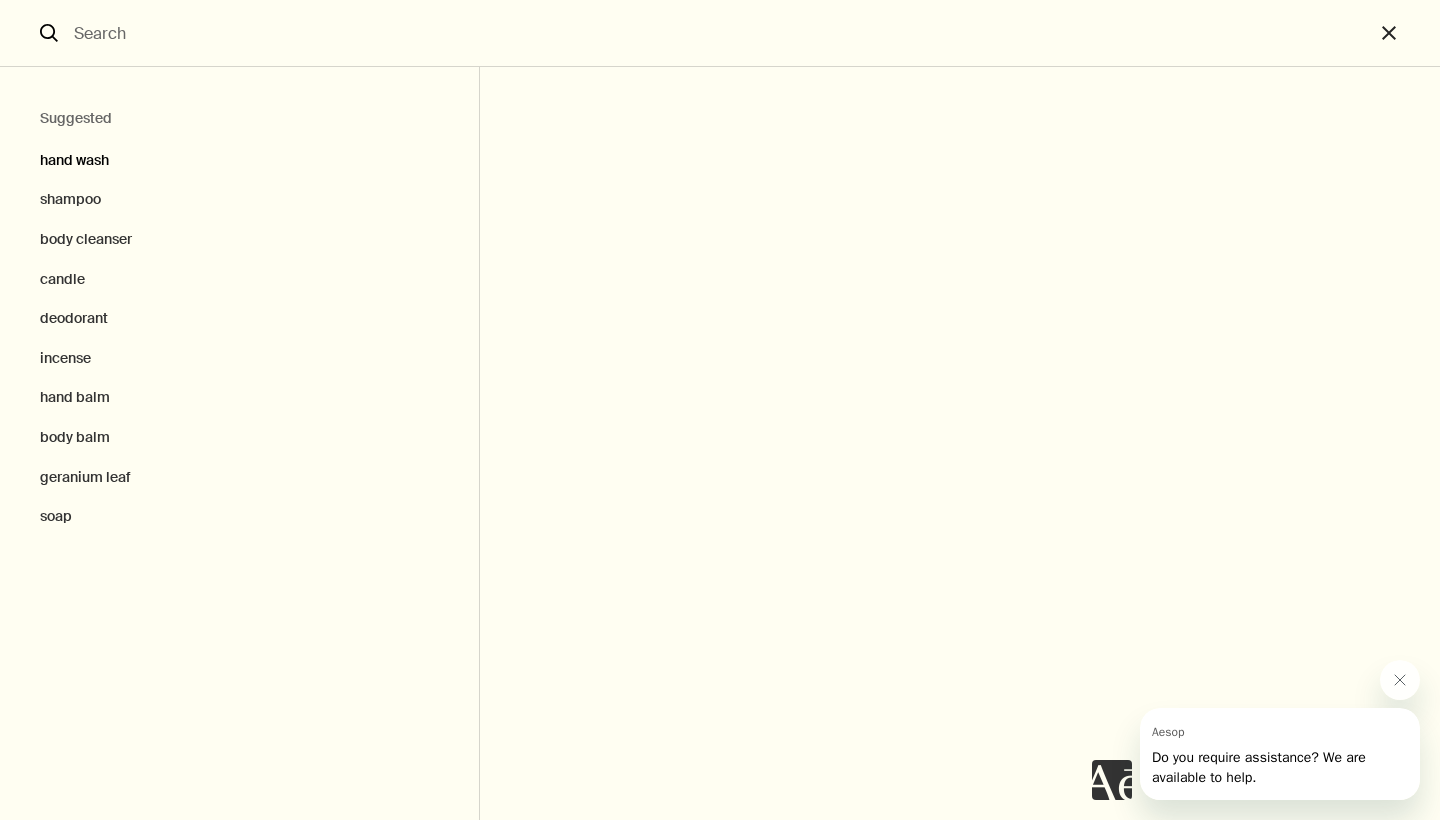 click on "hand wash" at bounding box center [239, 156] 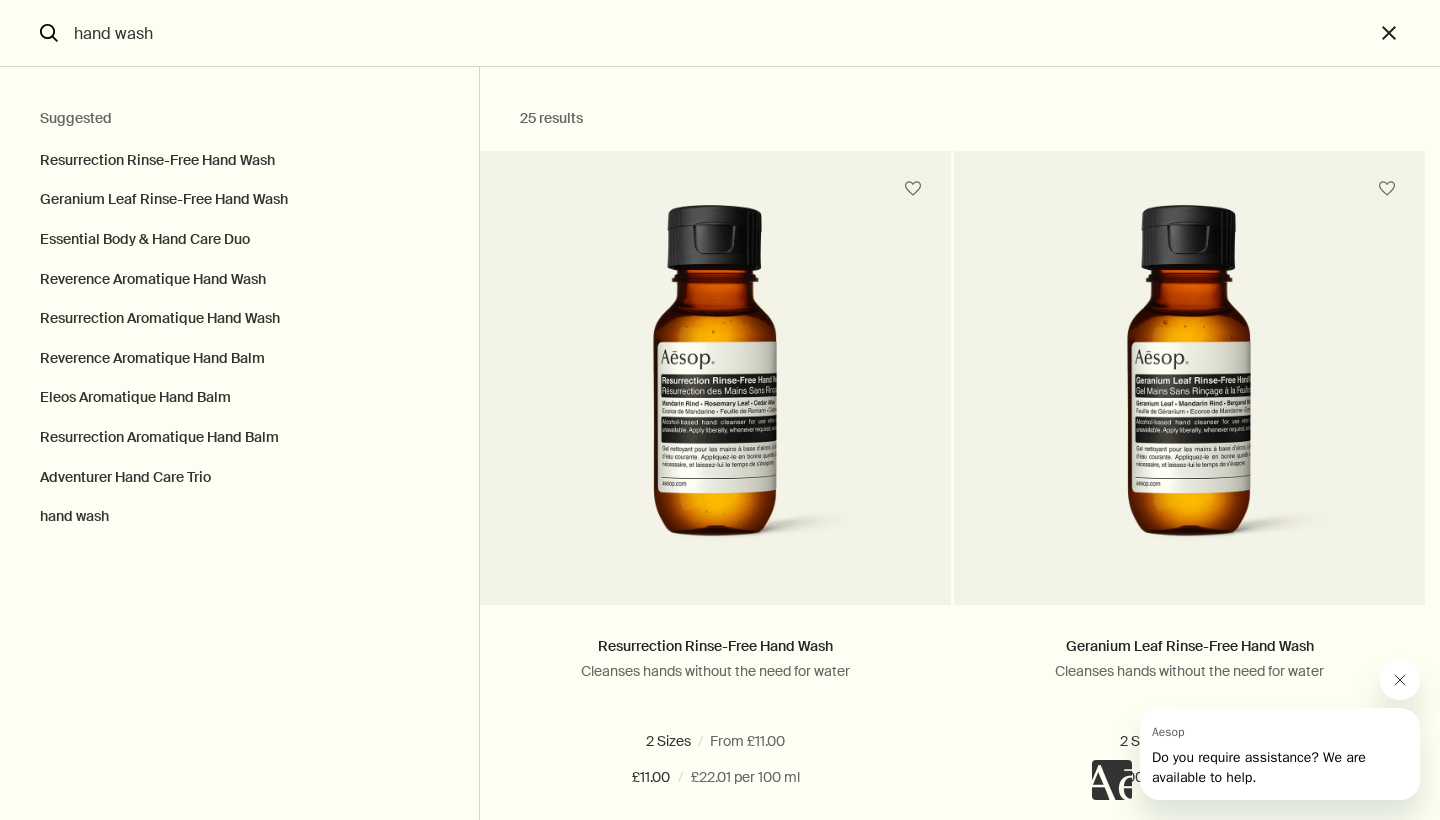 click 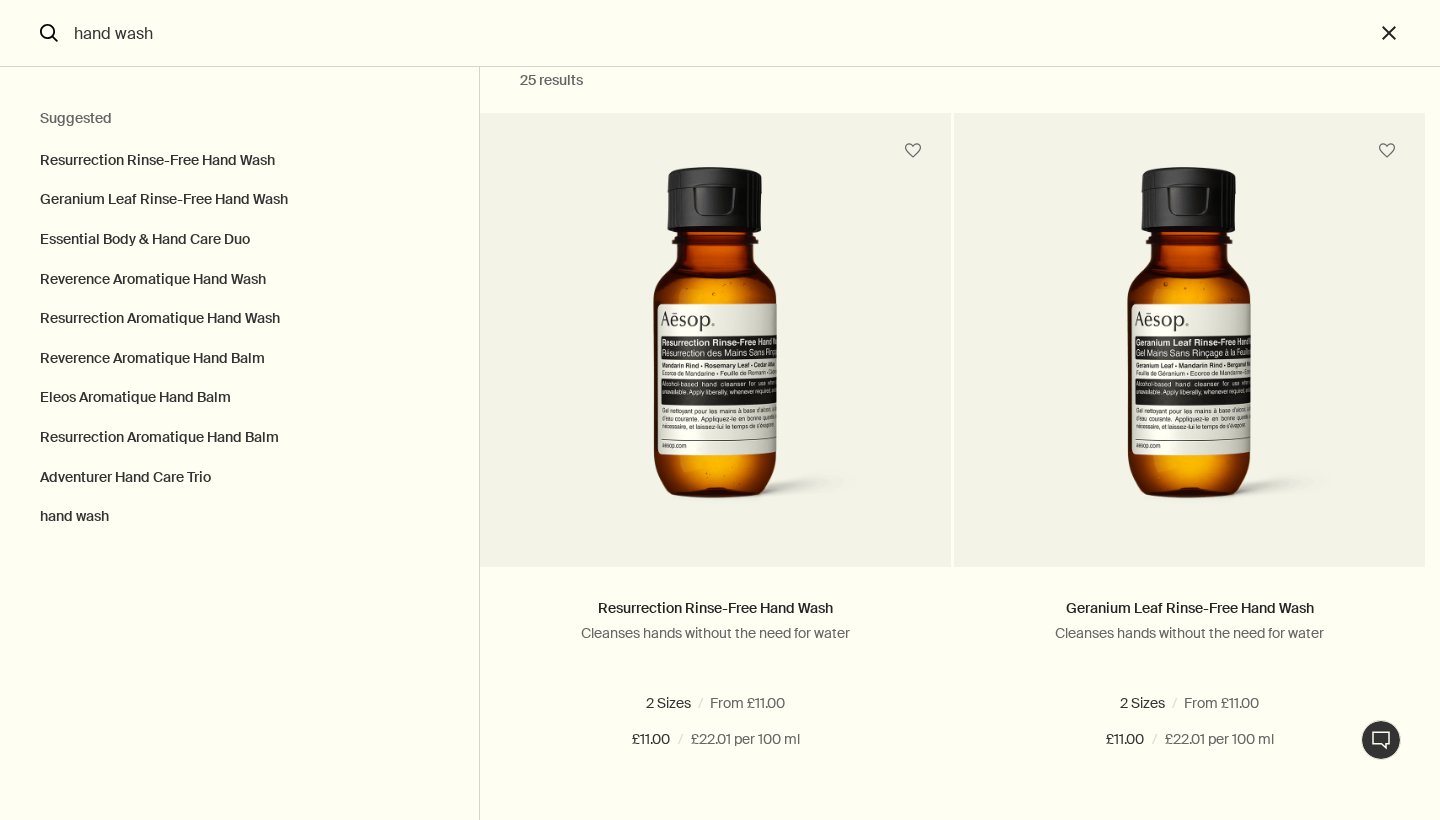 scroll, scrollTop: 0, scrollLeft: 0, axis: both 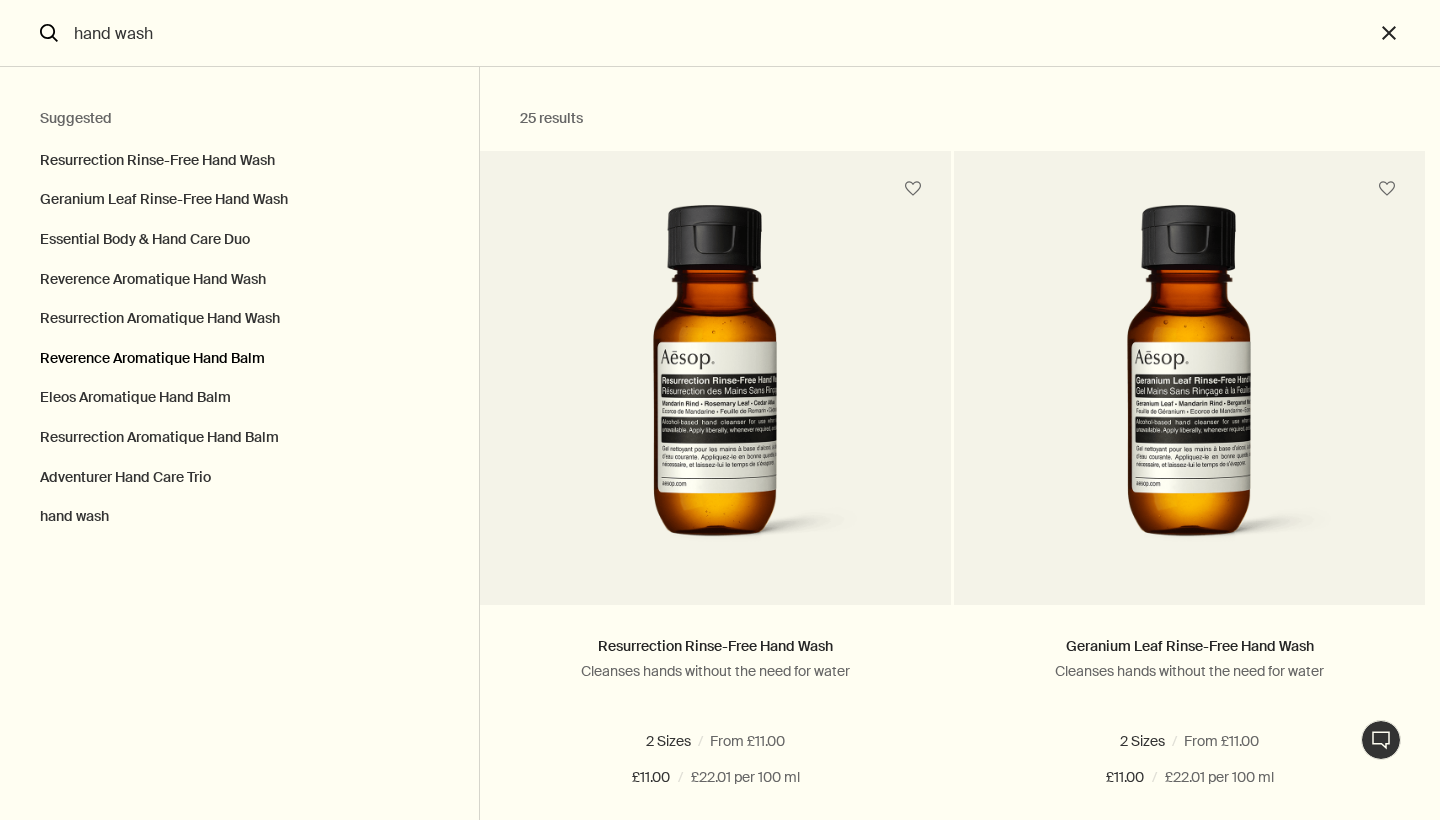 click on "Reverence Aromatique Hand Balm" at bounding box center (239, 359) 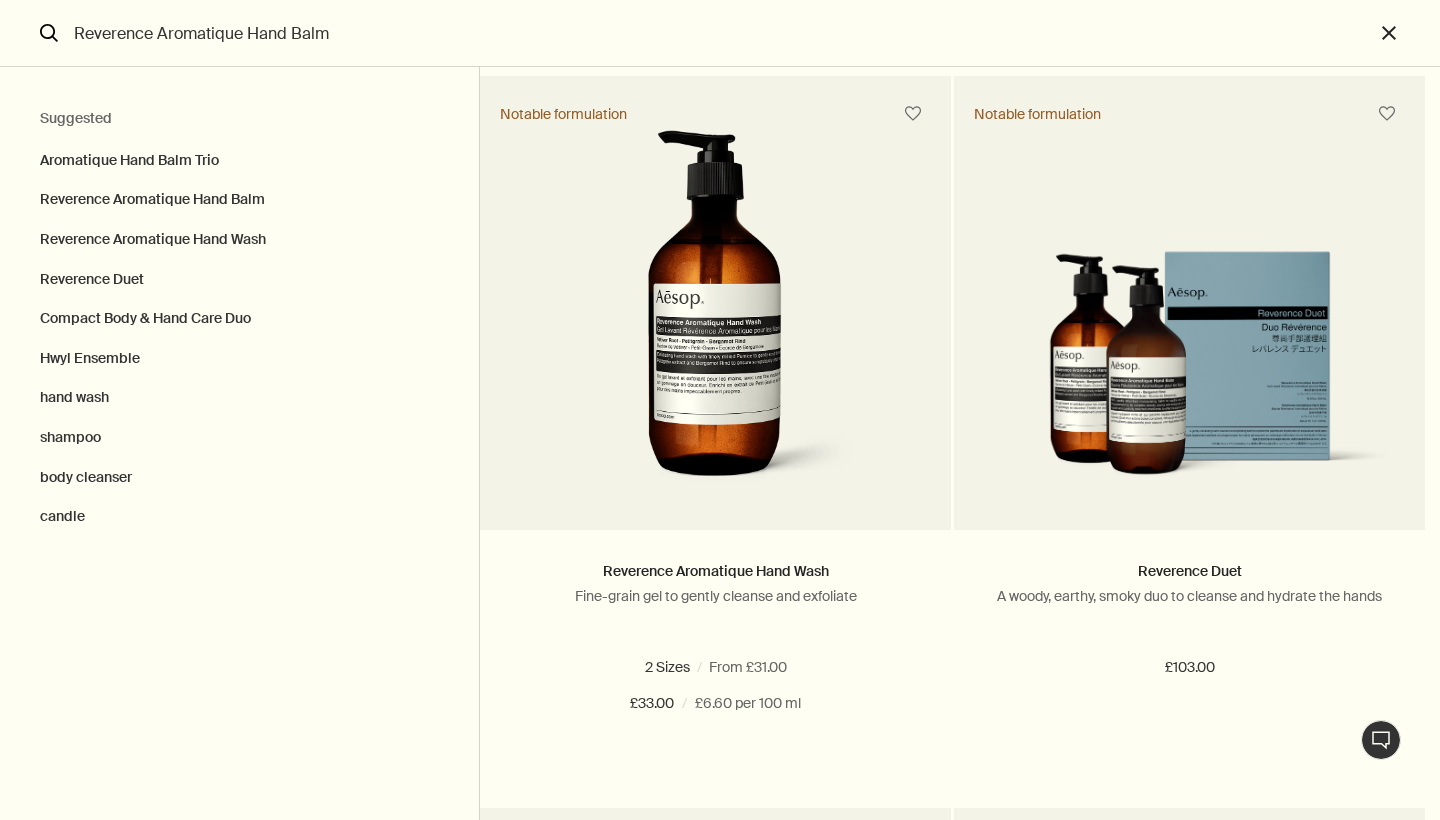 scroll, scrollTop: 789, scrollLeft: 0, axis: vertical 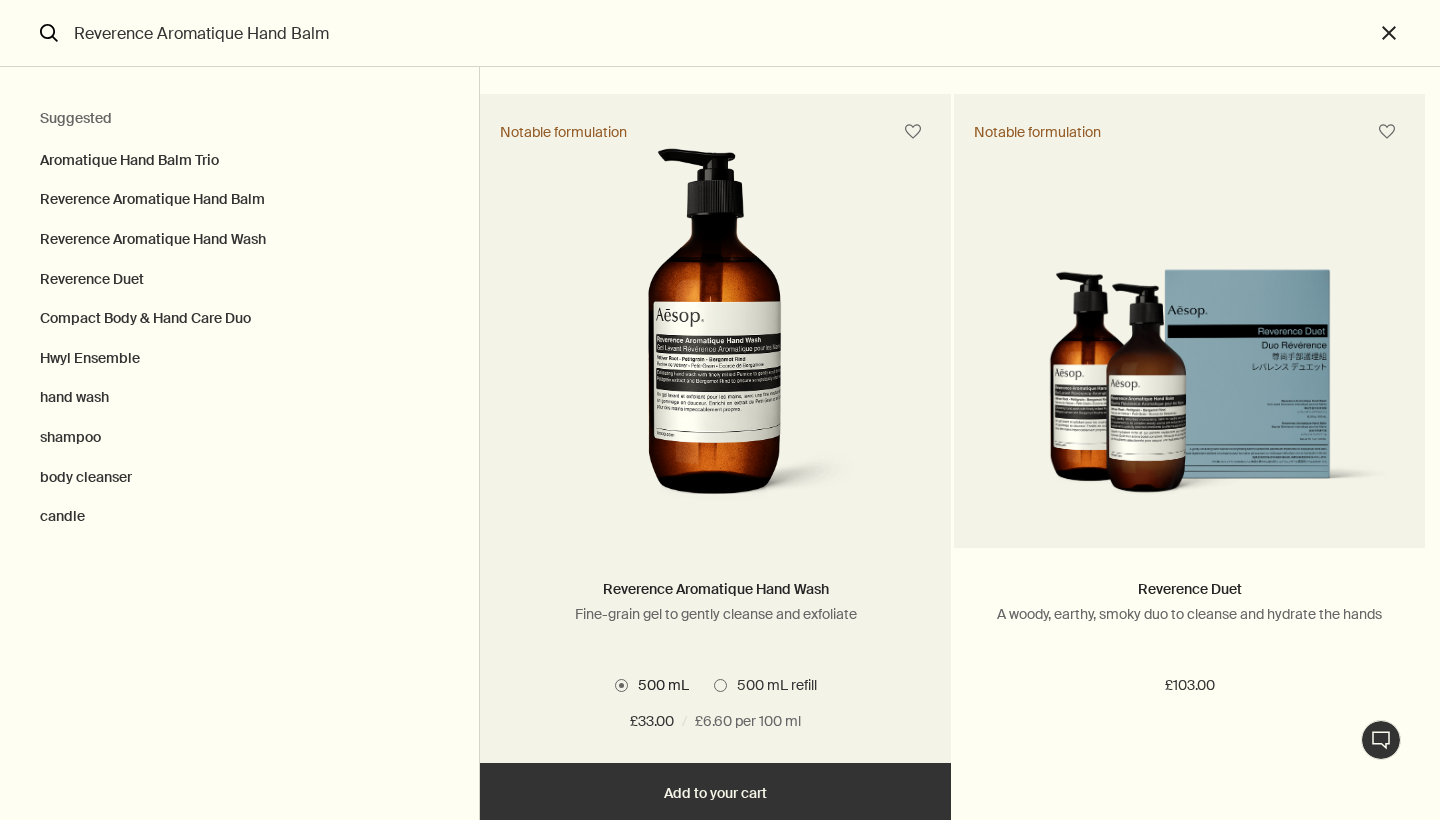 click at bounding box center [715, 333] 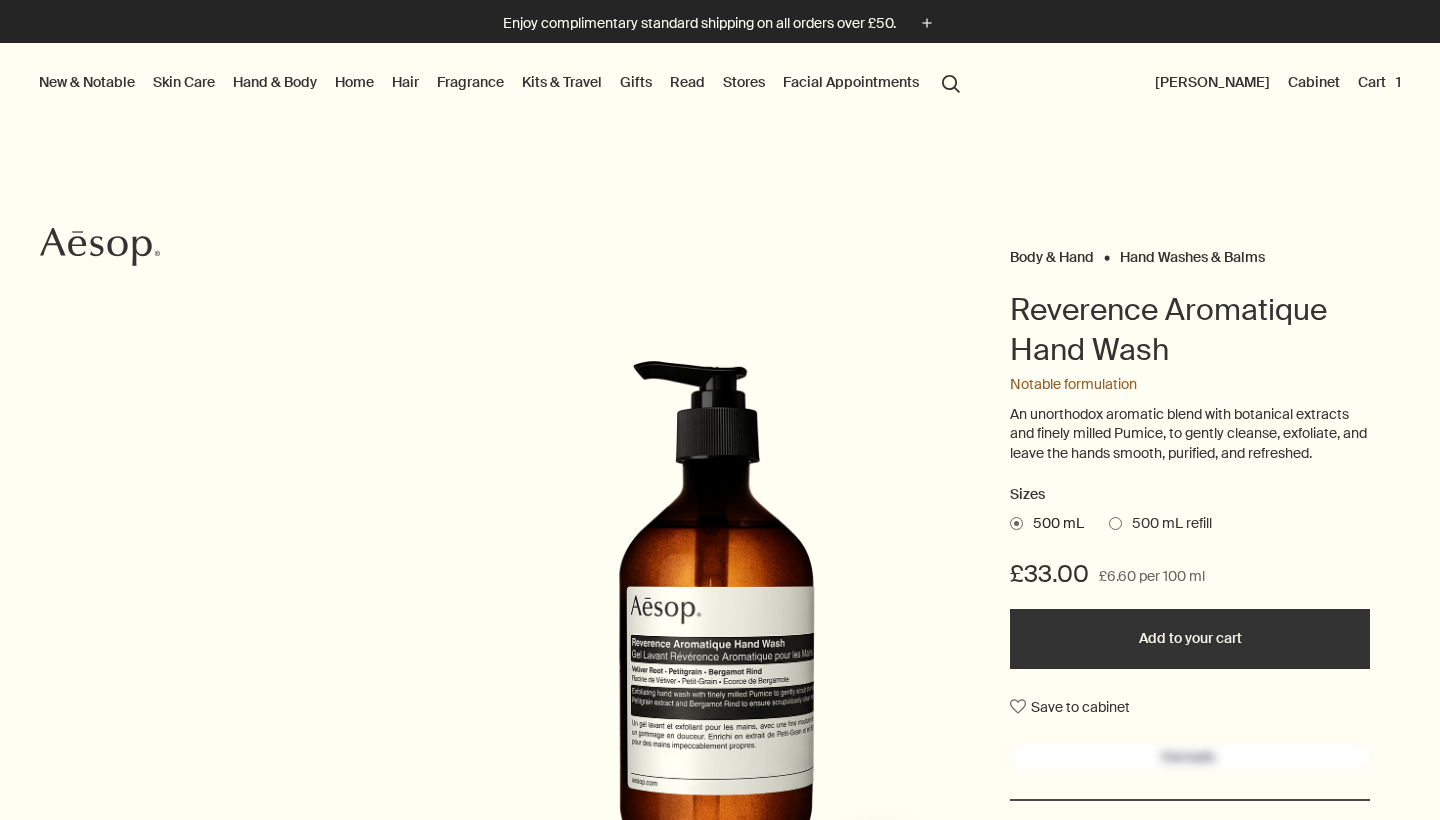 scroll, scrollTop: 0, scrollLeft: 0, axis: both 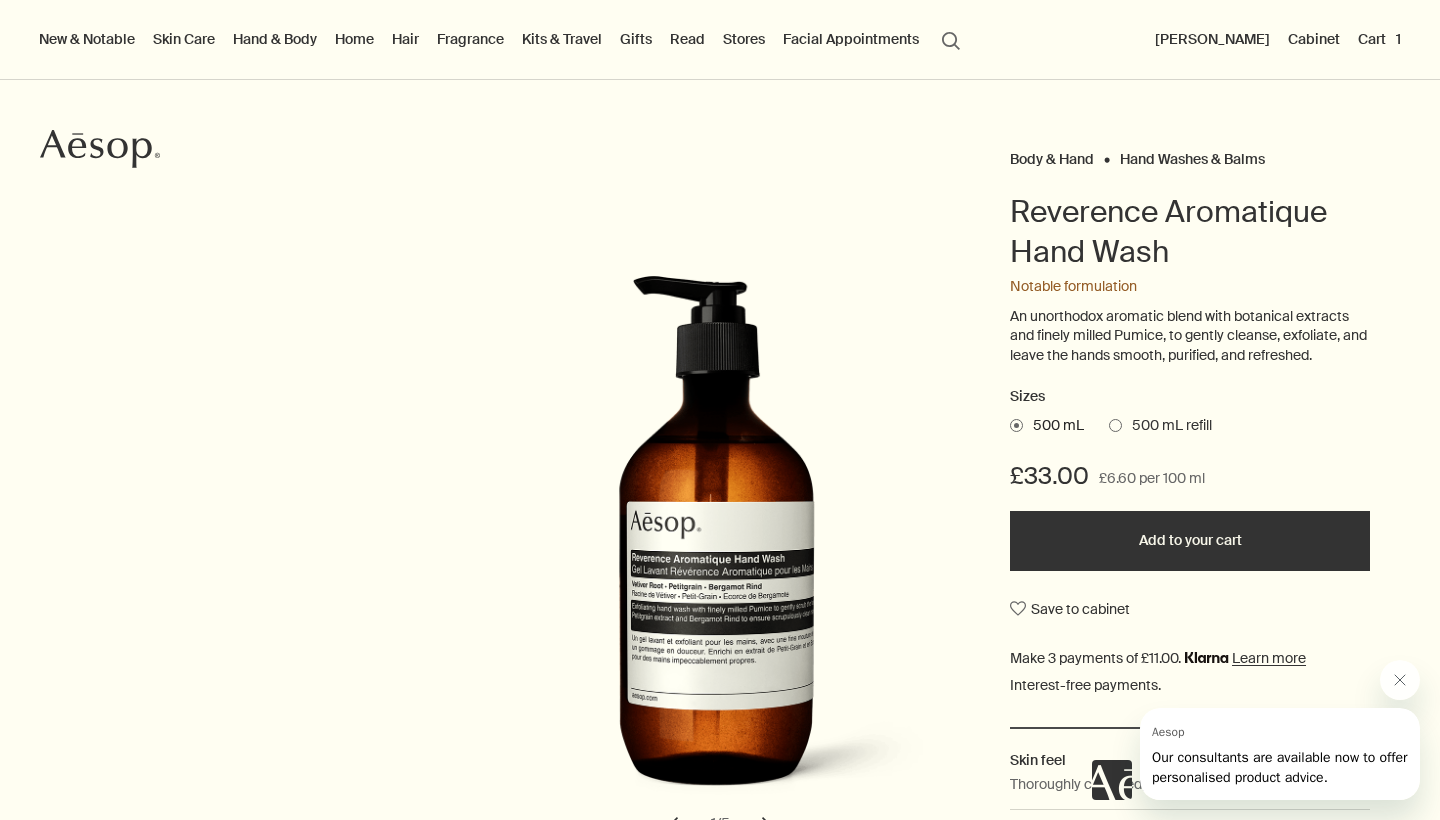 click on "Add to your cart" at bounding box center [1190, 541] 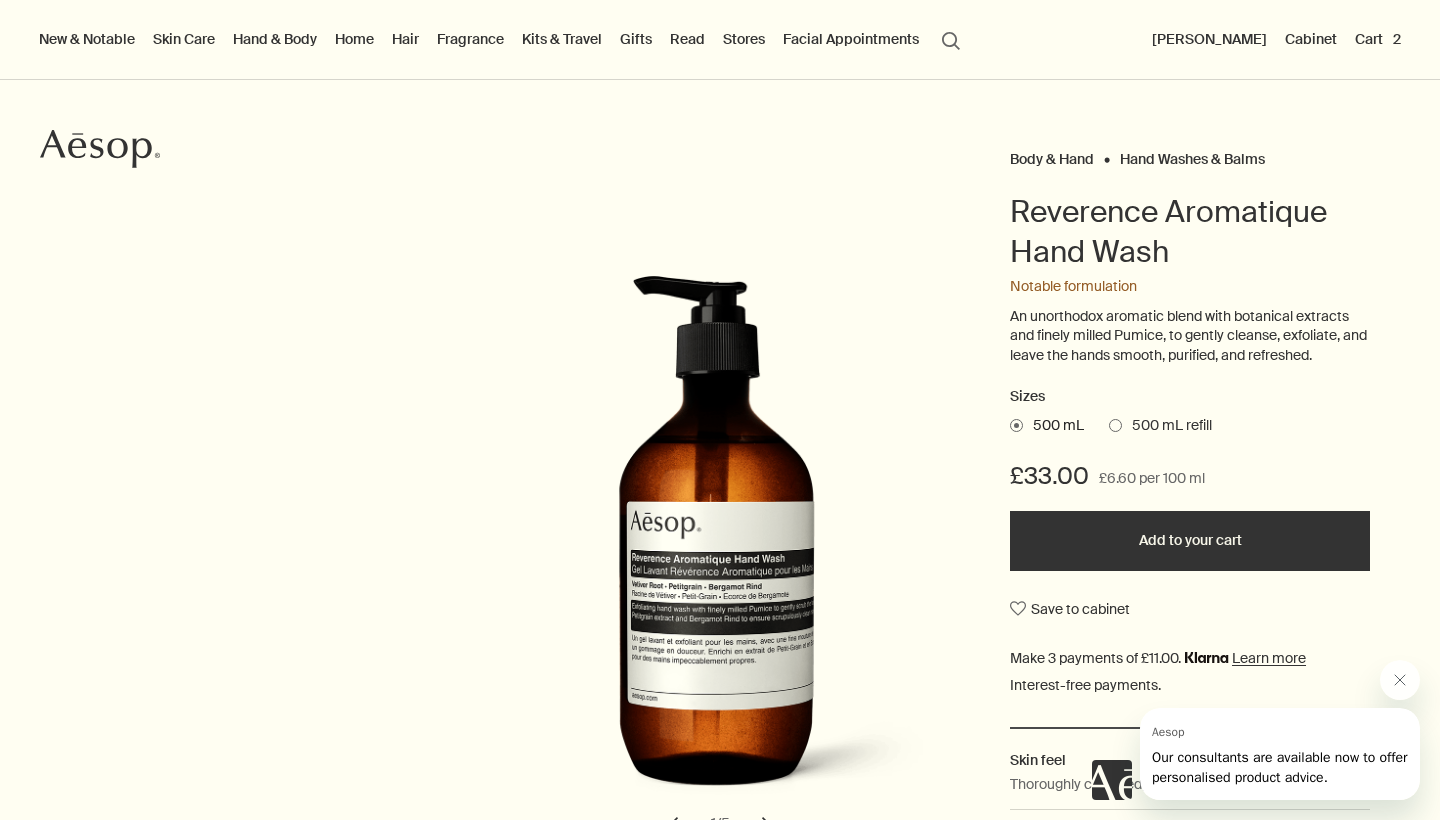 click at bounding box center (1115, 425) 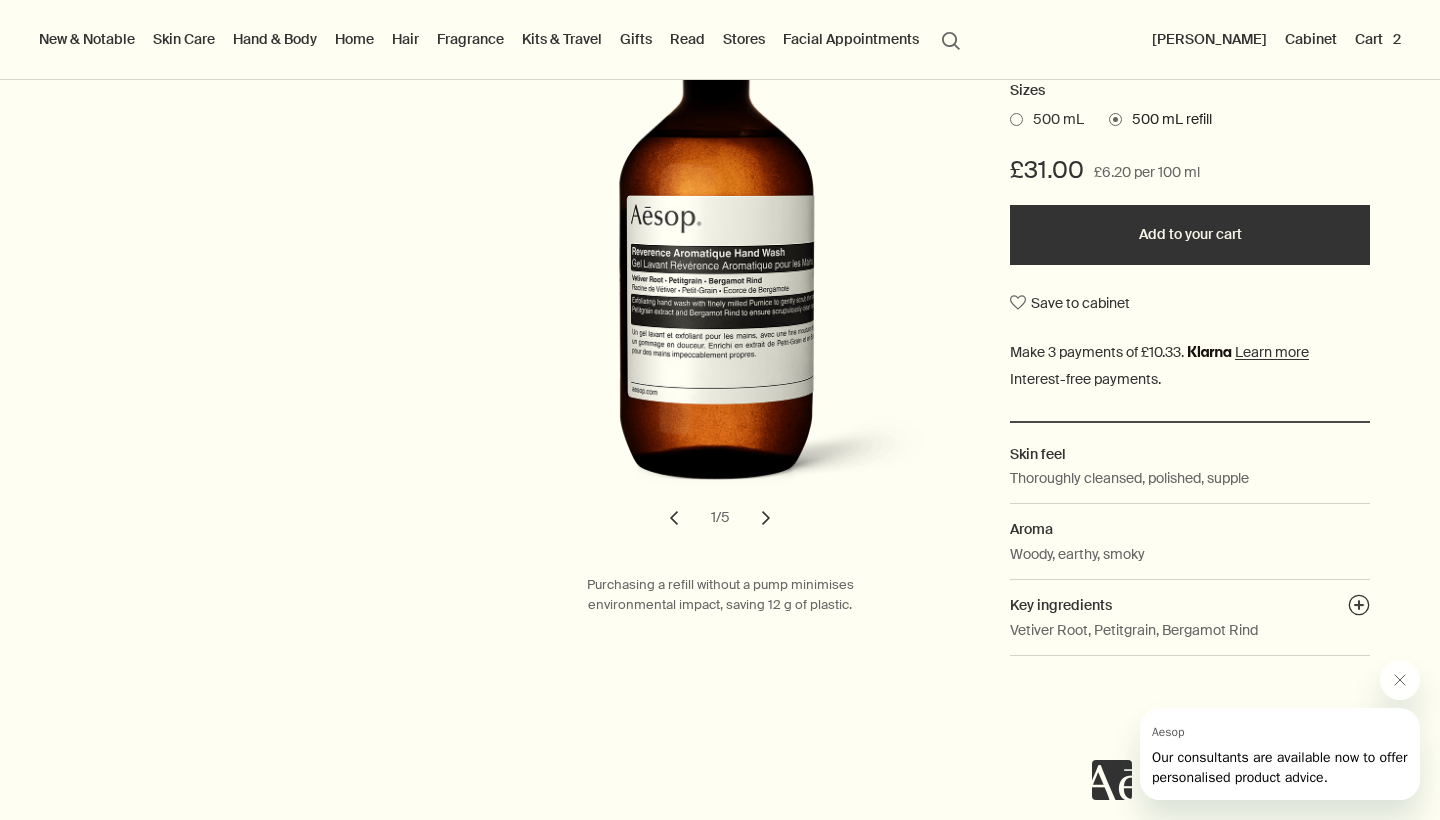 scroll, scrollTop: 447, scrollLeft: 0, axis: vertical 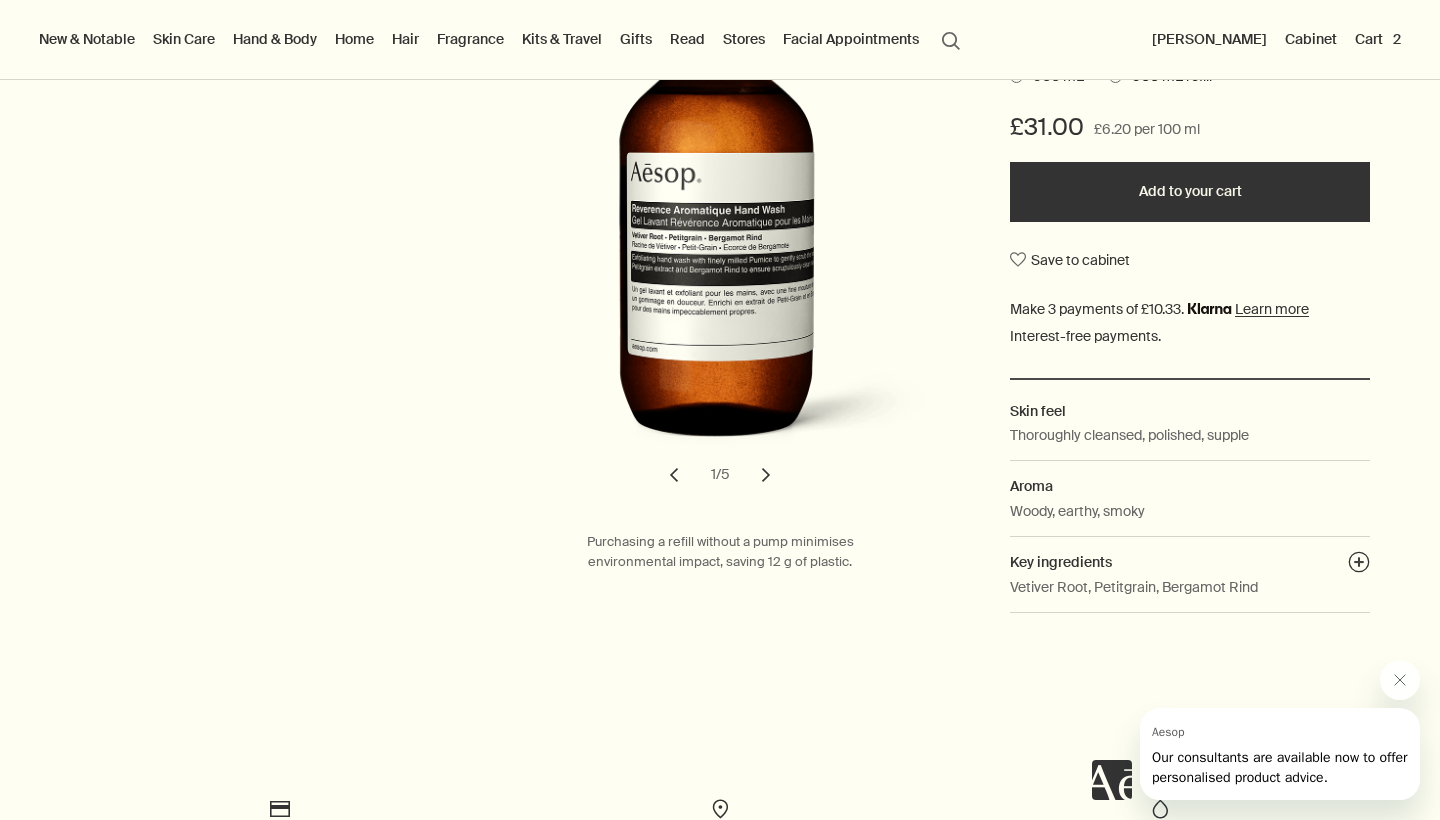 click on "Added to your cart Add to your cart" at bounding box center [1190, 192] 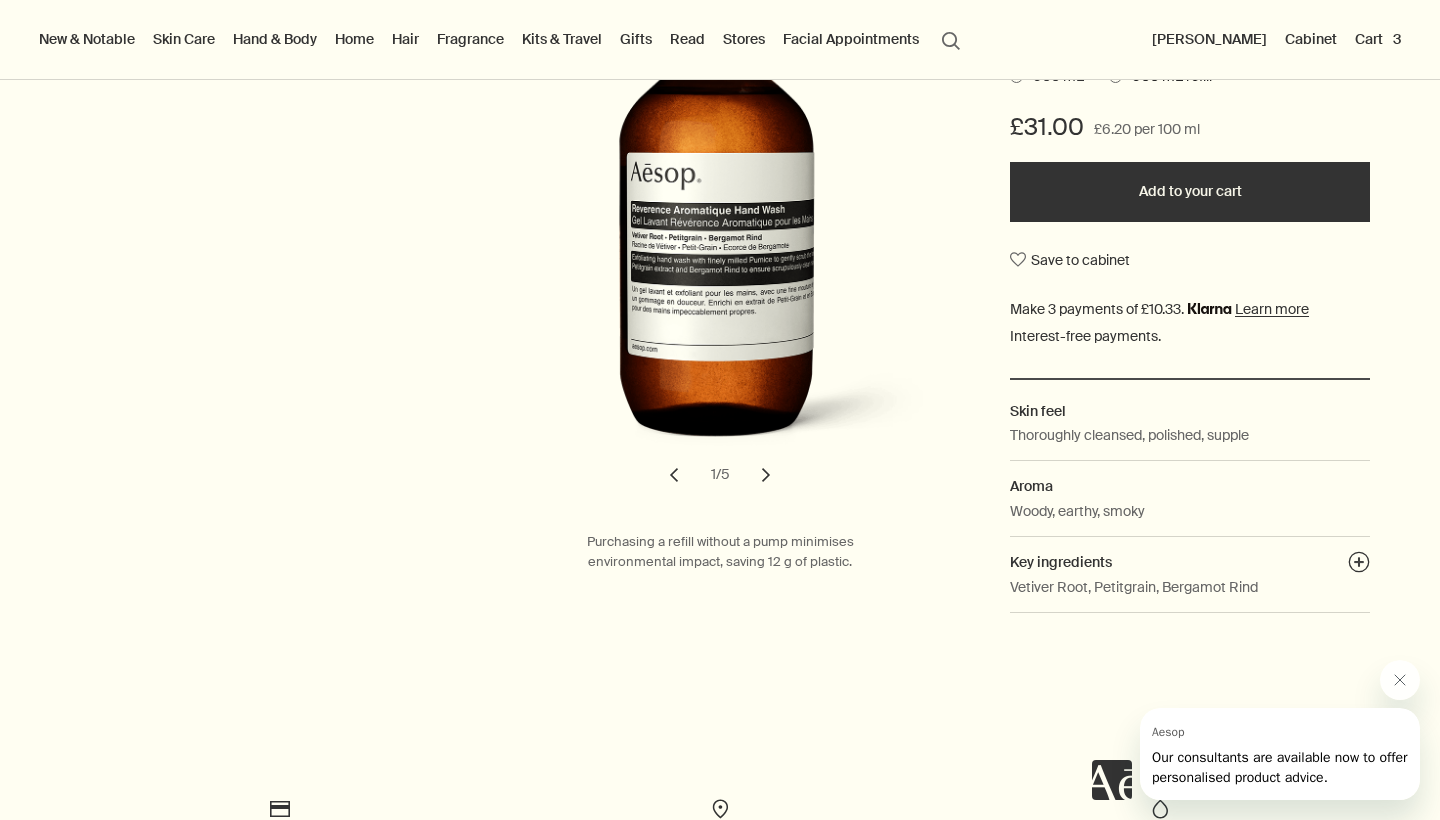 click on "Cart 3" at bounding box center [1378, 39] 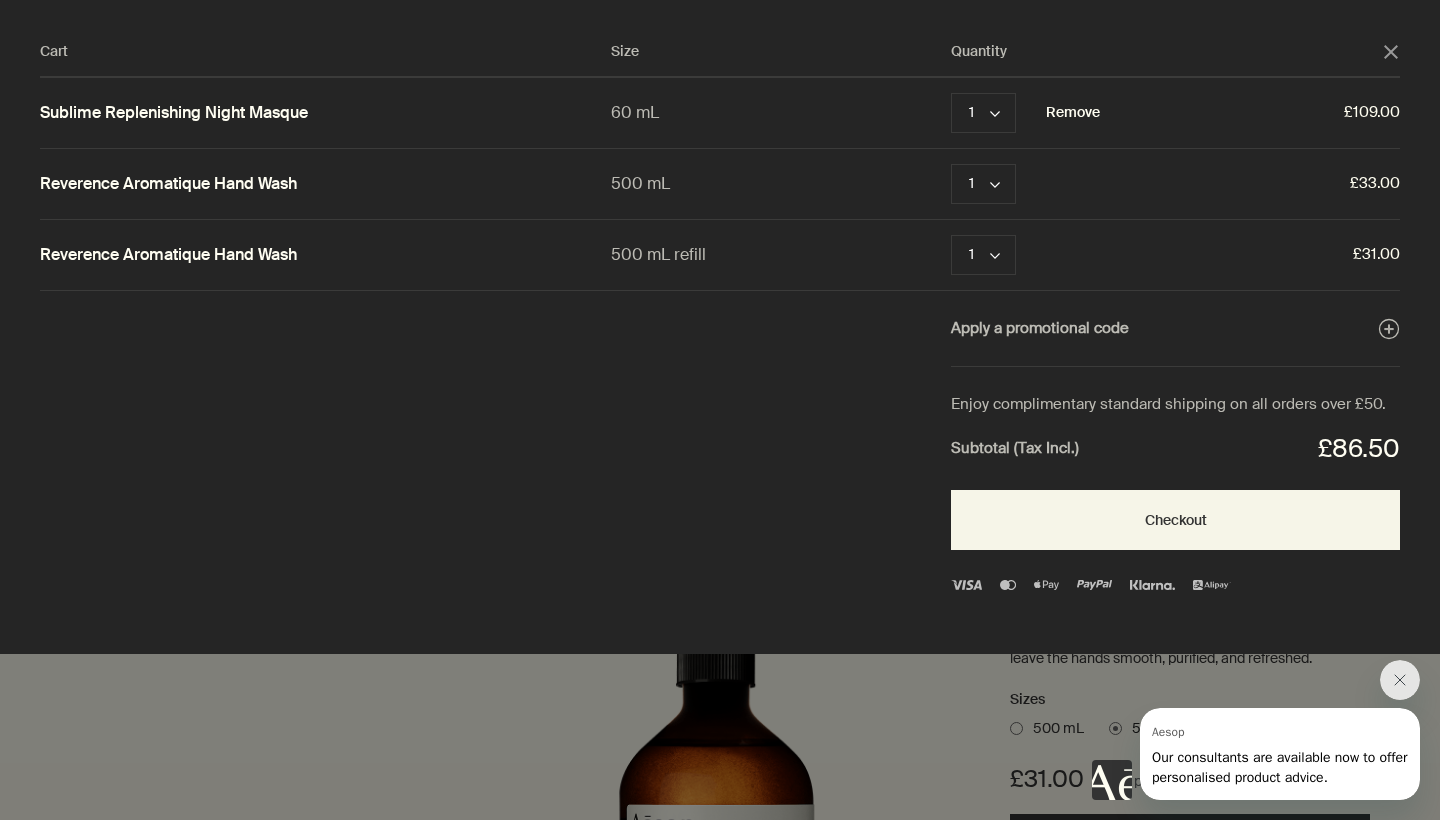 click on "Remove" at bounding box center [1073, 113] 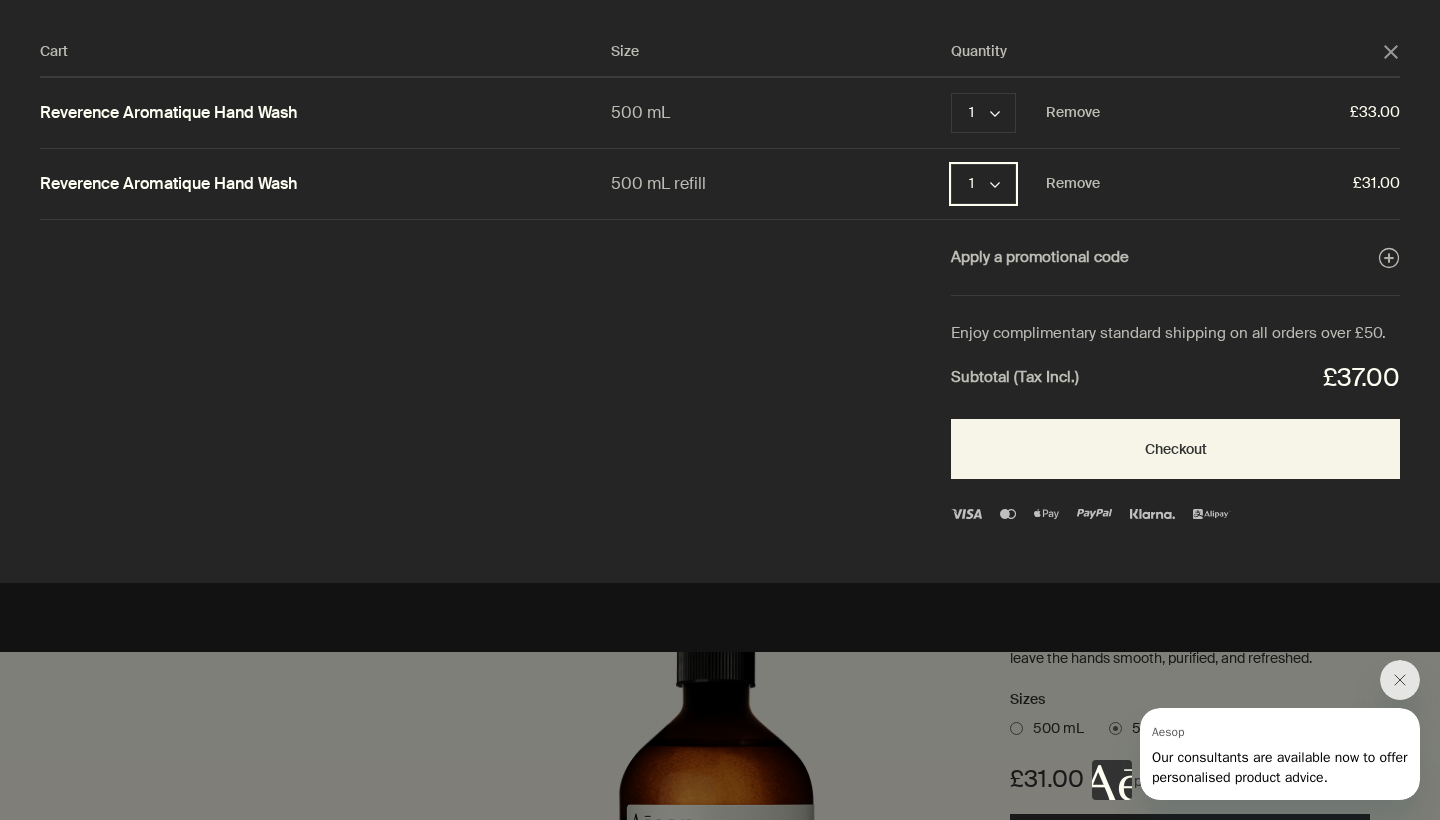 click on "1 chevron" at bounding box center [983, 184] 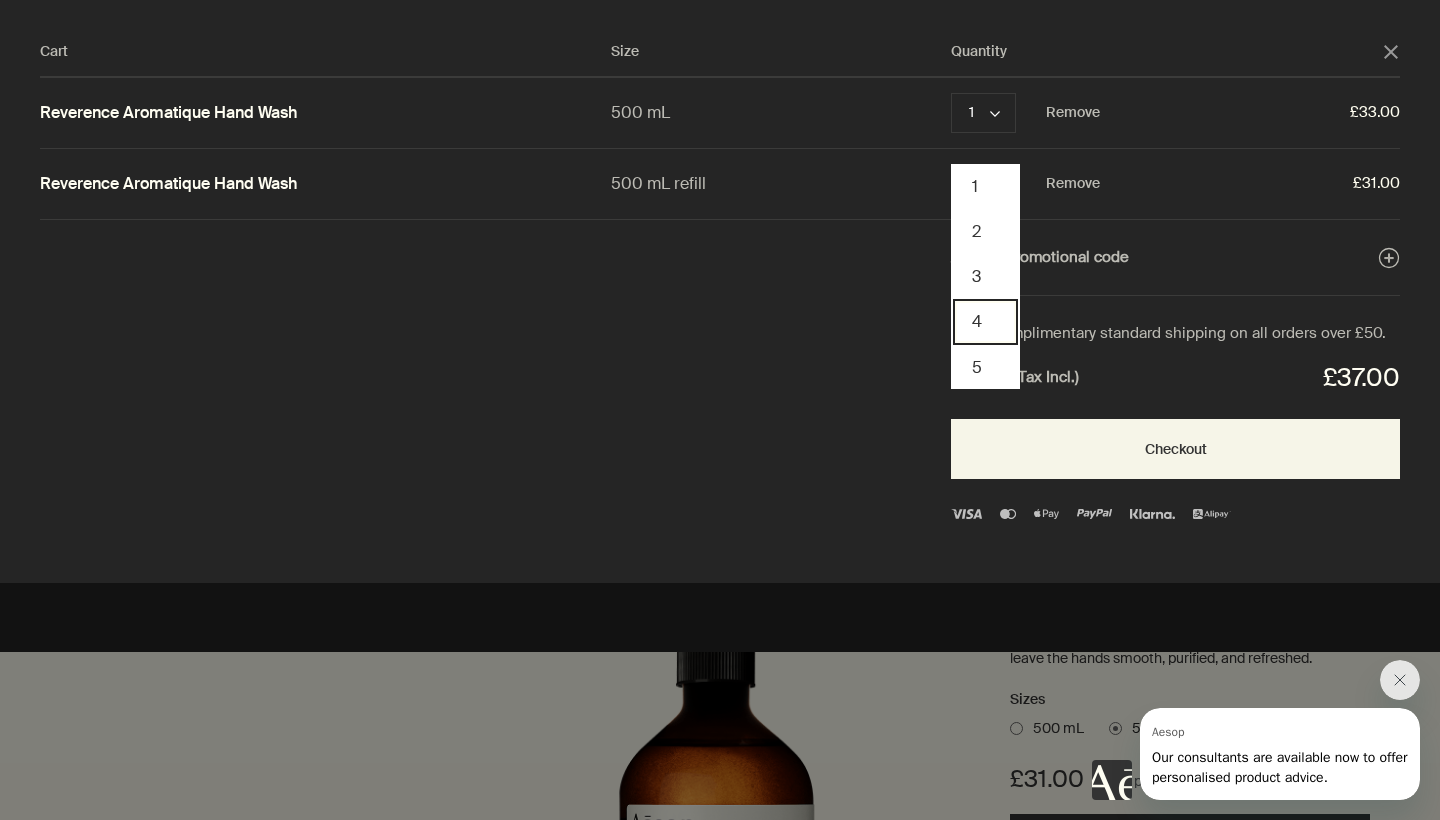 click on "4" at bounding box center (985, 321) 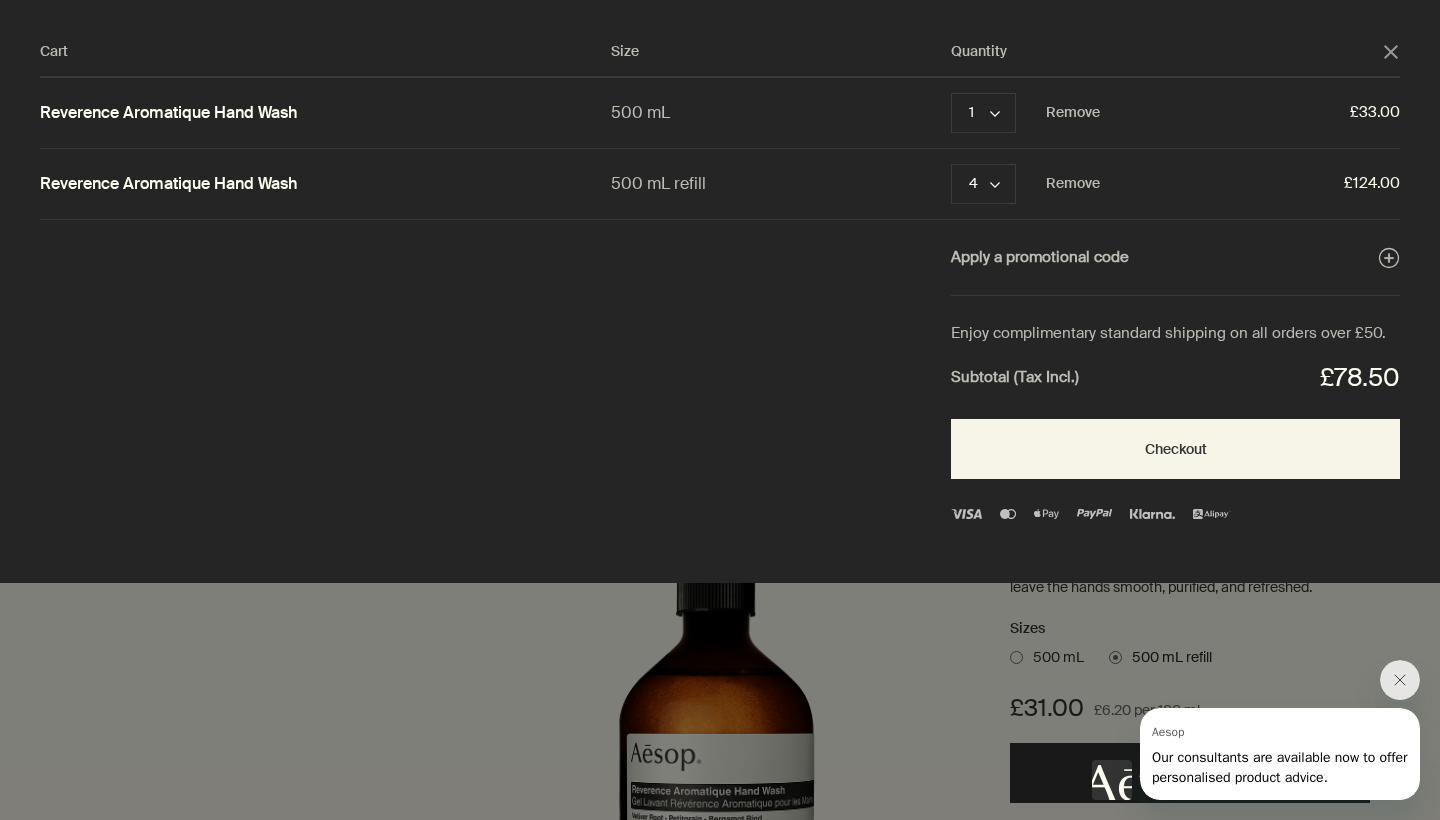 click 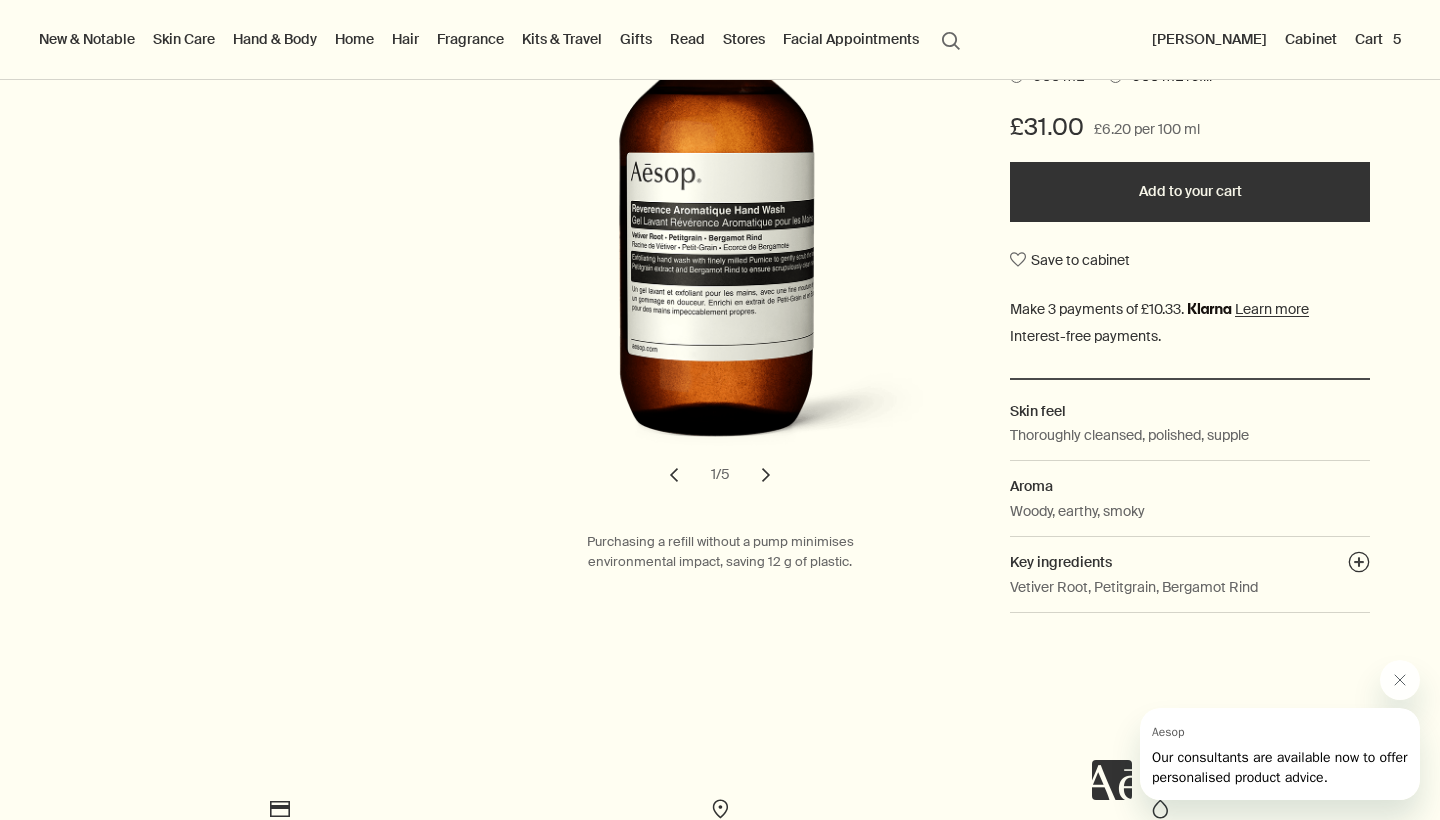 click on "search Search" at bounding box center (951, 39) 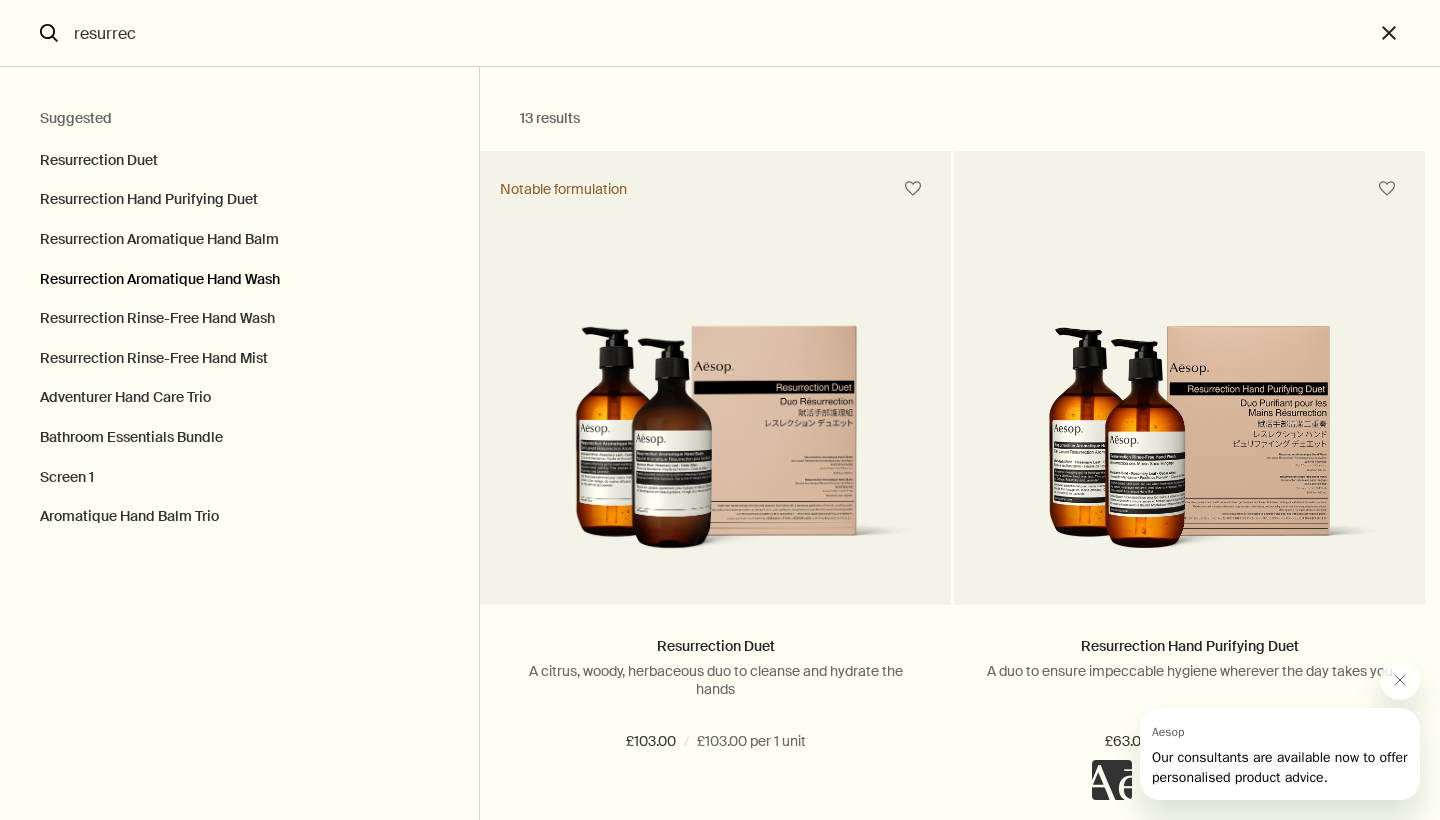 click on "Resurrection Aromatique Hand Wash" at bounding box center (239, 280) 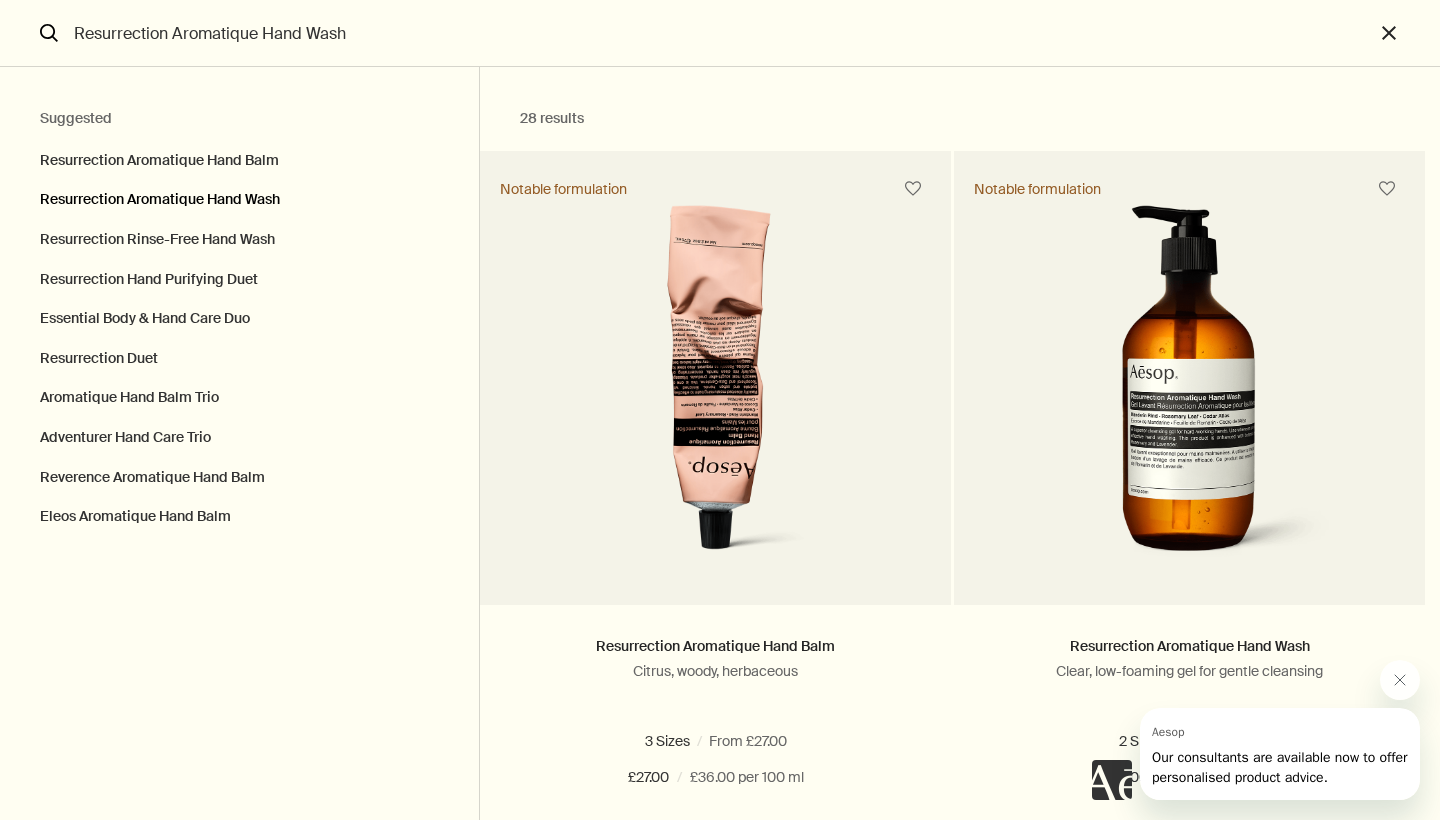 type on "28 resultsResurrection Aromatique Hand BalmCitrus, woody, herbaceous3 Sizes / From £27.0075 mL500 mL120 mL75 mL500 mL120 mL£27.00chevron£27.00/£36.00 per 100 ml AddAdd to your cartNotable formulationResurrection Aromatique Hand WashClear, low-foaming gel for gentle cleansing2 Sizes / From £31.00500 mL500 mL refill500 mL500 mL refill£33.00chevron£33.00/£6.60 per 100 ml AddAdd to your cartNotable formulationResurrection Rinse-Free Hand WashCleanses hands without the need for water
2 Sizes / From £11.0050 mL500 mL50 mL500 mL£11.00chevron£11.00/£22.01 per 100 ml Out of stockOut of stockResurrection Hand Purifying DuetA duo to ensure impeccable hygiene wherever the day takes you£63.00/£63.00 per 1 unit Out of stockOut of stockEssential Body & Hand Care DuoEveryday bathroom essentials£56.00 Out of stockOut of stockResurrection DuetA citrus, woody, herbaceous duo to cleanse and hydrate the hands£103.00/£103.00 per 1 unit AddAdd to your cartNotable formulationAromatique Hand Balm TrioThree hydrating hand balms, un..." 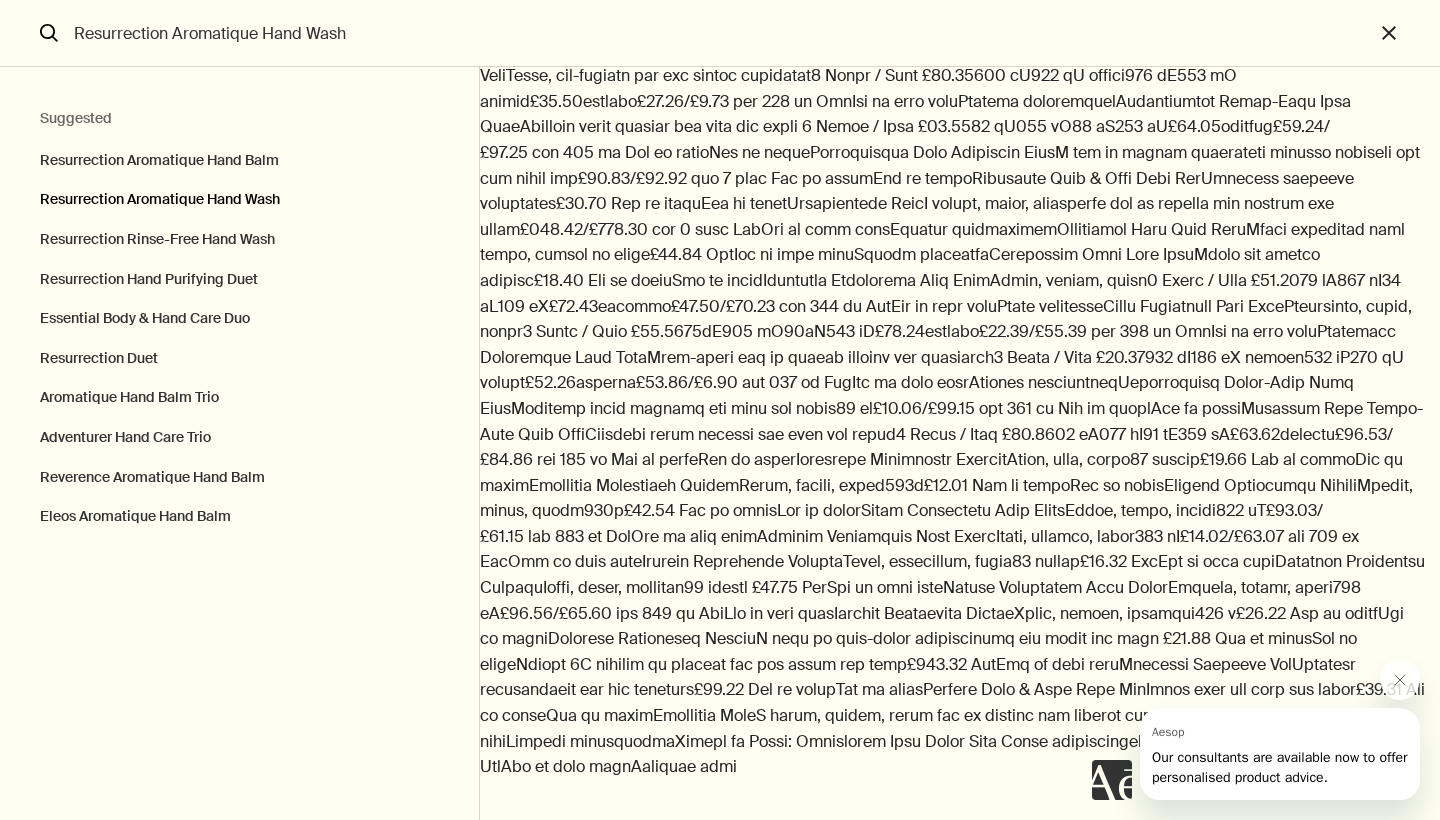 scroll, scrollTop: 203, scrollLeft: 0, axis: vertical 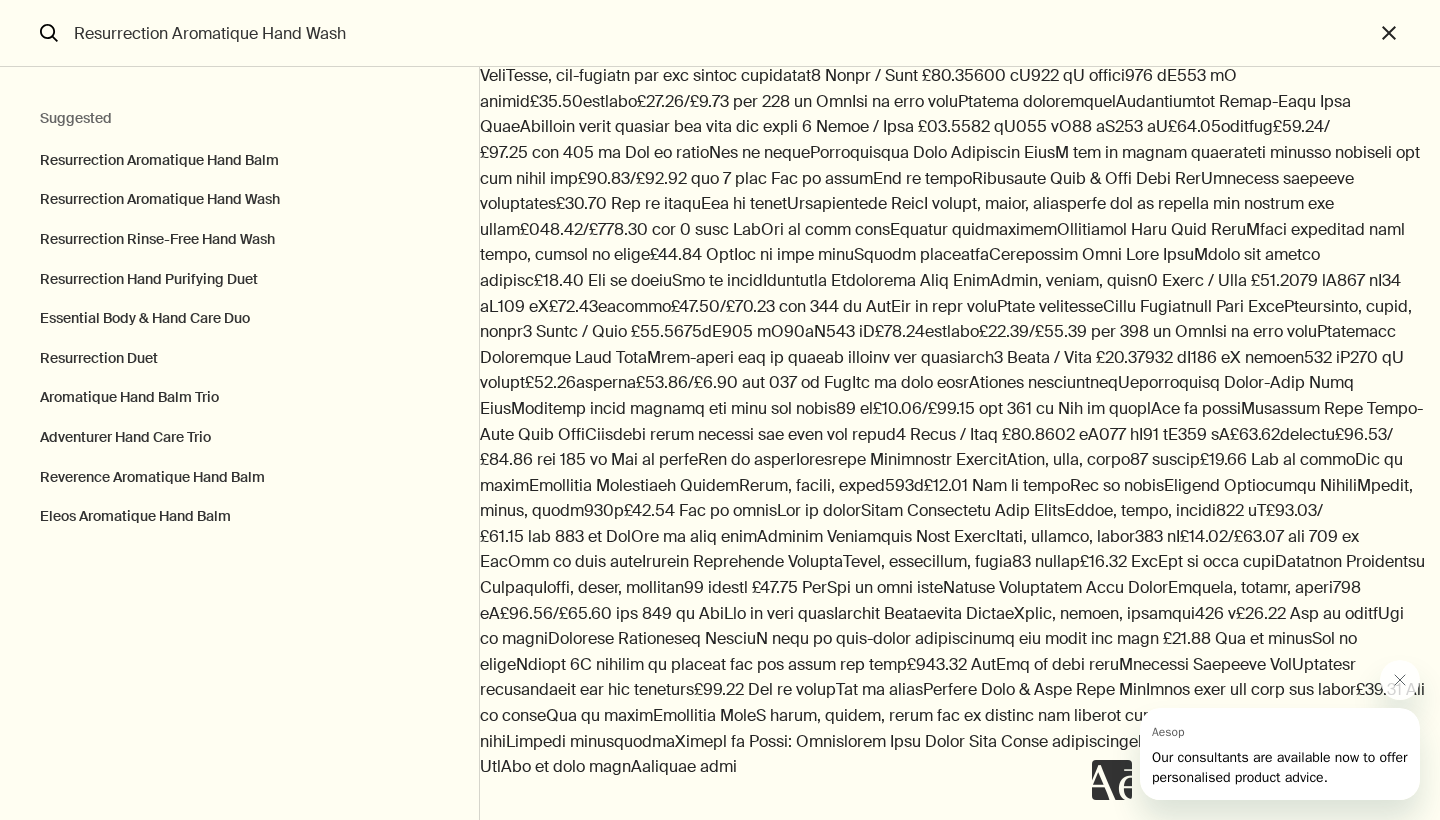 click 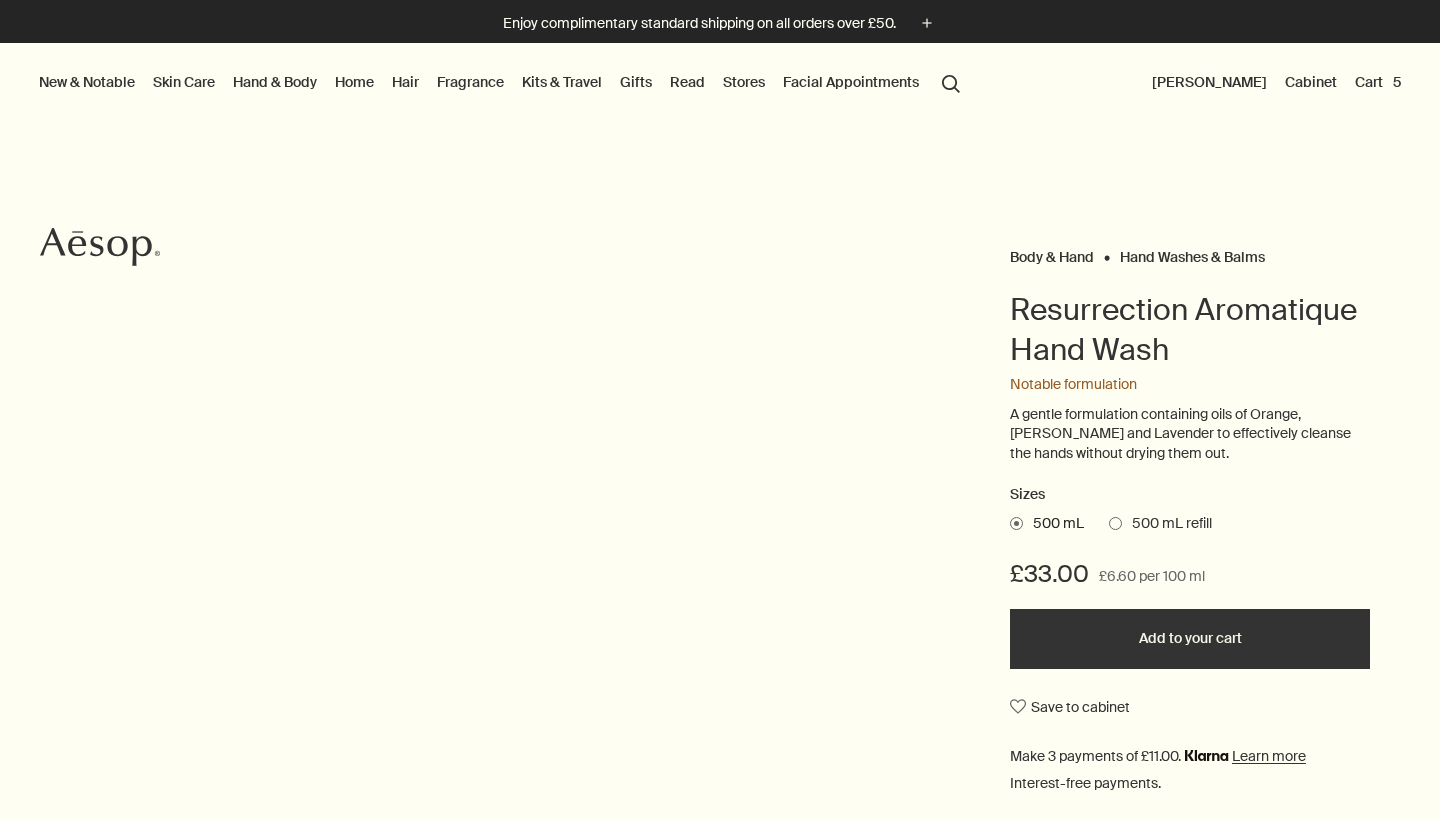 scroll, scrollTop: 0, scrollLeft: 0, axis: both 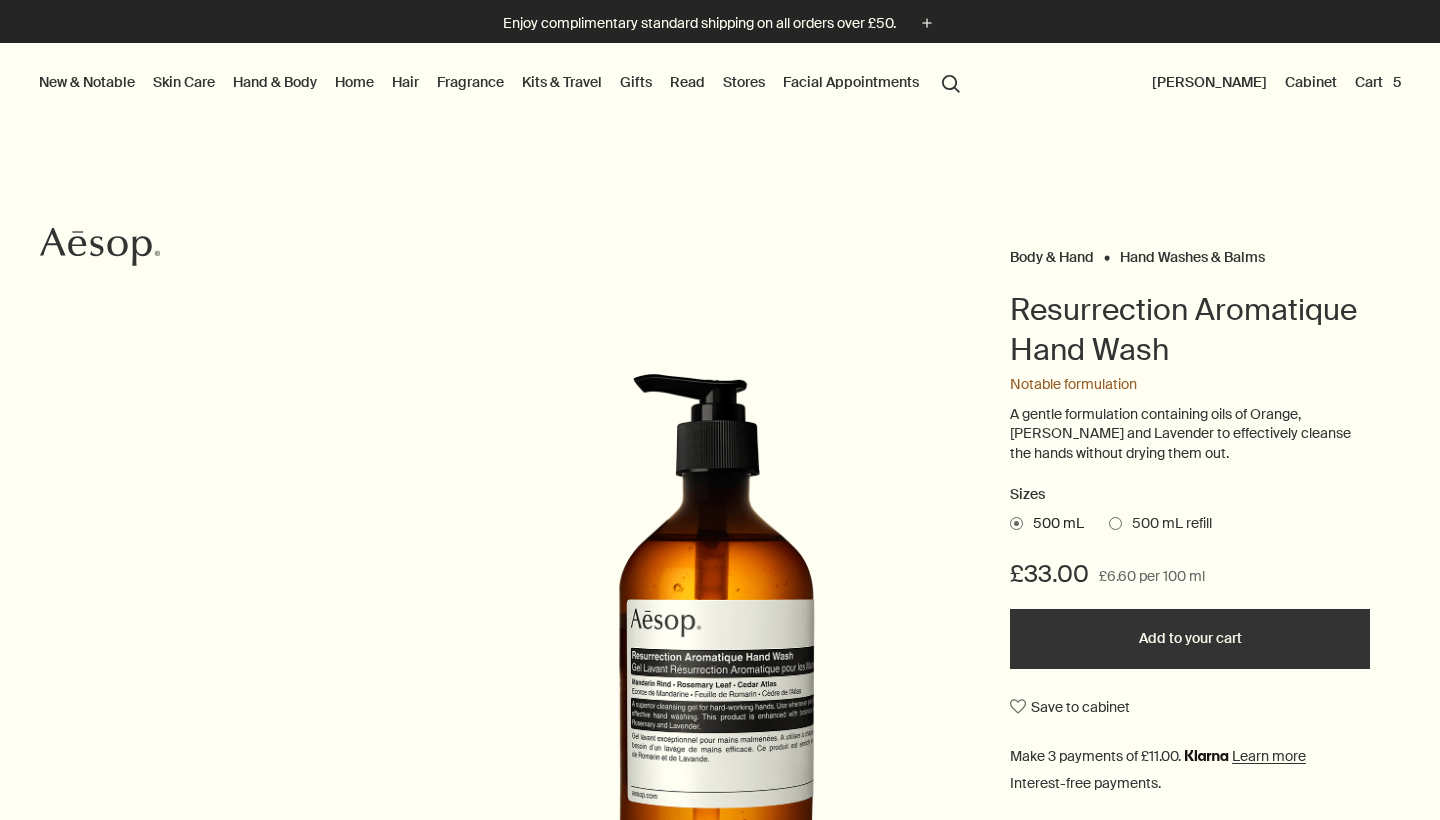 click on "Add to your cart" at bounding box center (1190, 639) 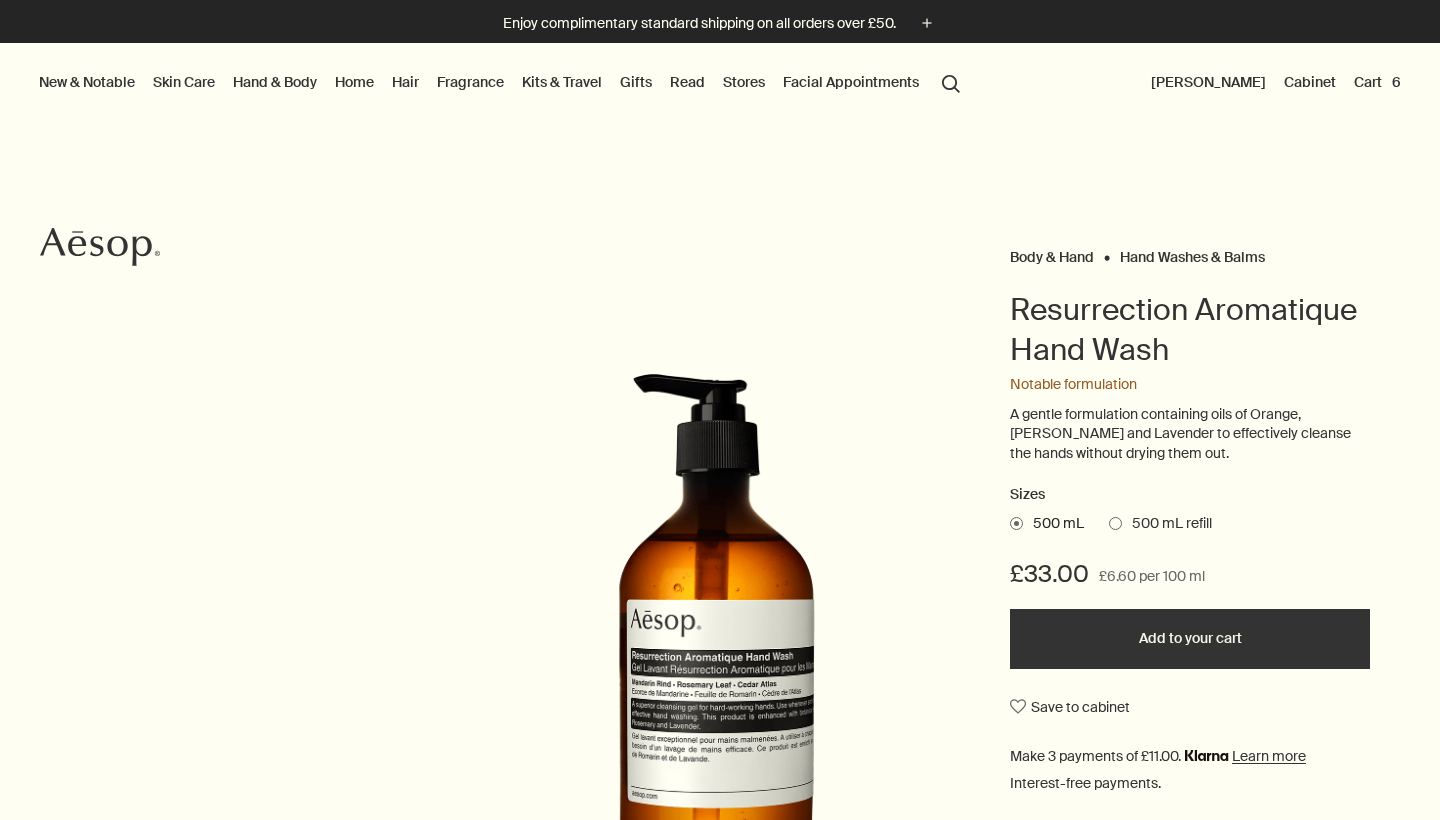 click at bounding box center [1115, 523] 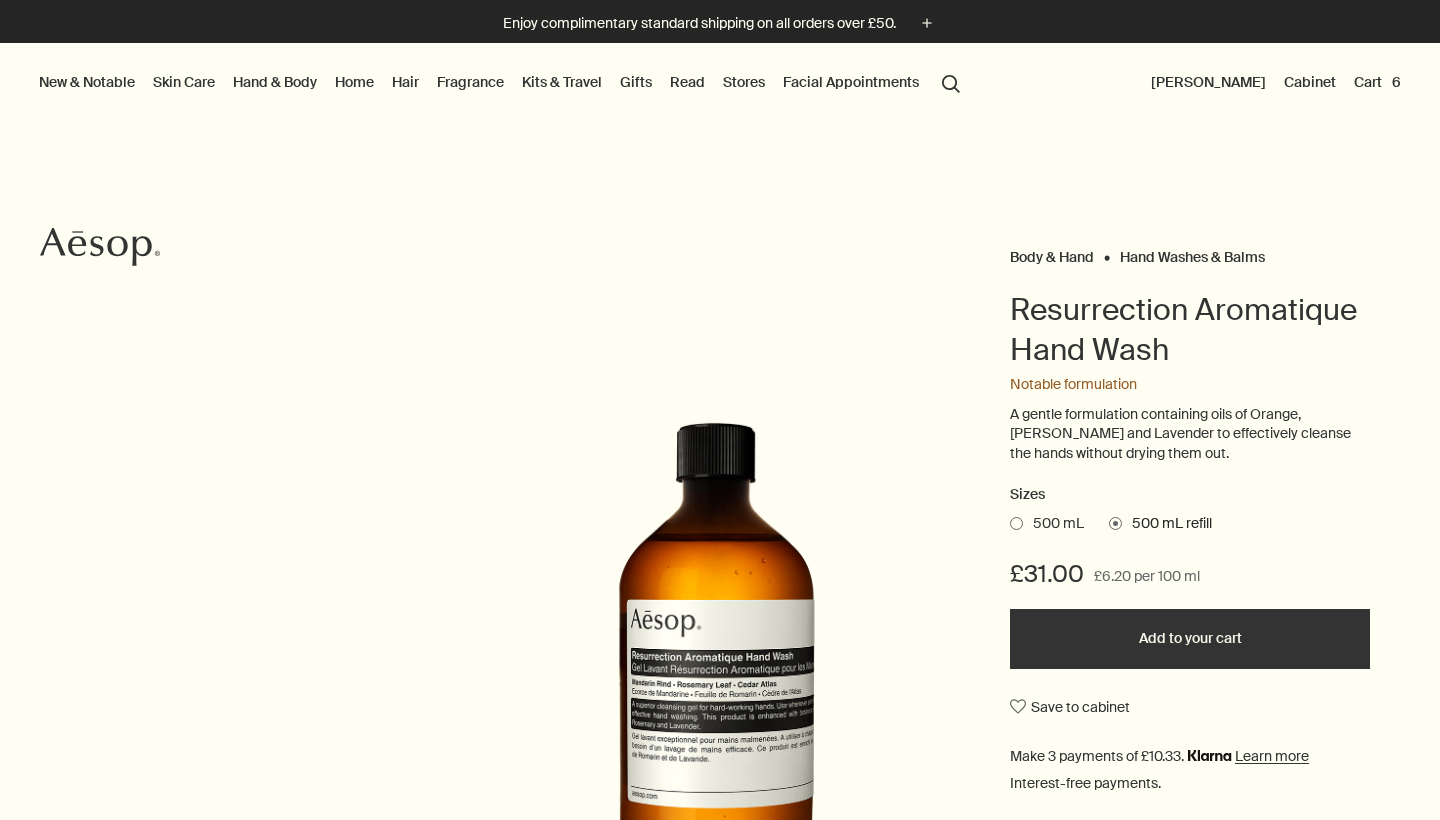 click on "Added to your cart Add to your cart" at bounding box center (1190, 639) 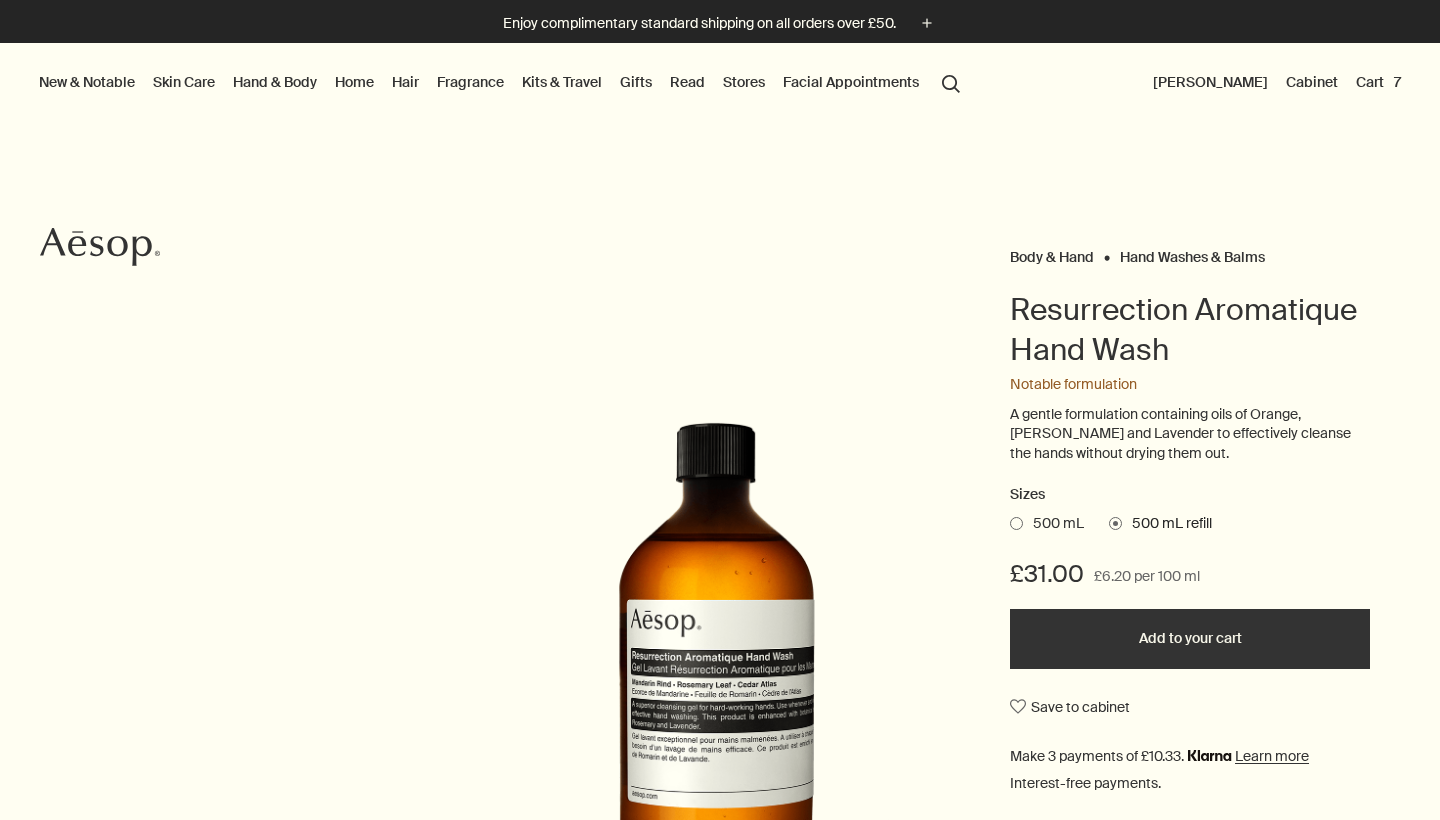 click on "search Search" at bounding box center (951, 82) 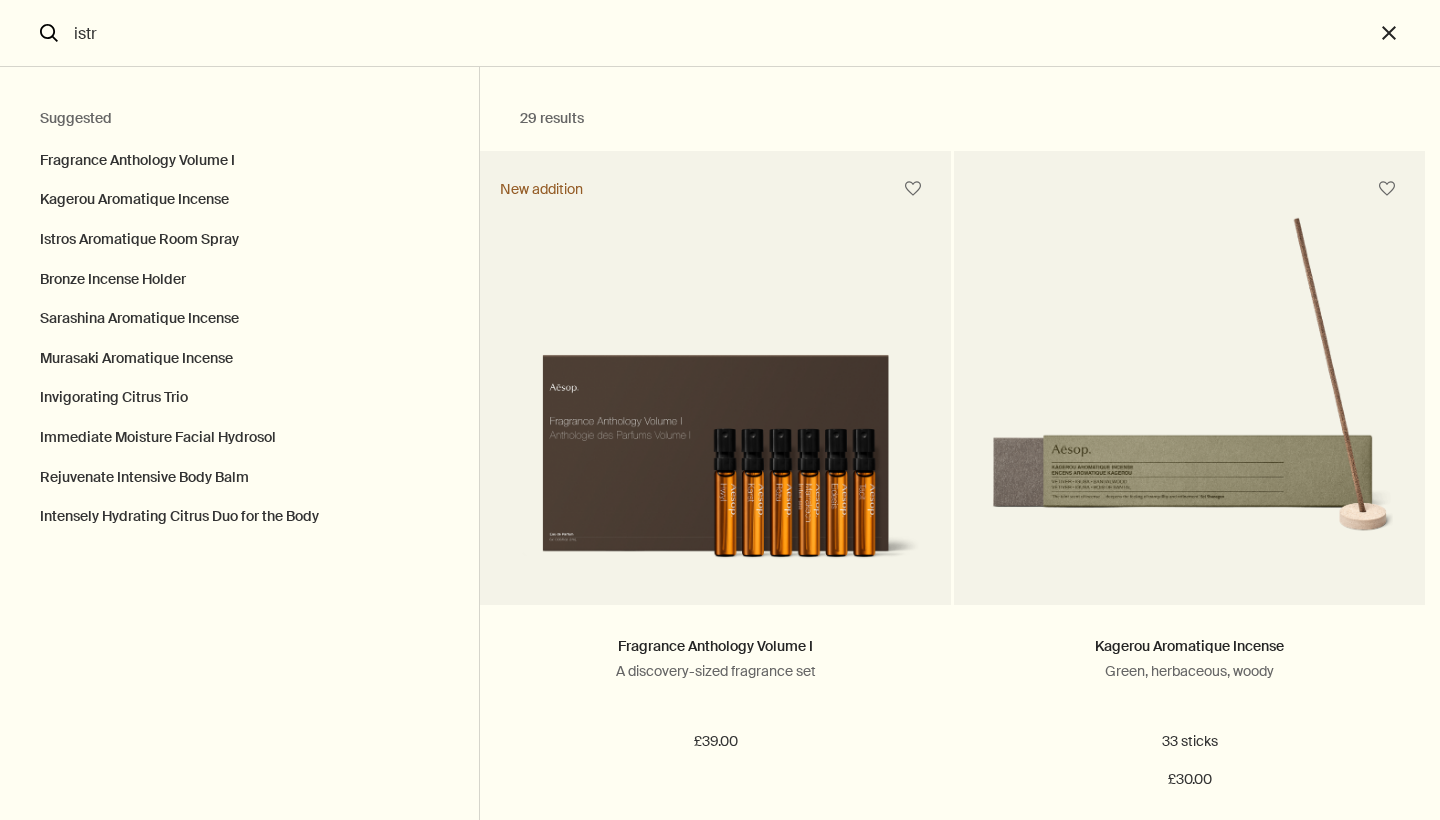 type on "istro" 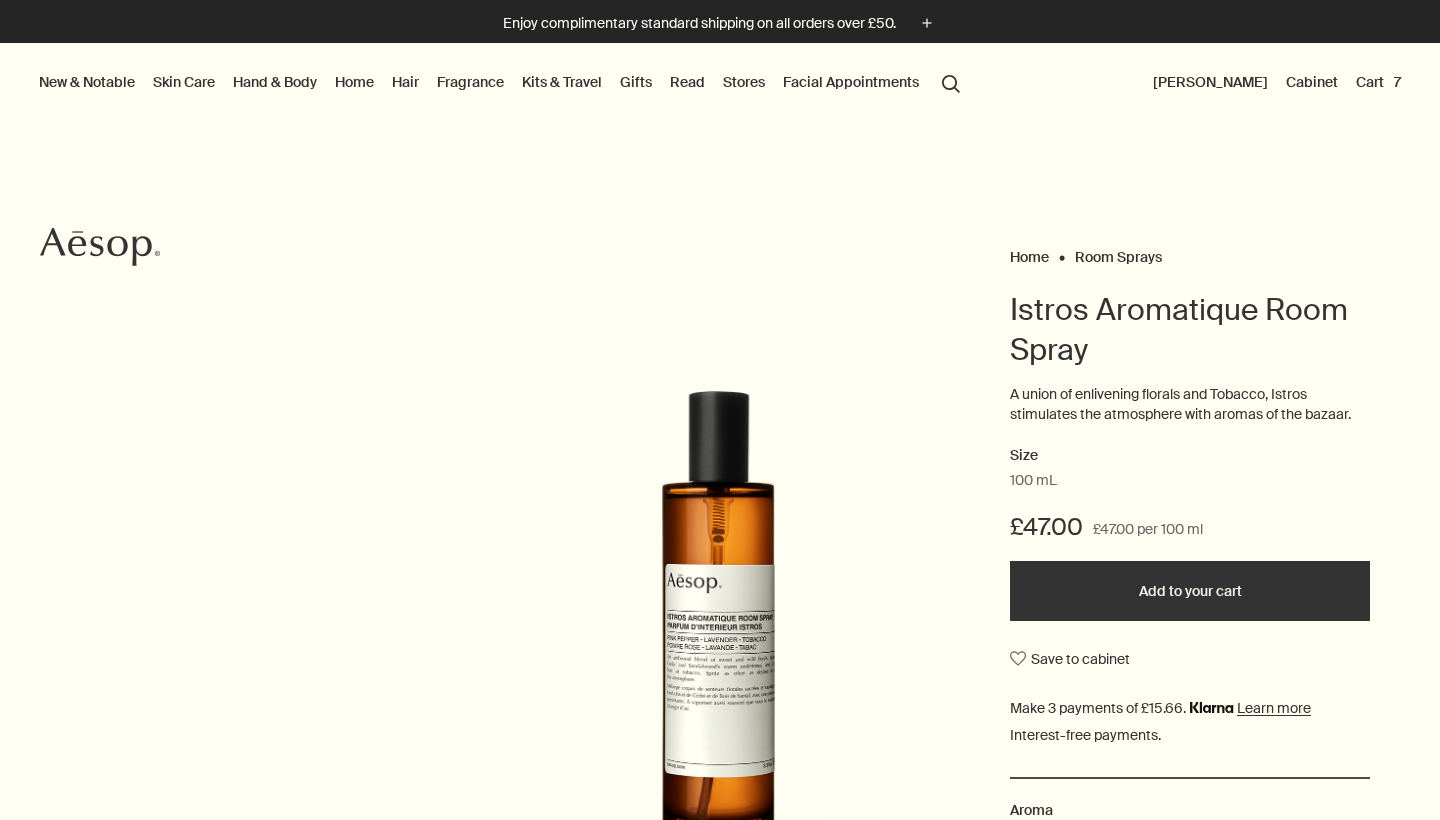 scroll, scrollTop: 0, scrollLeft: 0, axis: both 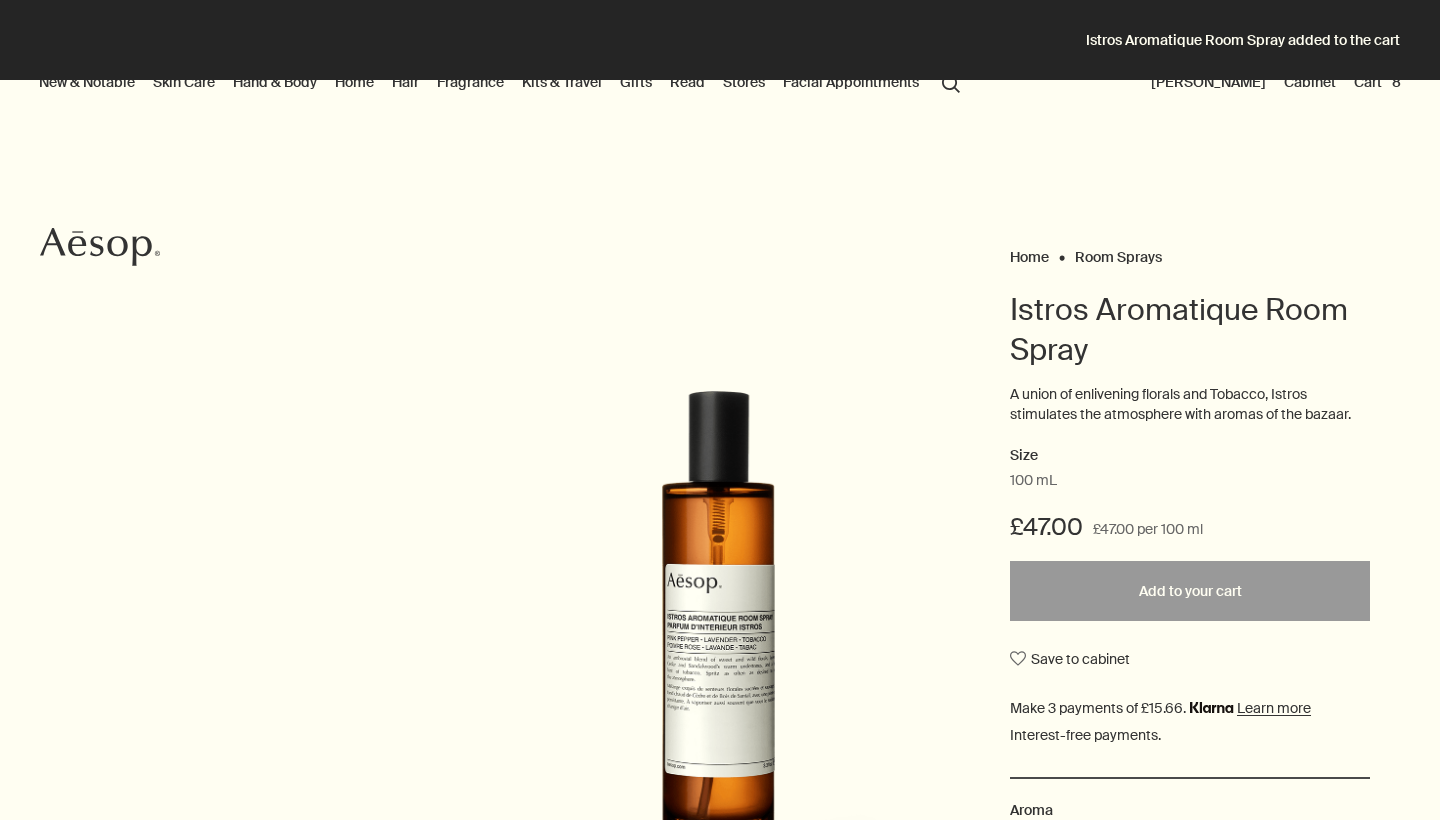 click on "Cart 8" at bounding box center (1377, 82) 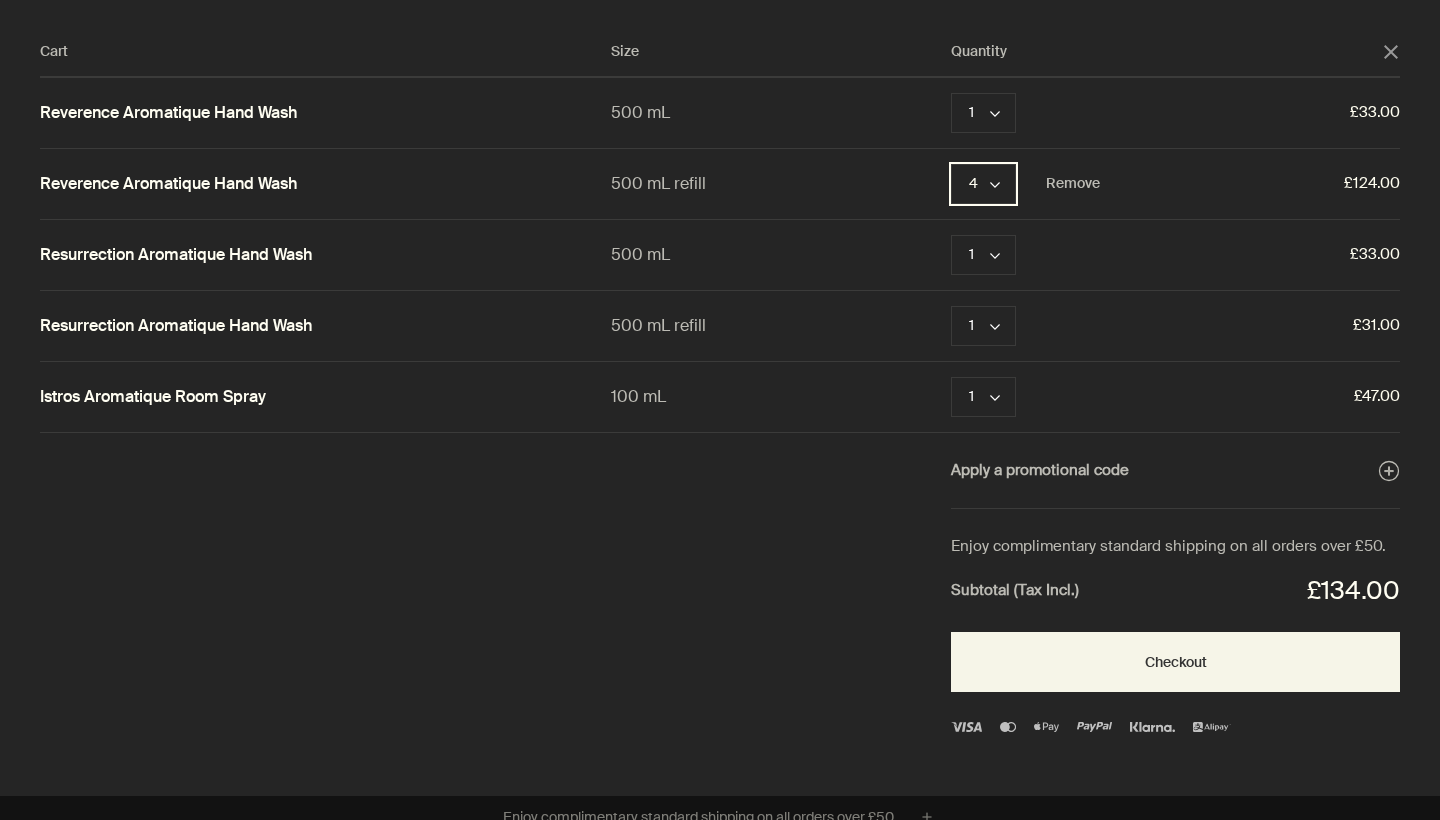 click 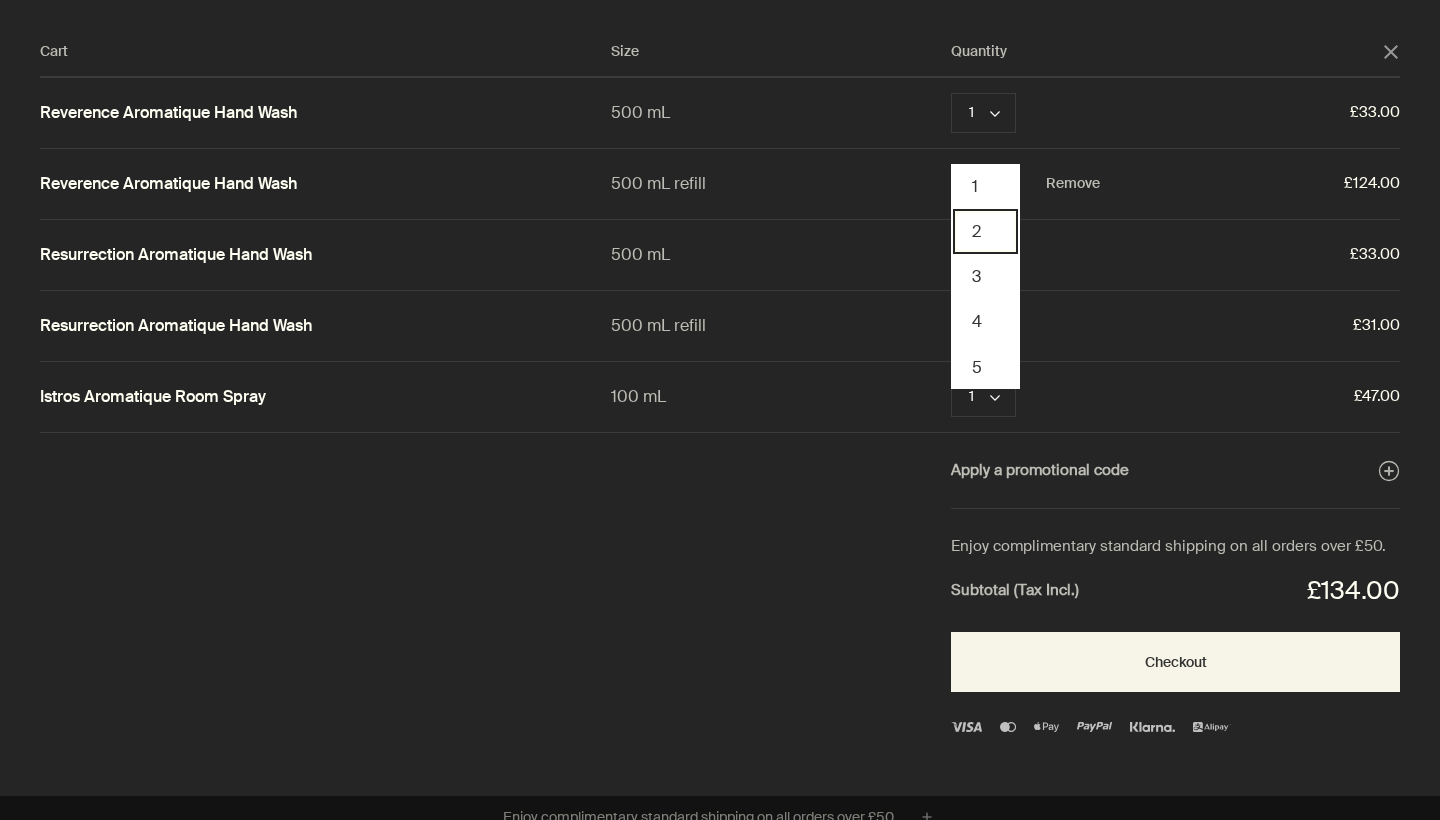 click on "2" at bounding box center (985, 231) 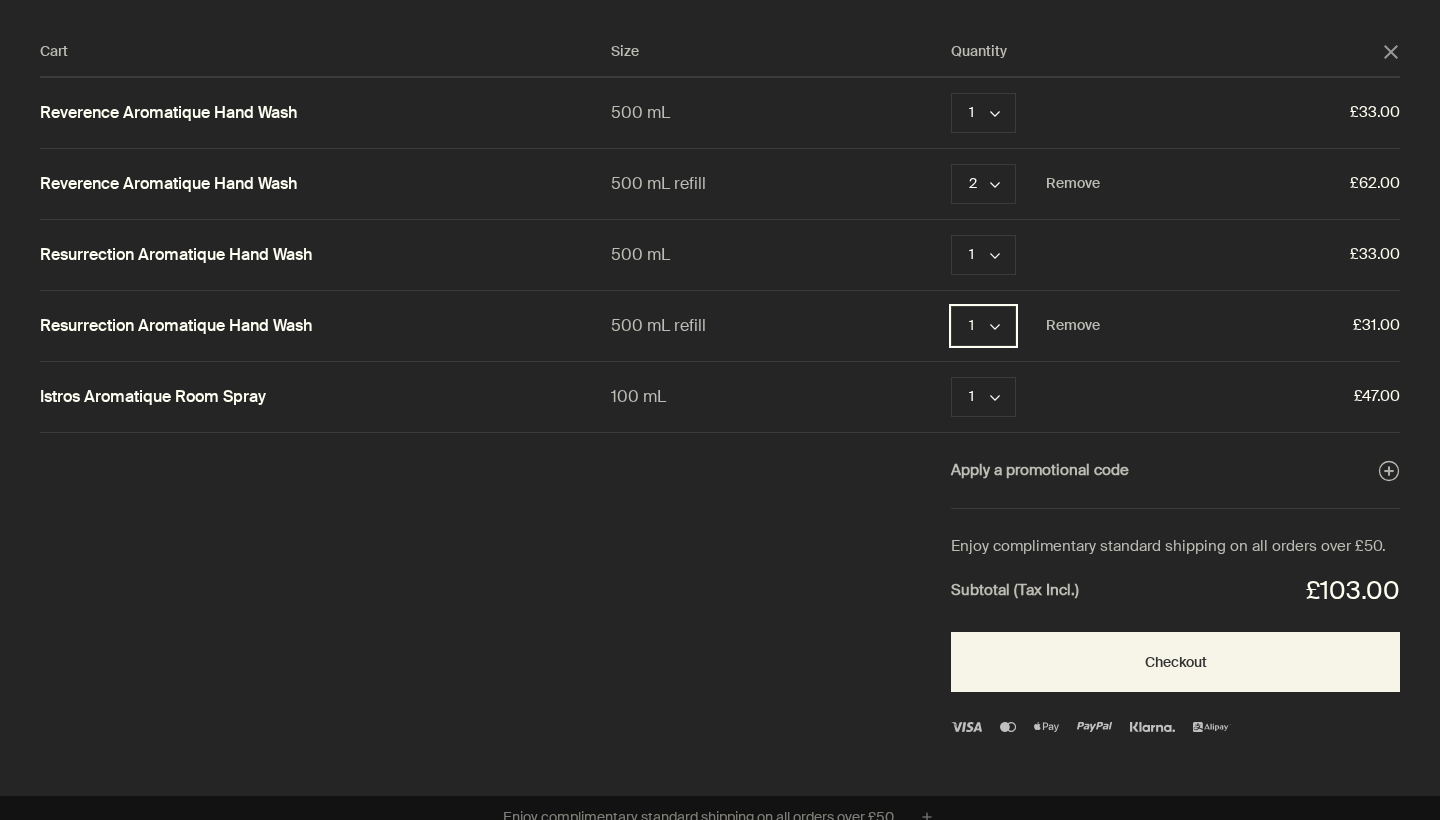 click on "1 chevron" at bounding box center [983, 326] 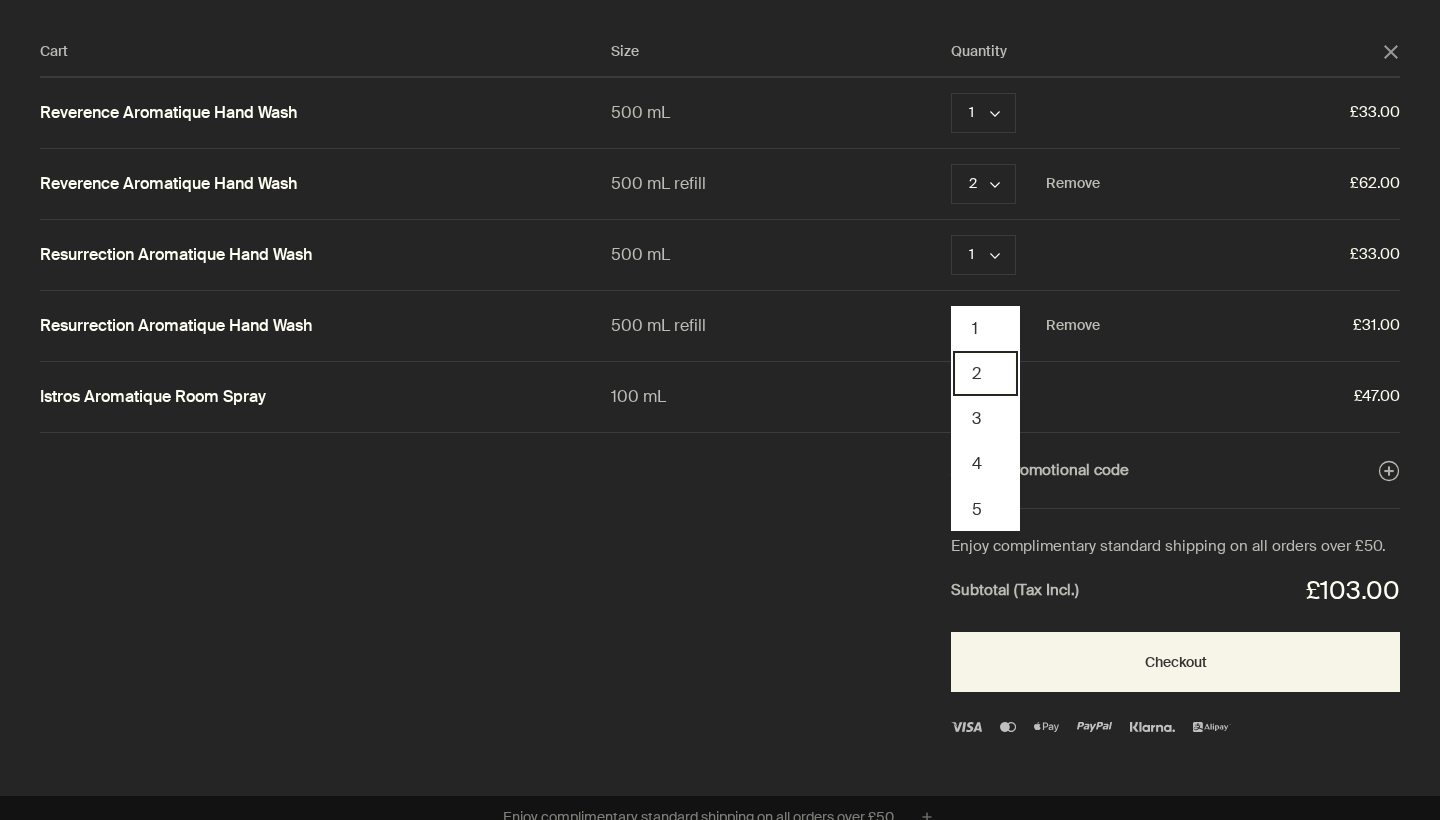 click on "2" at bounding box center (985, 373) 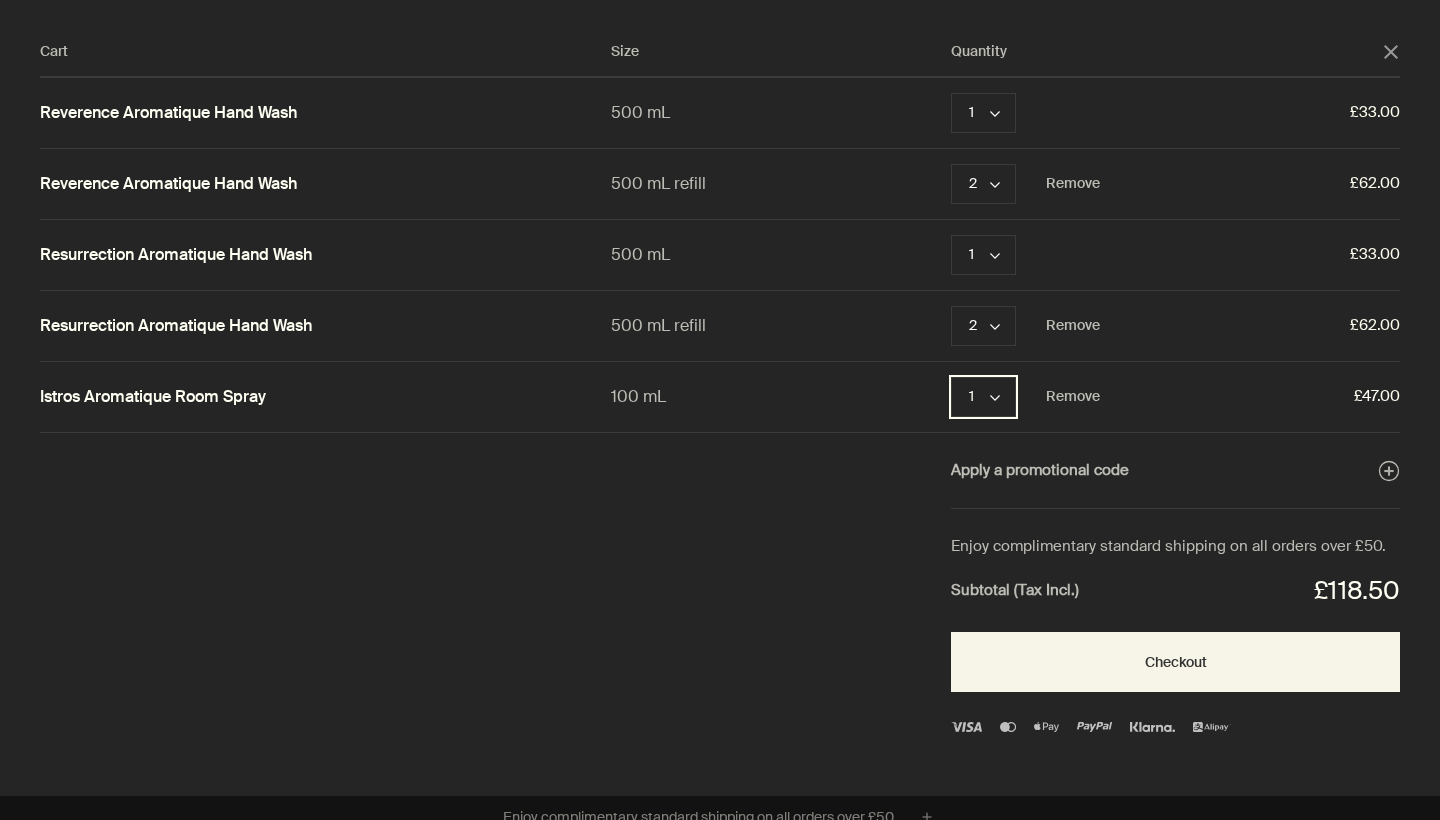 click on "1 chevron" at bounding box center [983, 397] 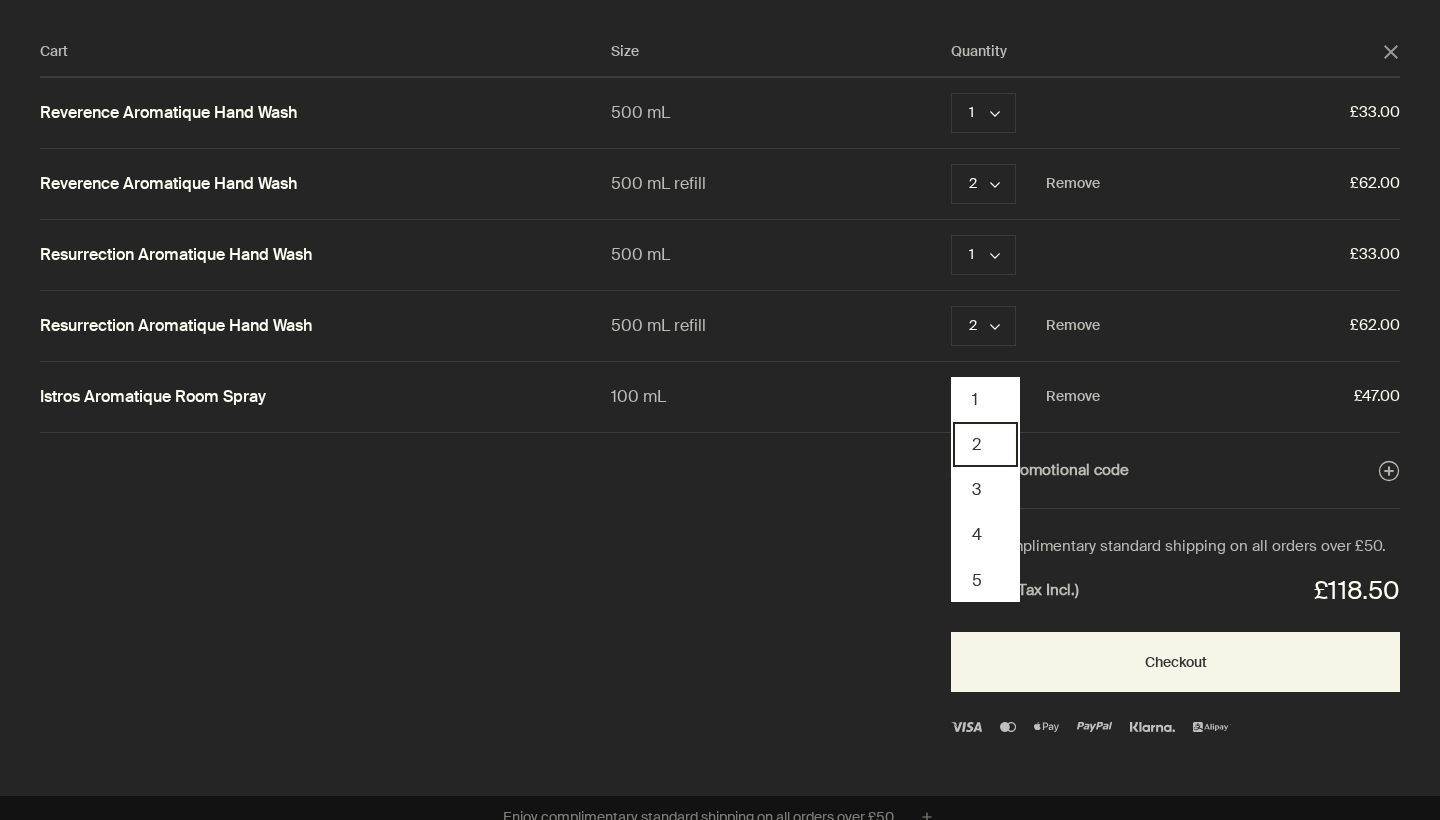 click on "2" at bounding box center (985, 444) 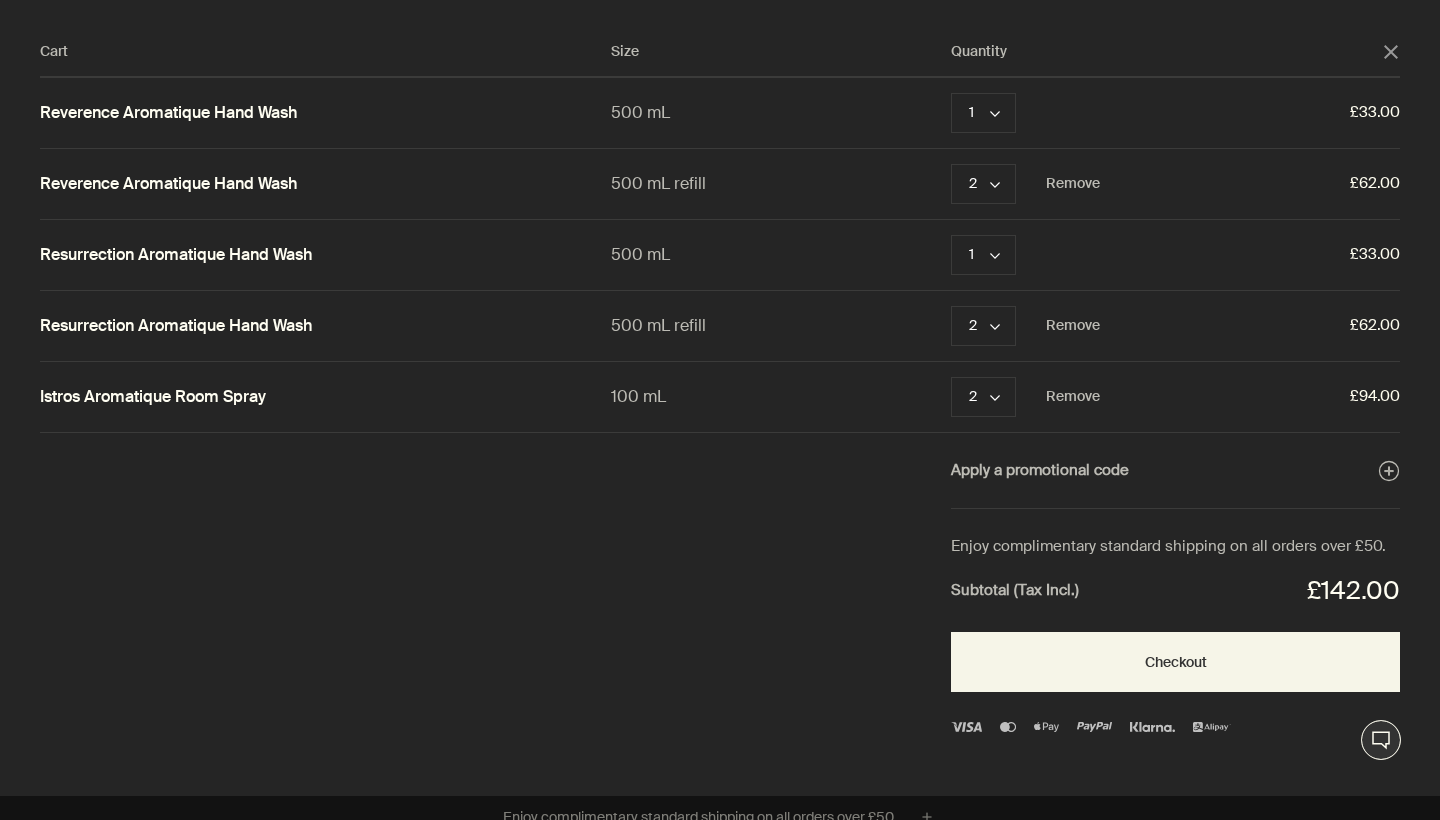 scroll, scrollTop: 0, scrollLeft: 0, axis: both 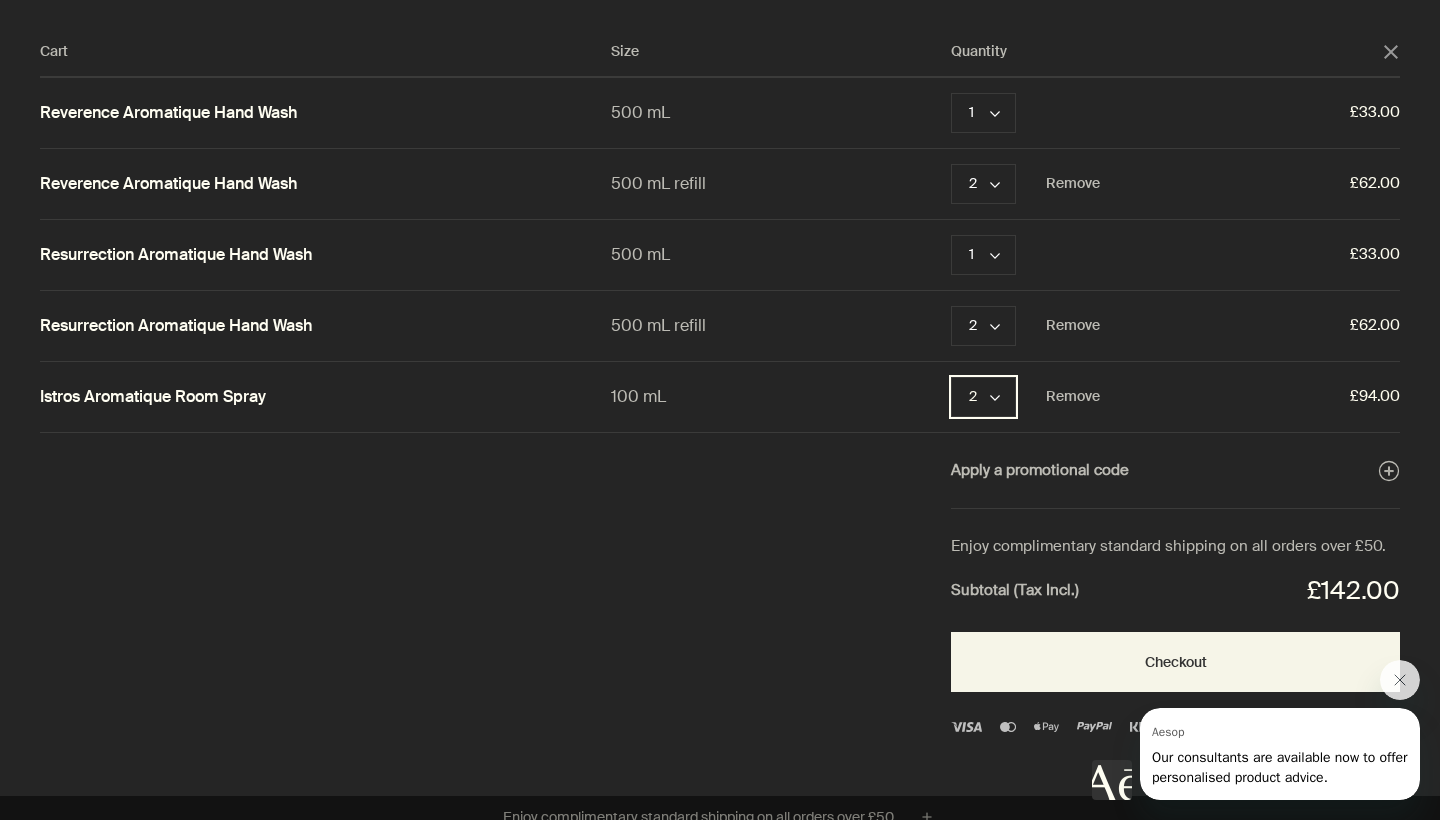click on "2 chevron" at bounding box center [983, 397] 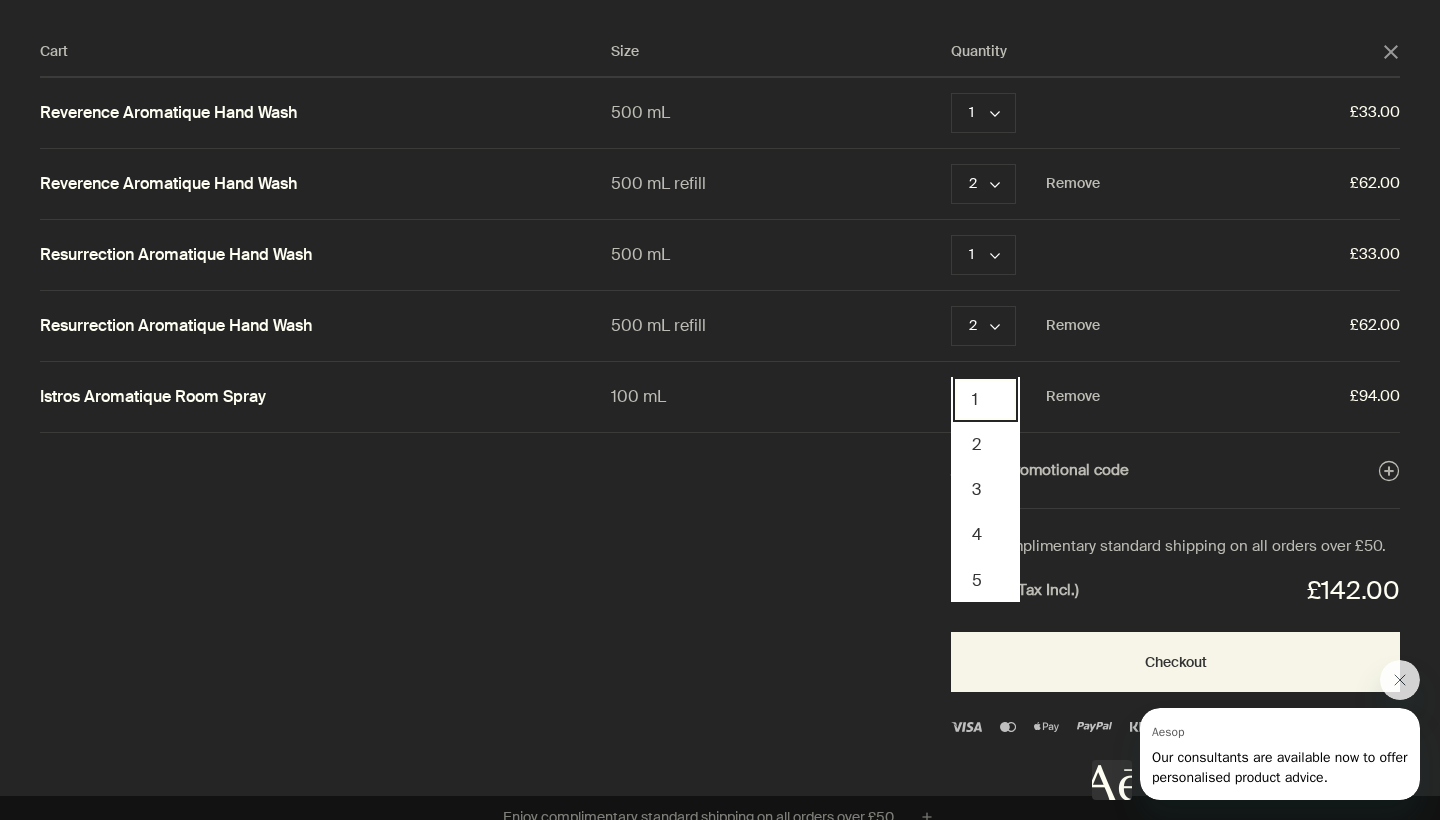 click on "1" at bounding box center (985, 399) 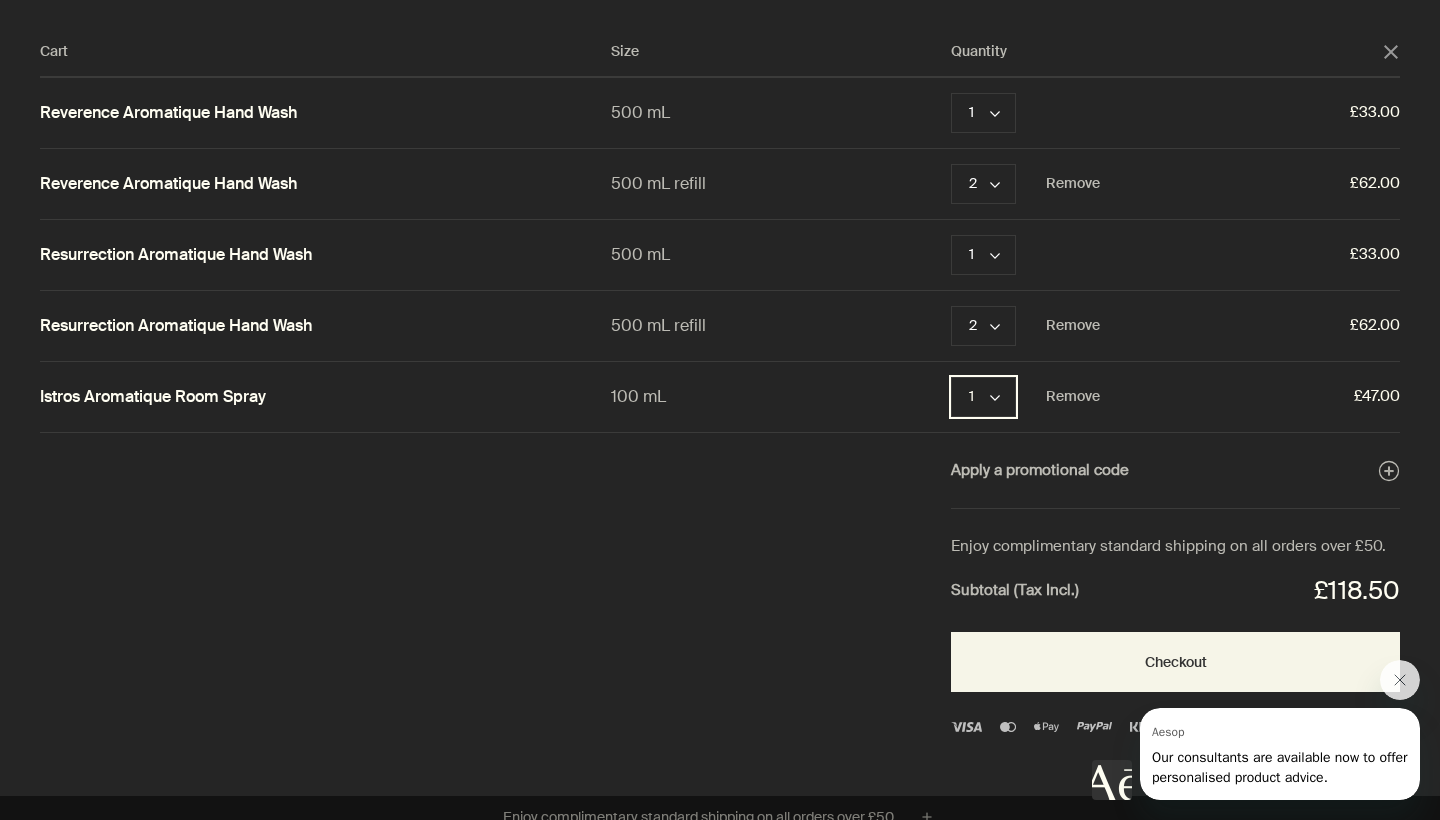 click on "1 chevron" at bounding box center (983, 397) 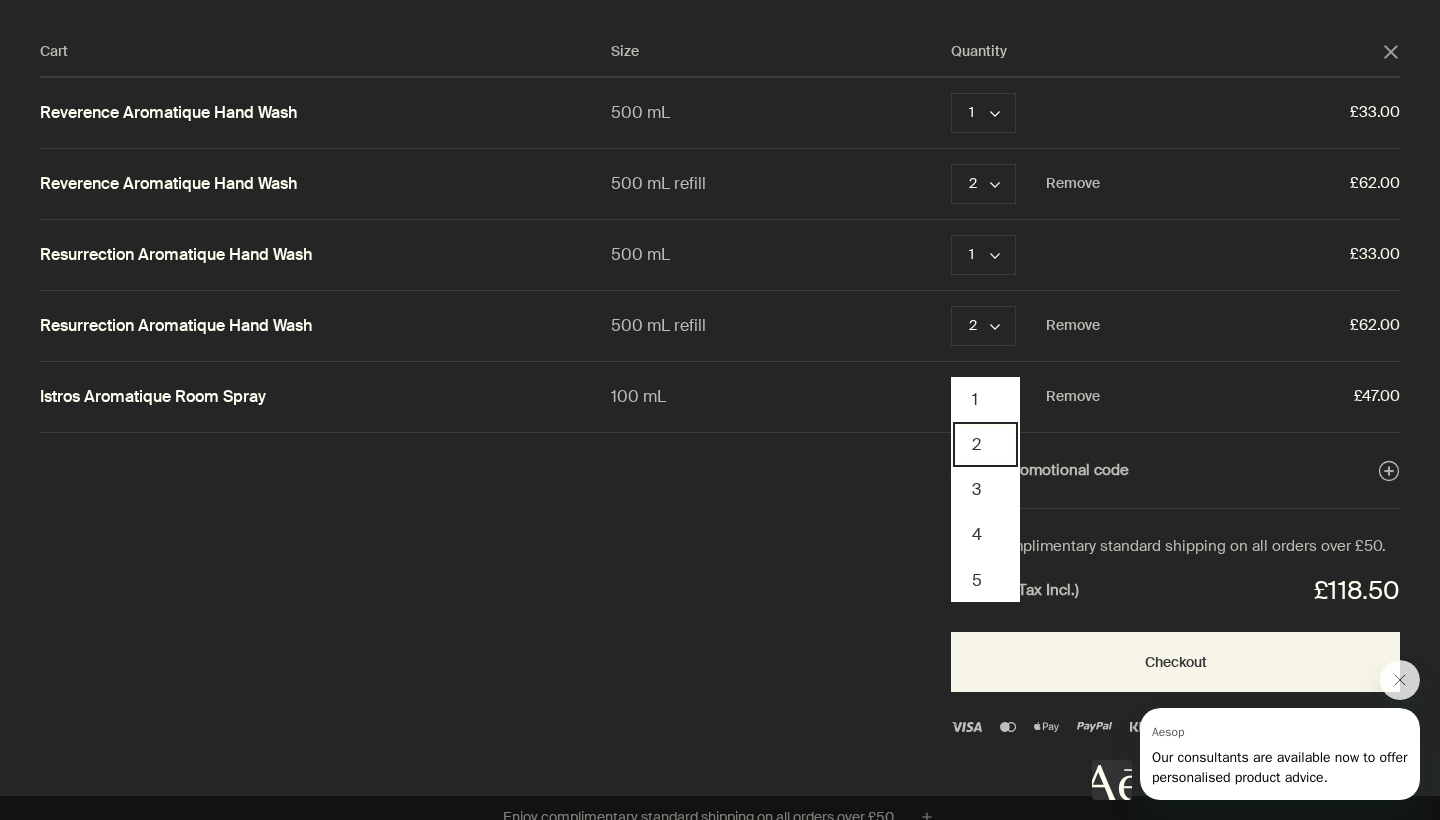 click on "2" at bounding box center (985, 444) 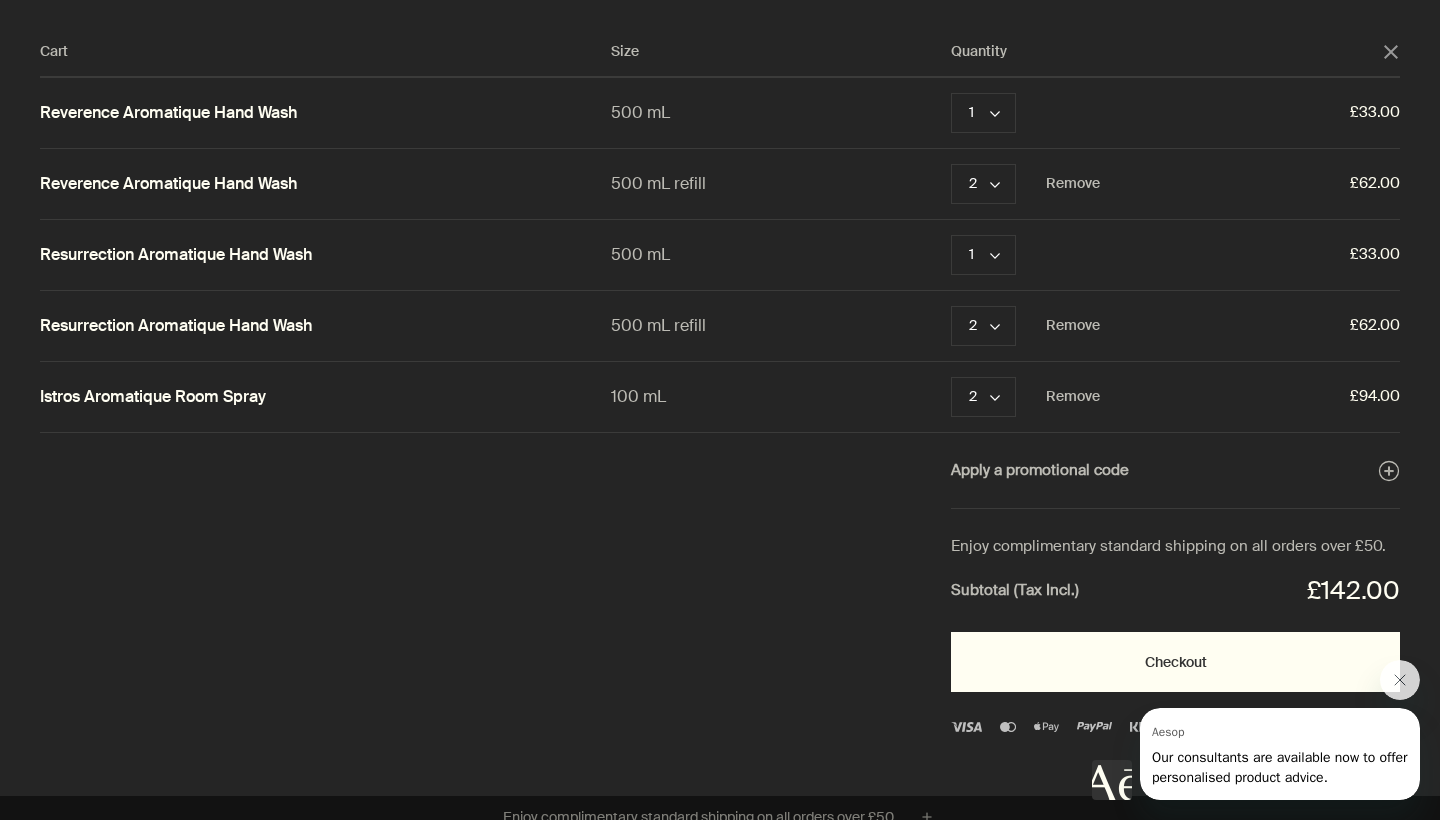 click on "Checkout" at bounding box center [1175, 662] 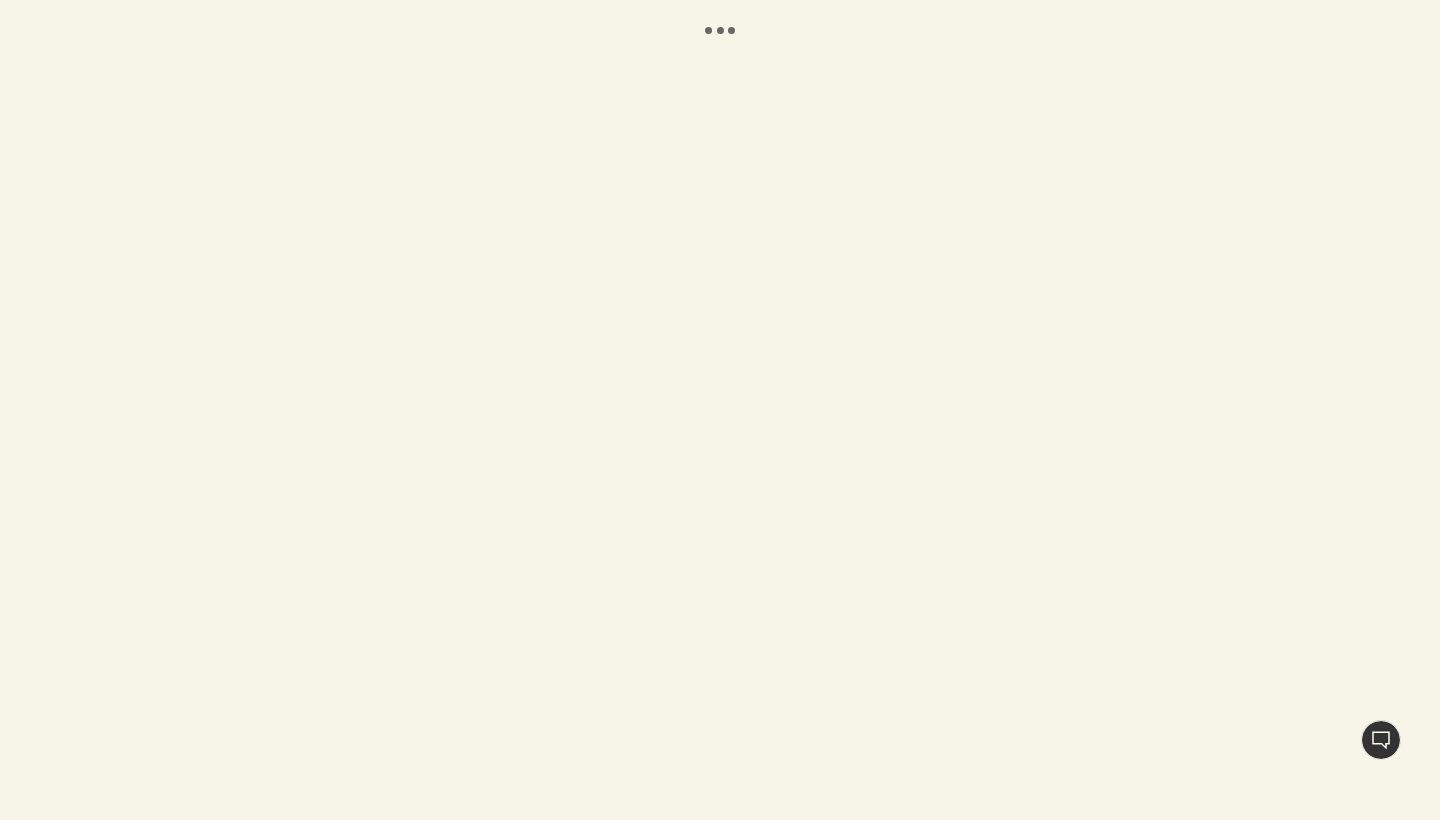 scroll, scrollTop: 0, scrollLeft: 0, axis: both 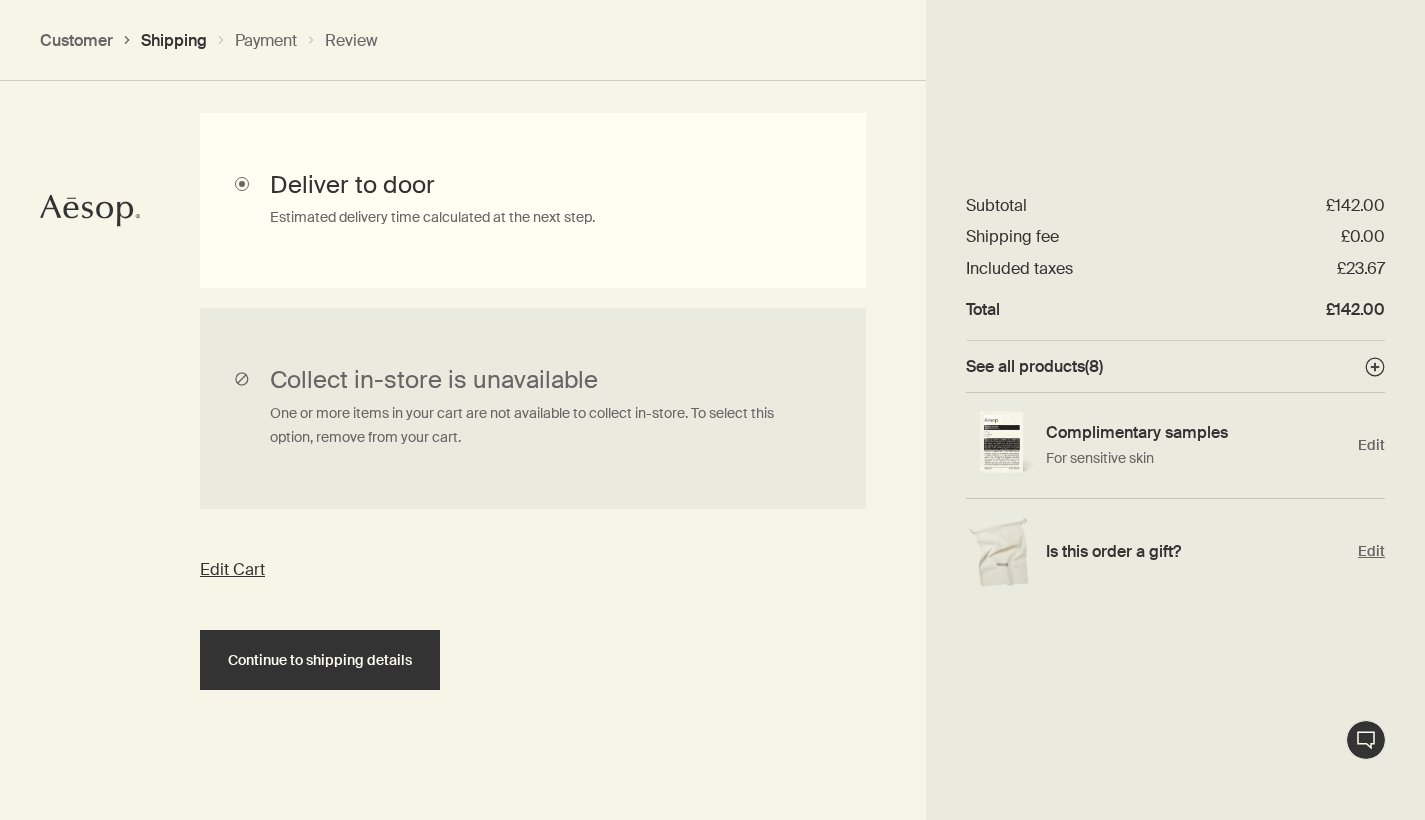 click on "Edit" at bounding box center [1371, 551] 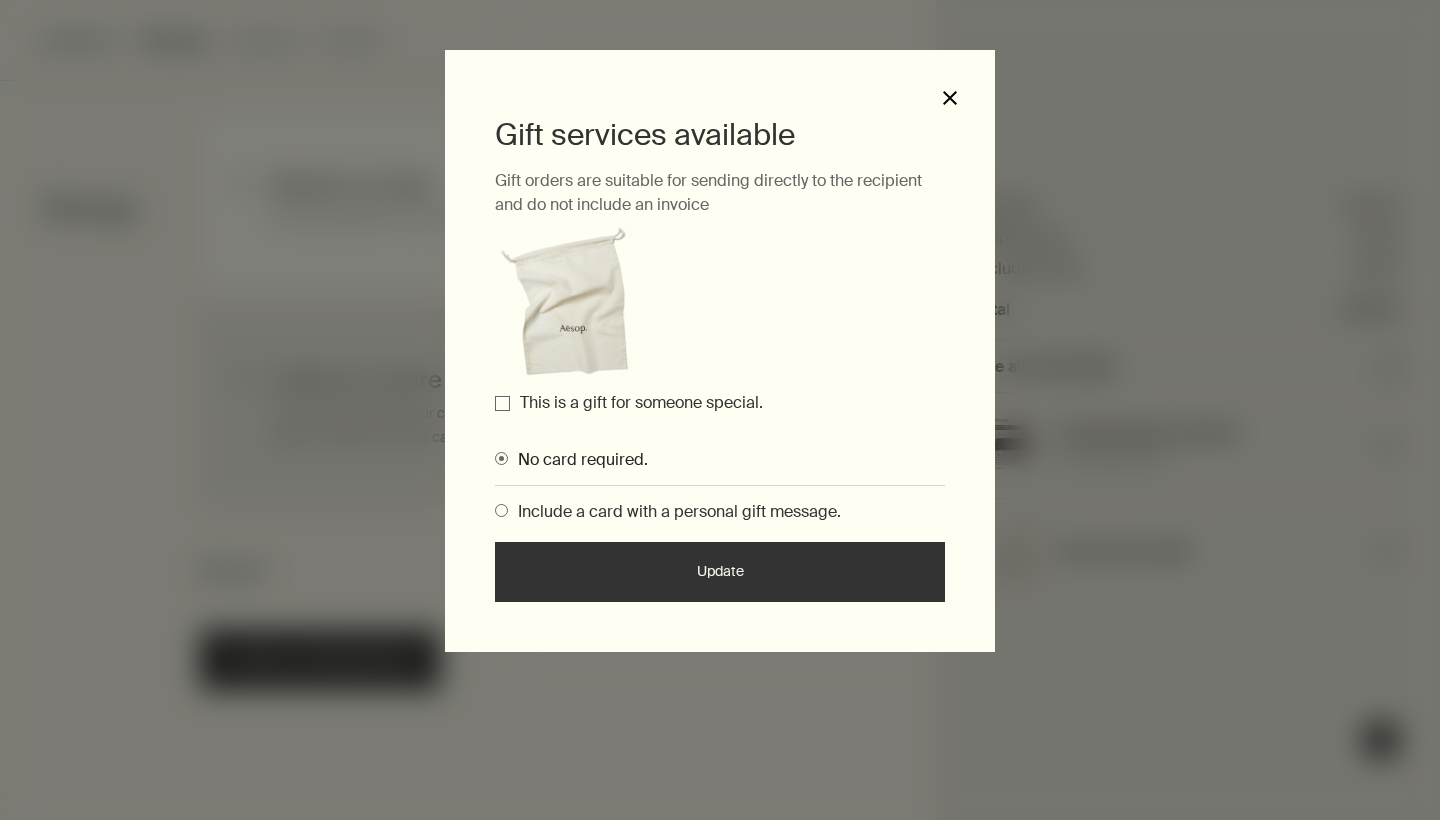 click on "close" at bounding box center (950, 98) 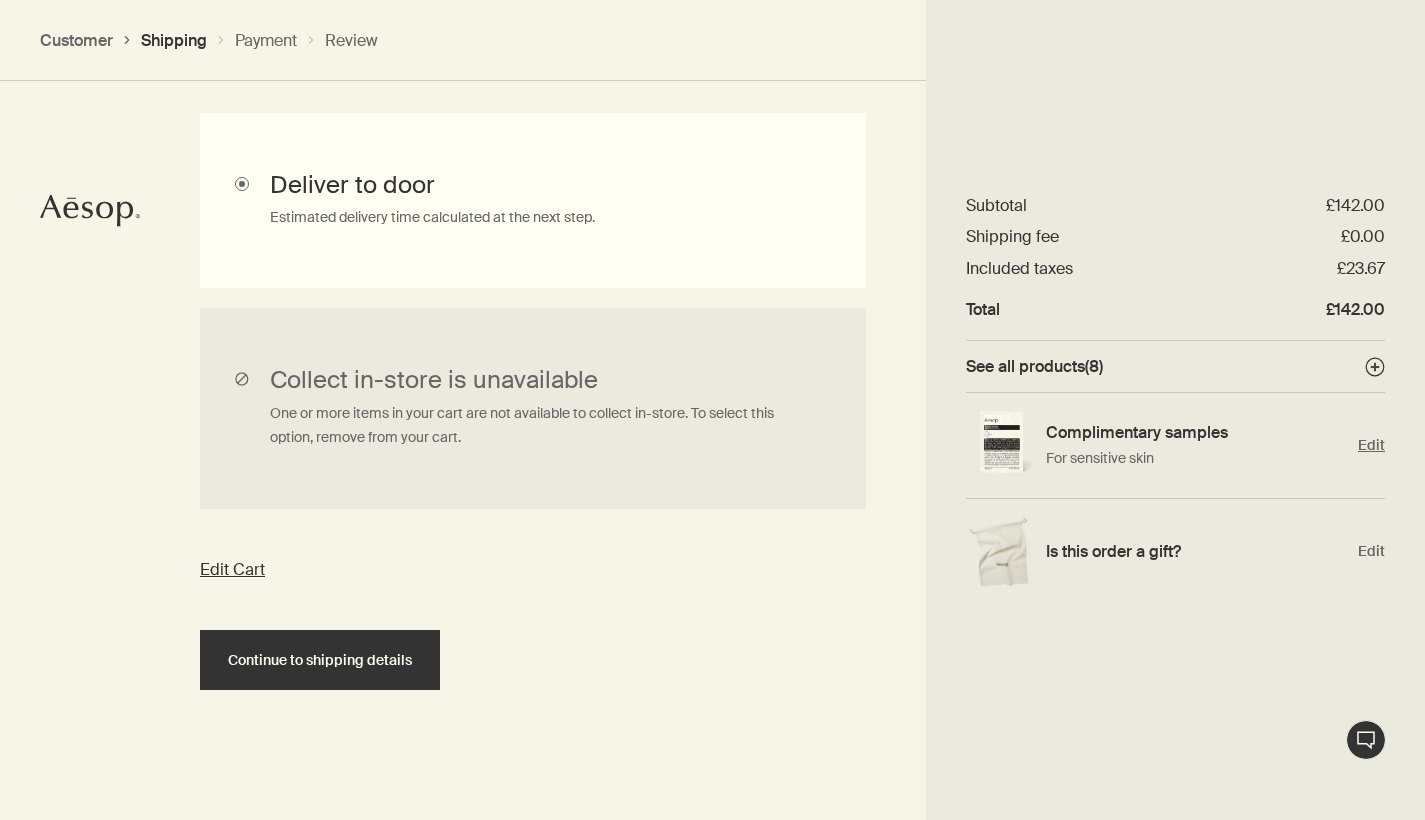 click on "Edit" at bounding box center [1371, 445] 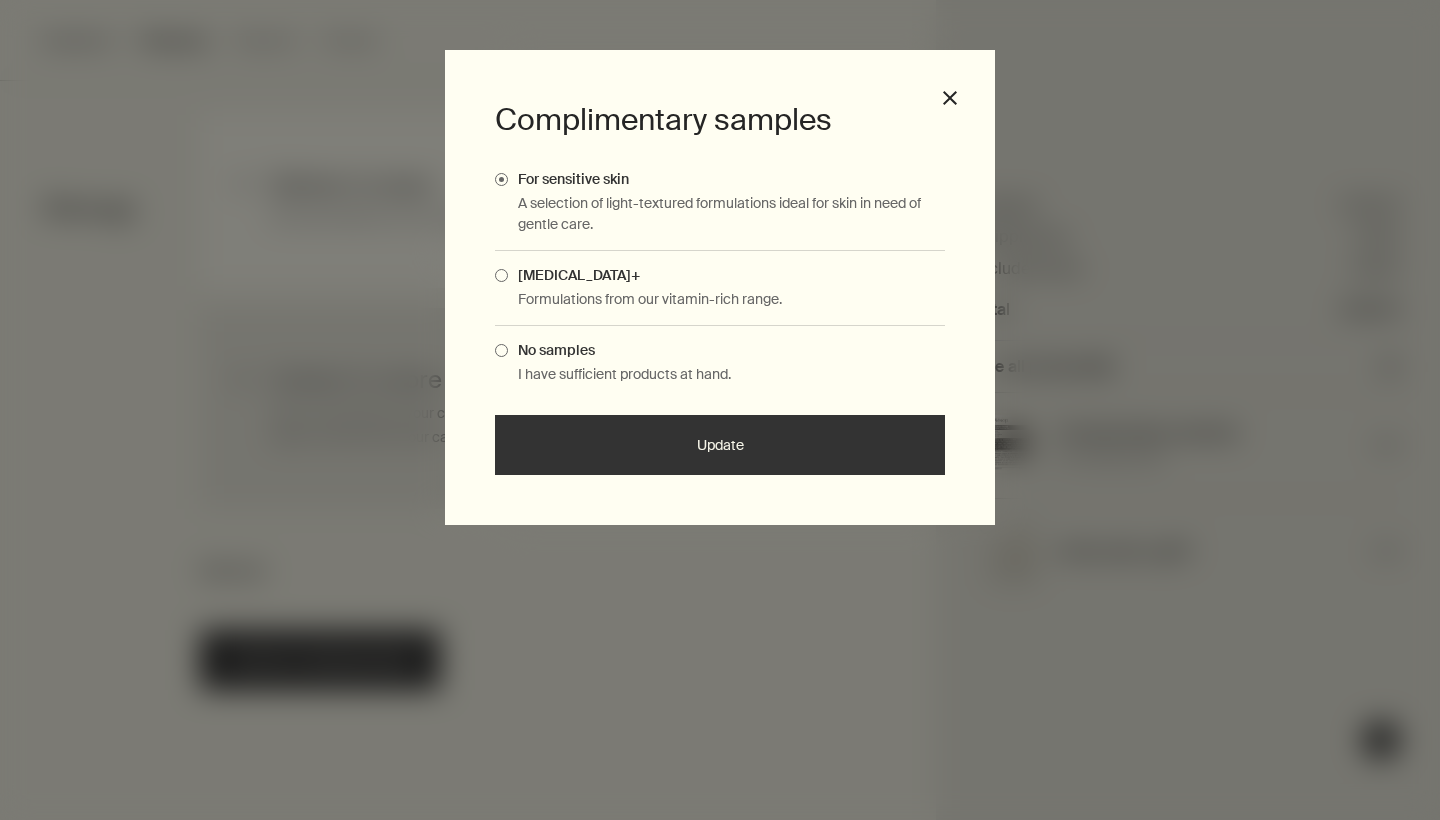 click on "Update" at bounding box center (720, 445) 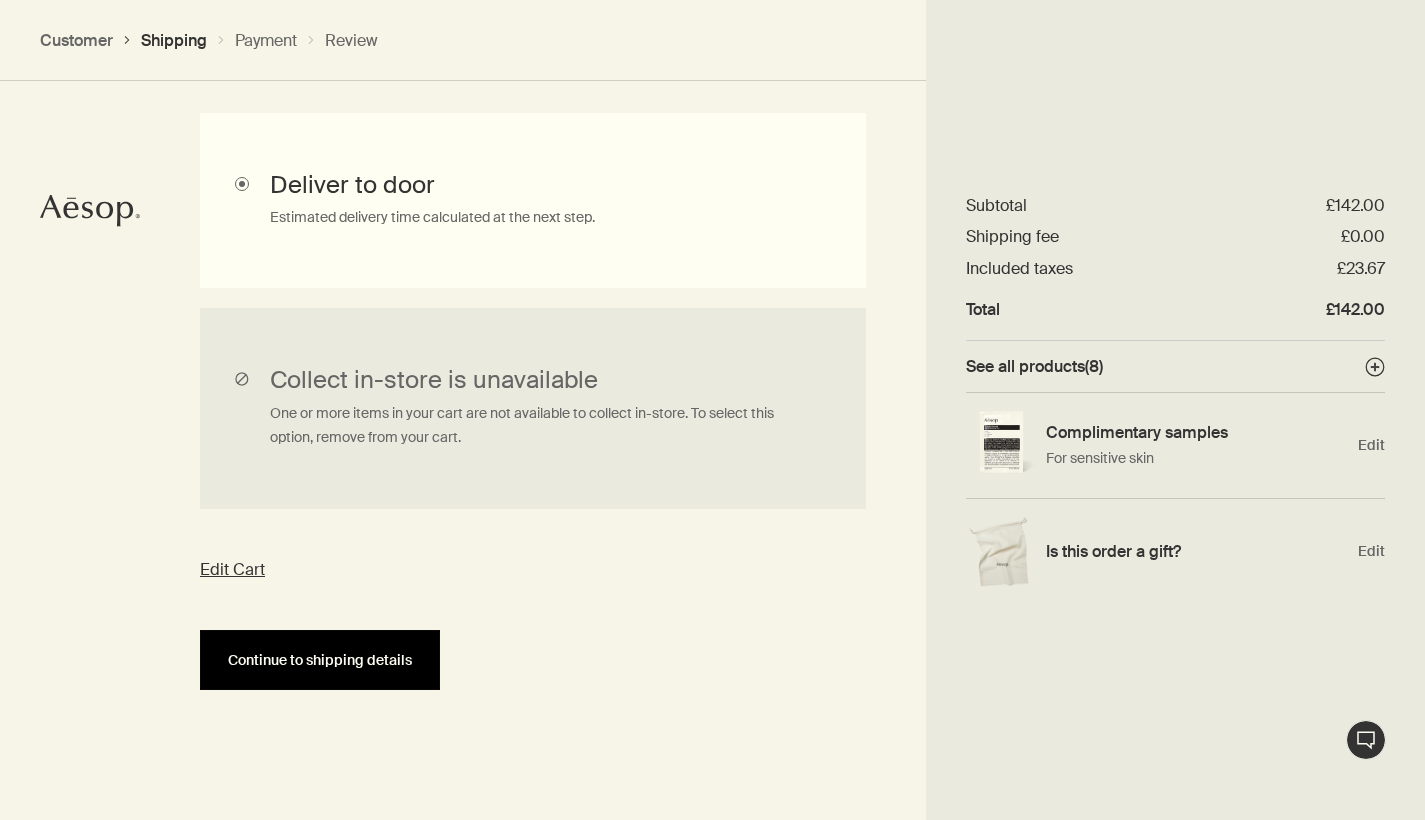 click on "Continue to shipping details" at bounding box center [320, 660] 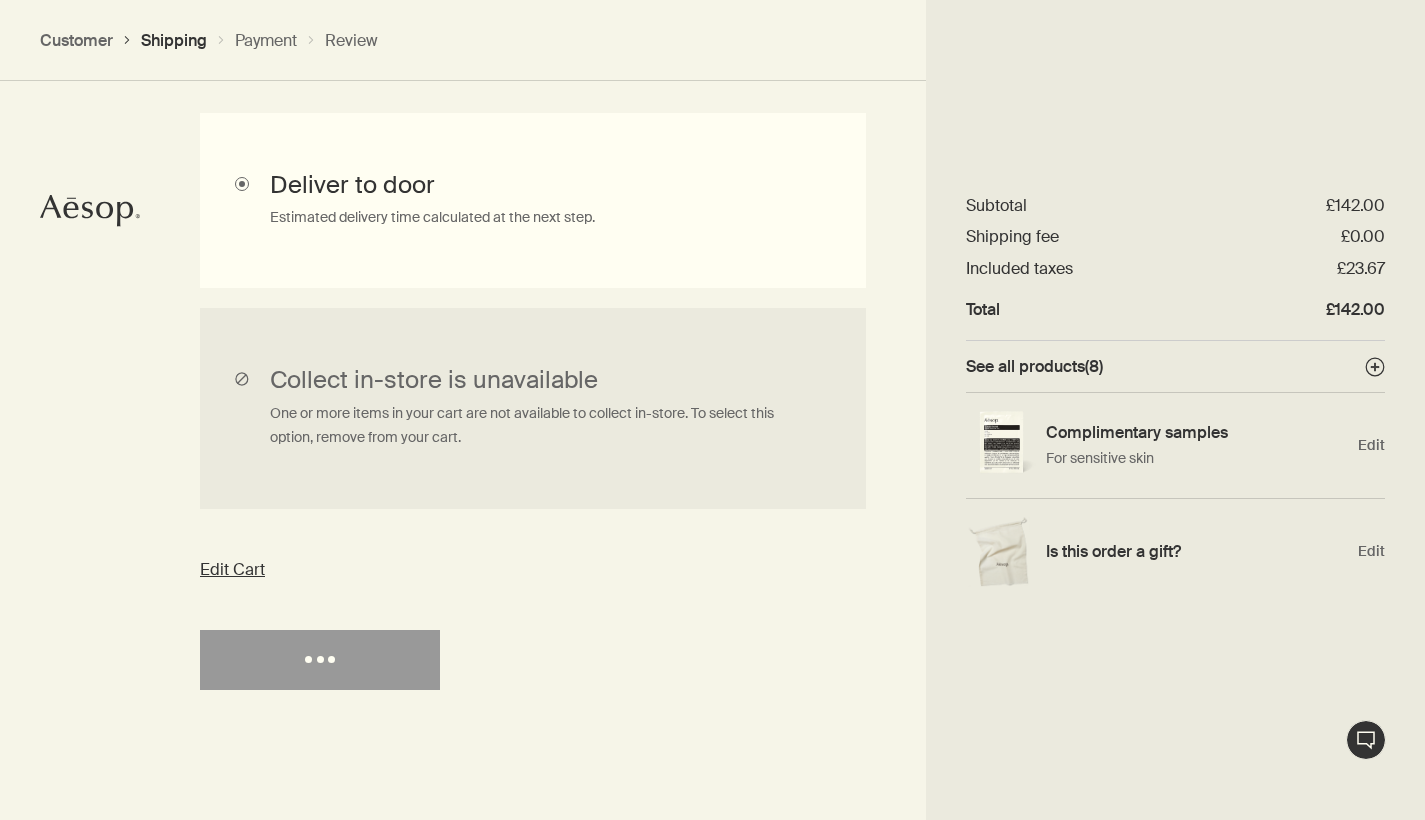 select on "GB" 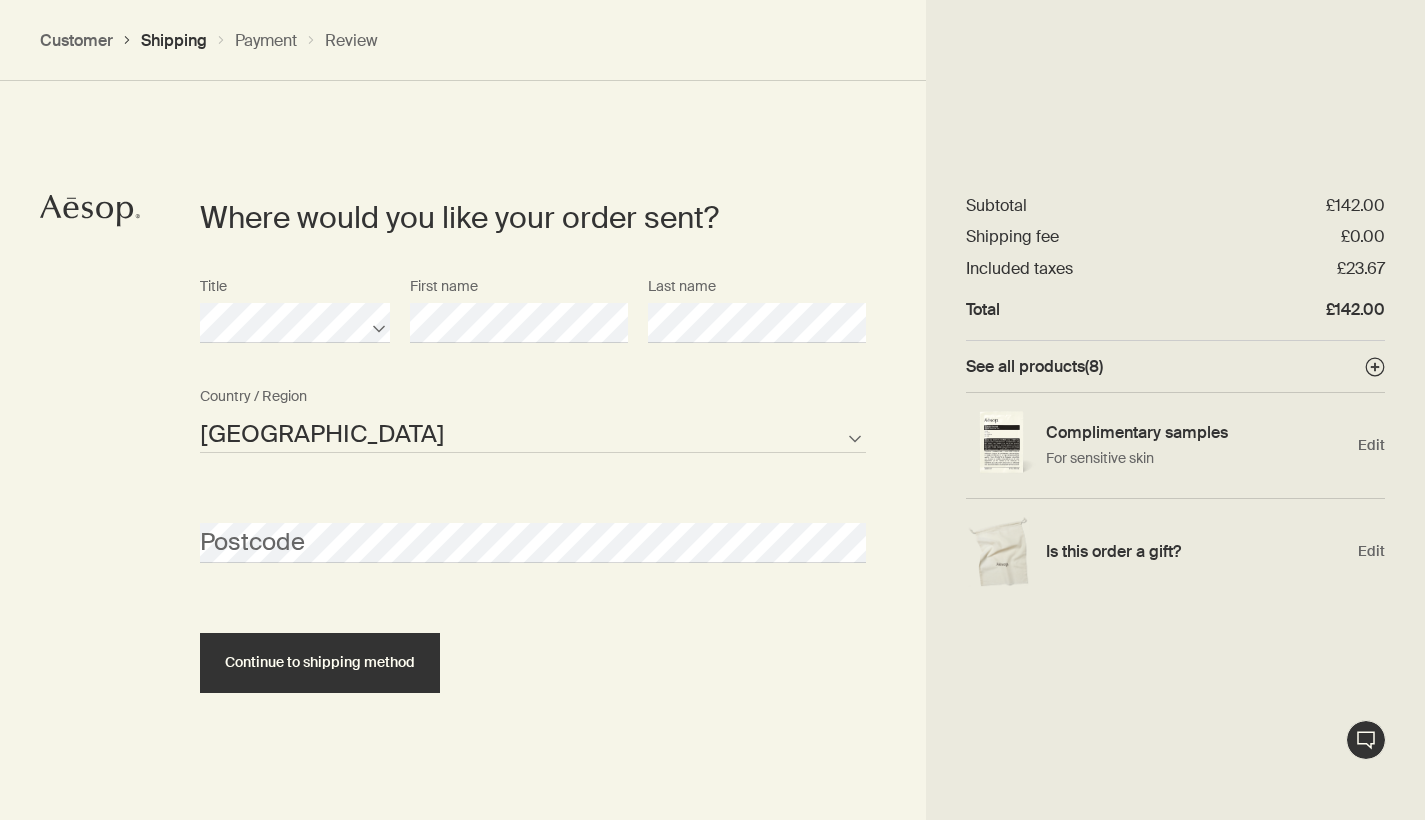 scroll, scrollTop: 863, scrollLeft: 0, axis: vertical 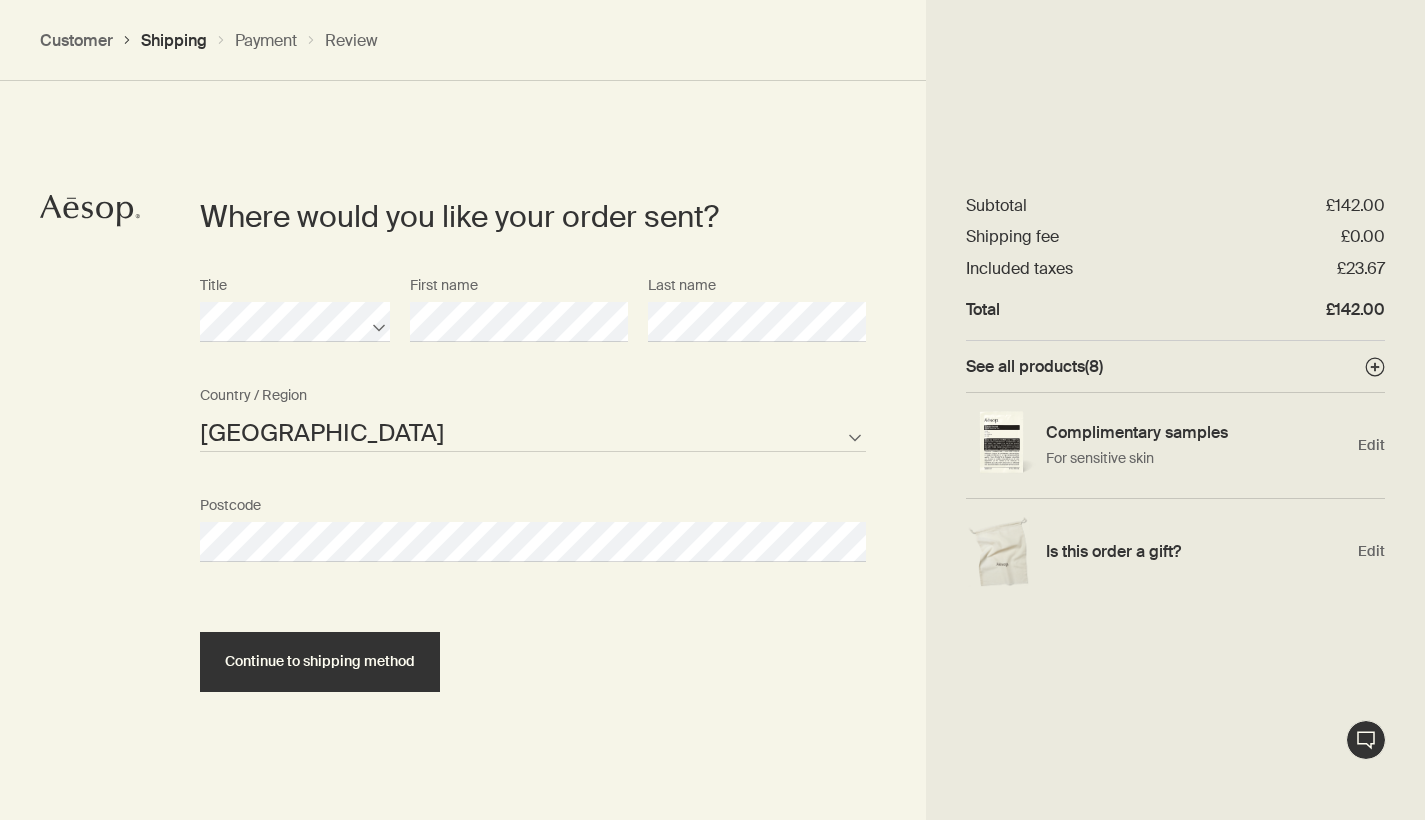 select on "GB" 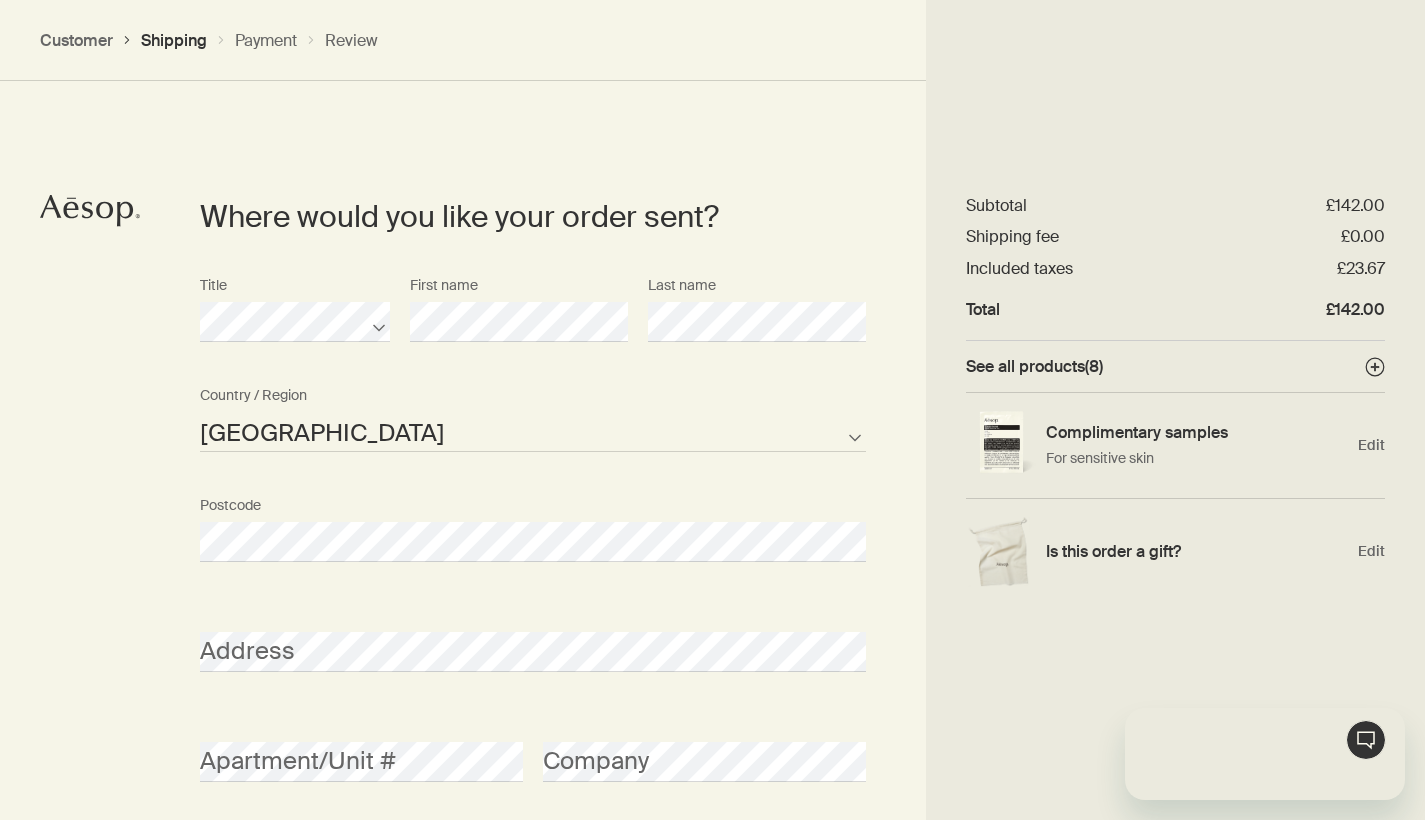 scroll, scrollTop: 0, scrollLeft: 0, axis: both 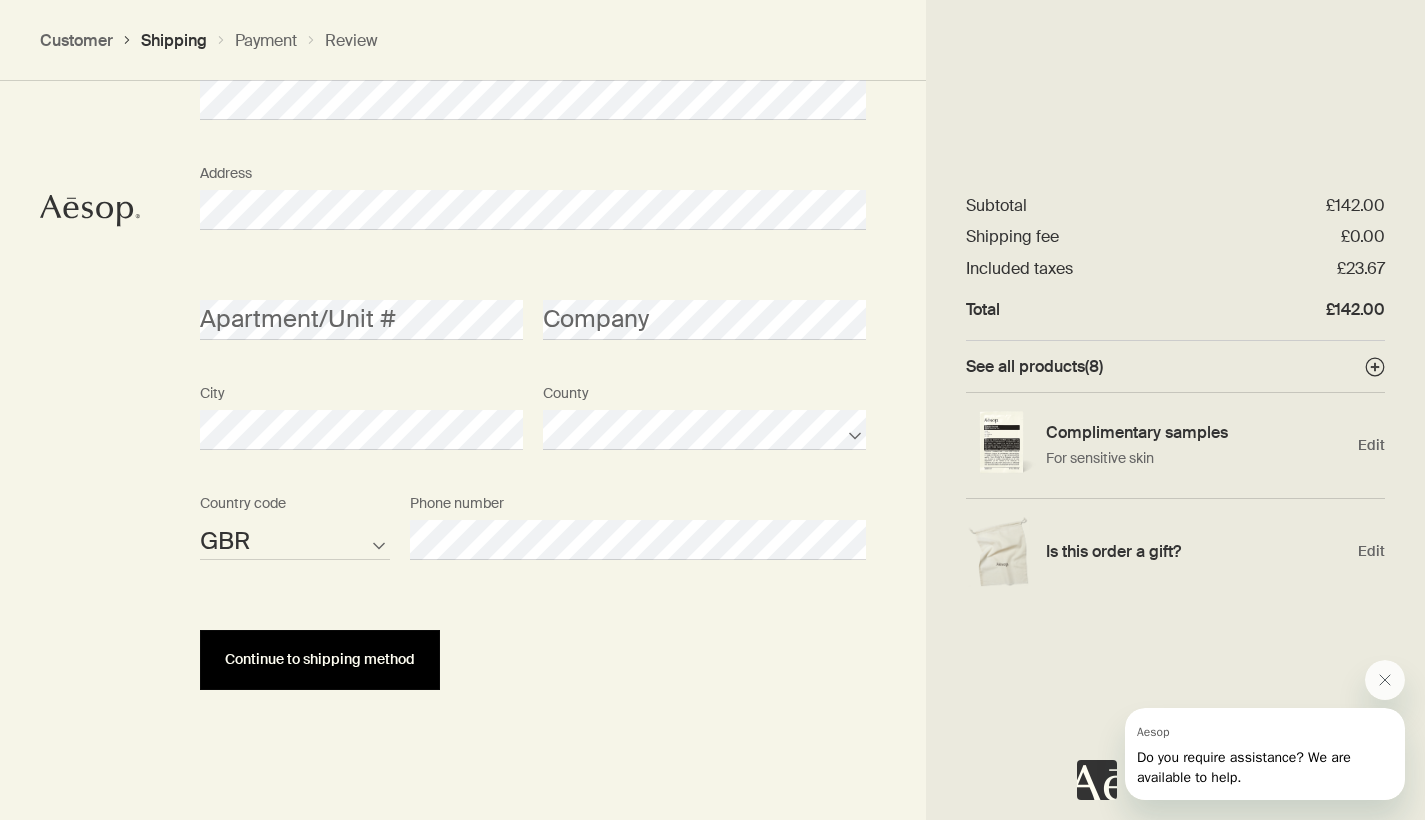 click on "Continue to shipping method" at bounding box center (320, 659) 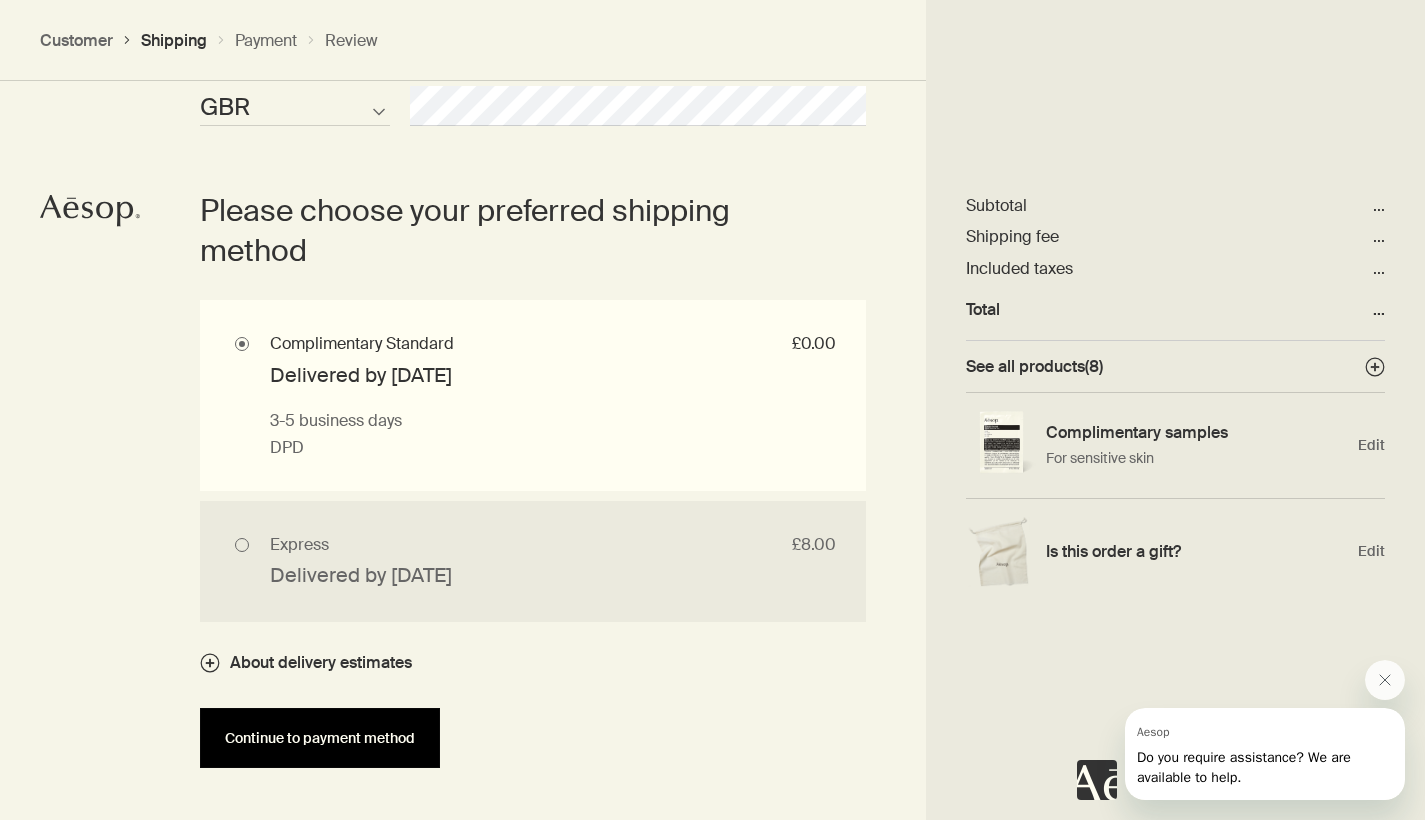 scroll, scrollTop: 1740, scrollLeft: 0, axis: vertical 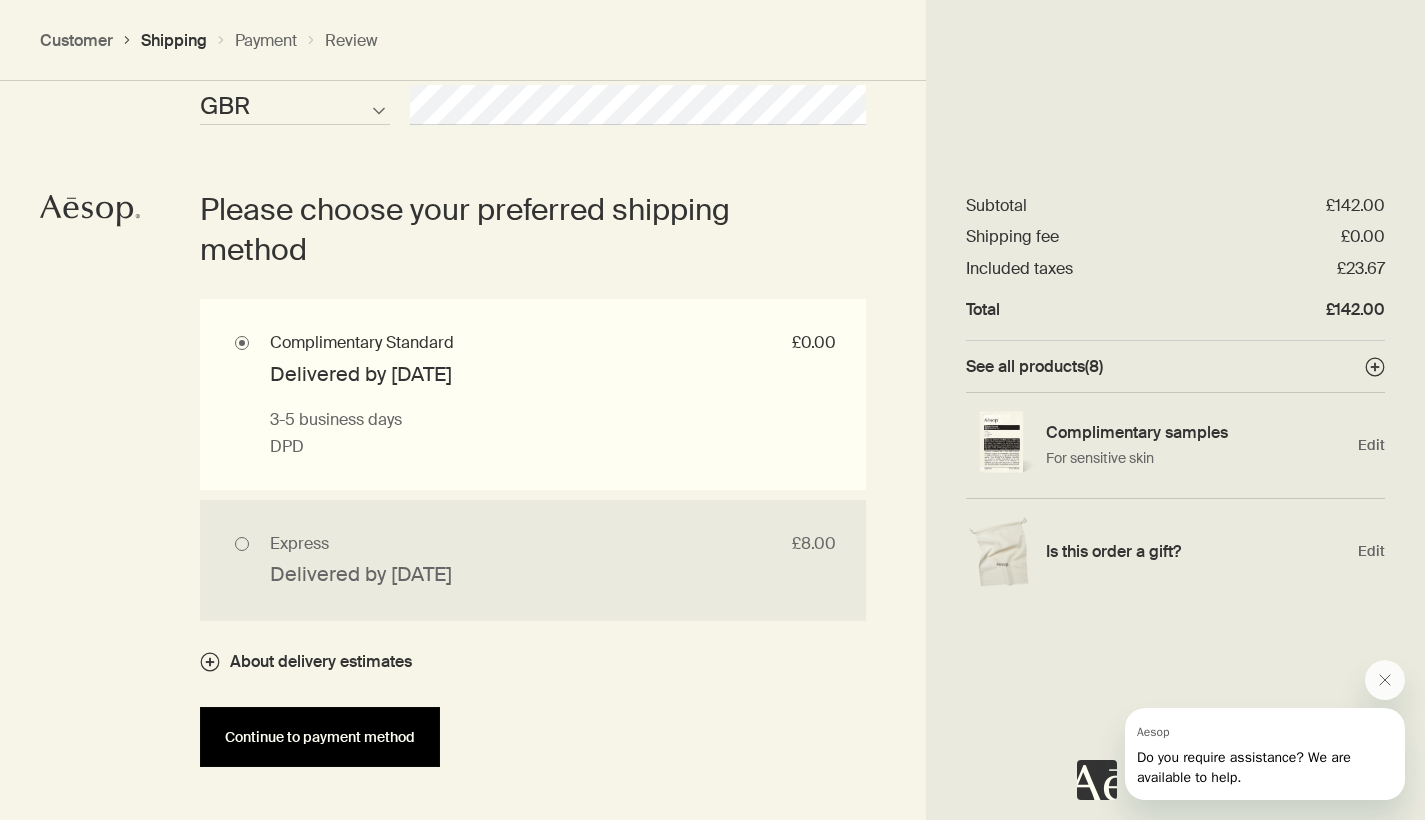 click on "Continue to payment method" at bounding box center (320, 737) 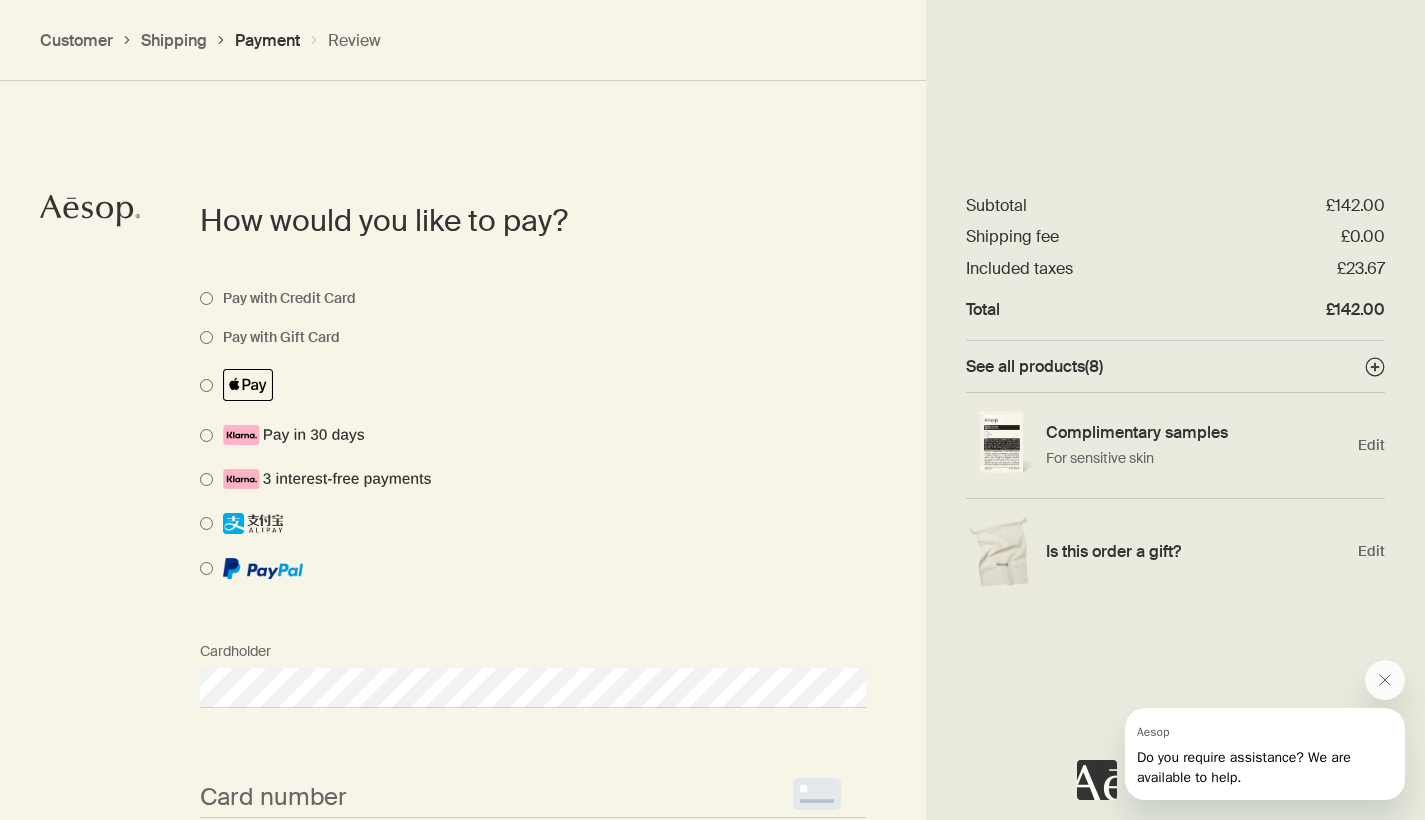 scroll, scrollTop: 1415, scrollLeft: 0, axis: vertical 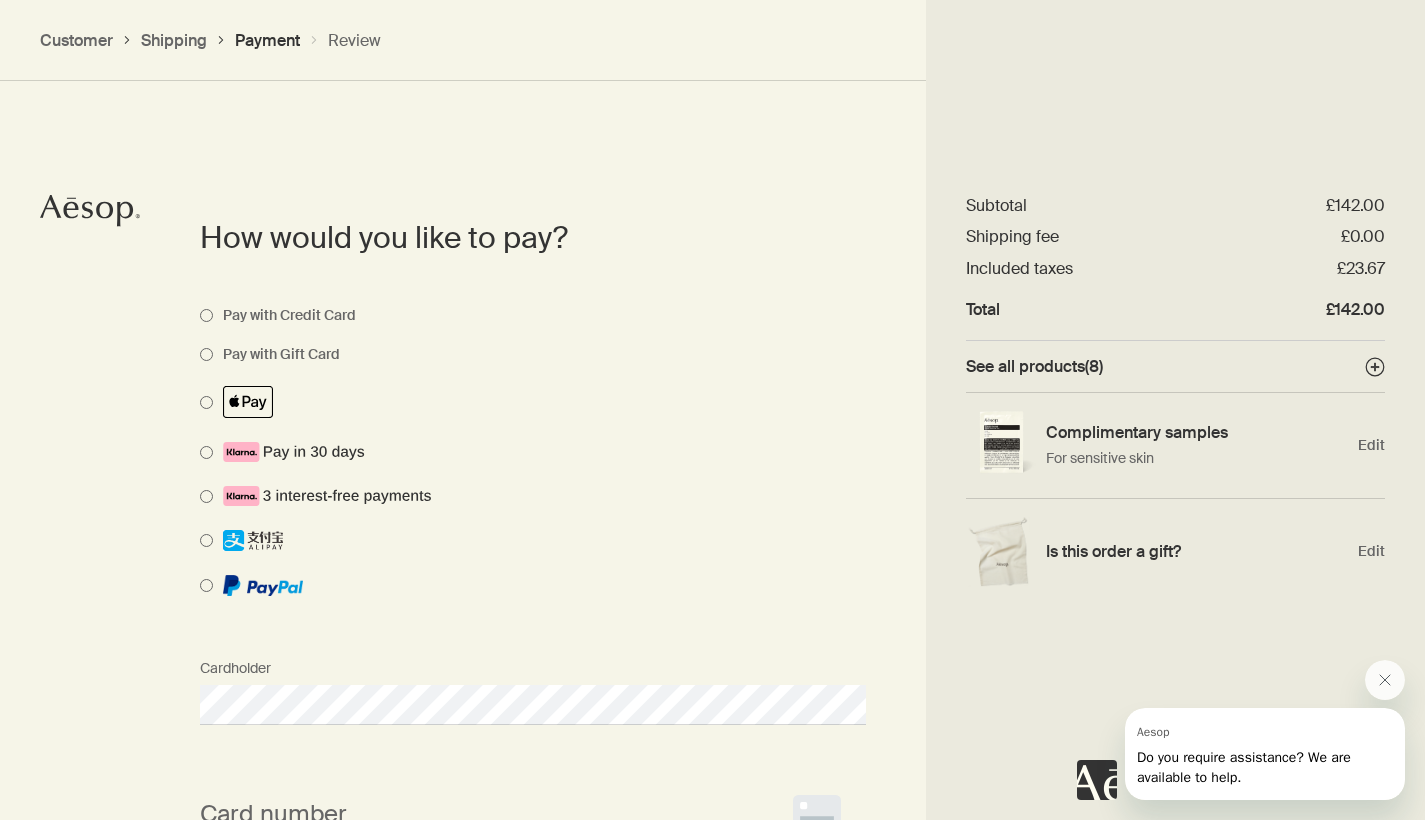 select on "GB" 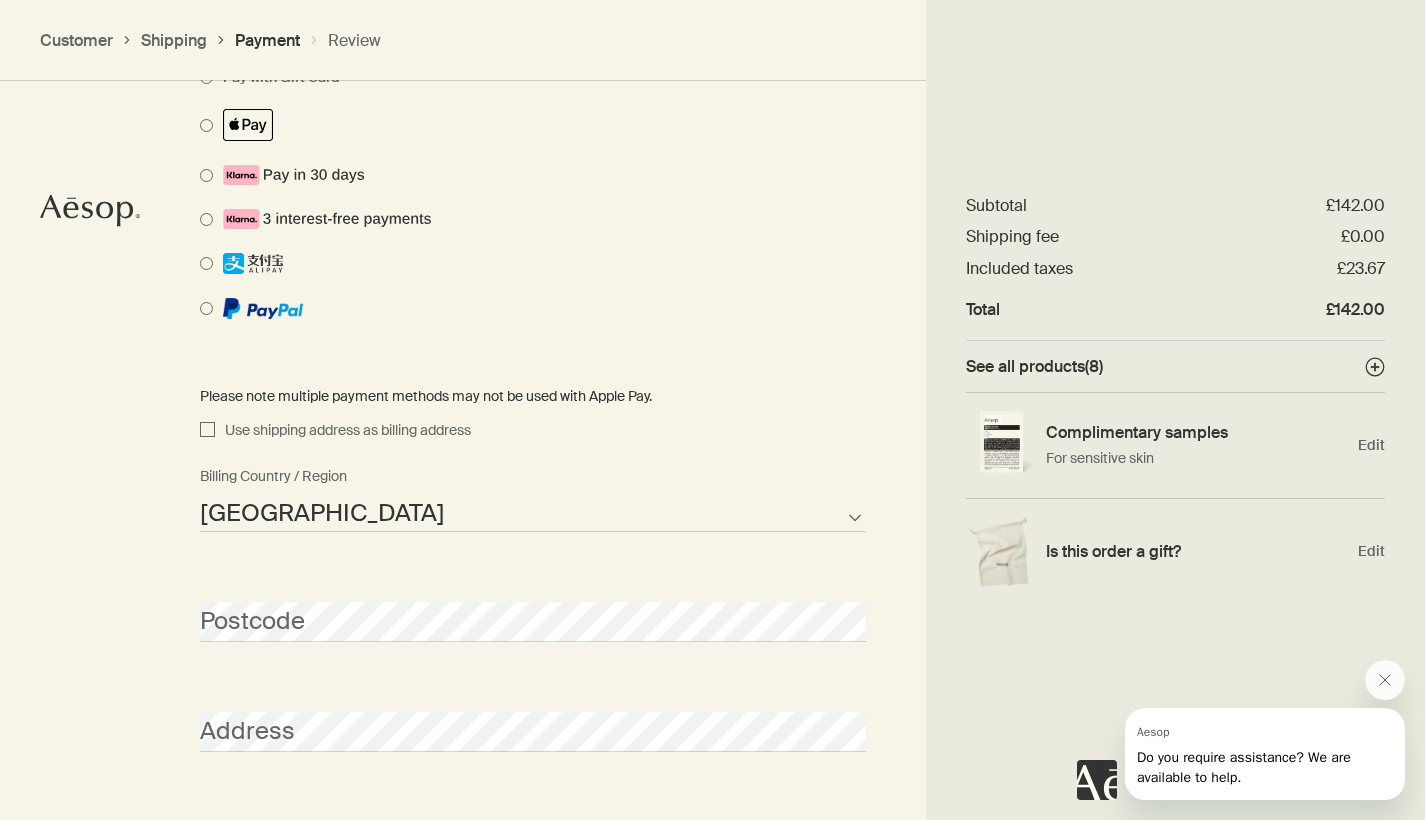 scroll, scrollTop: 1727, scrollLeft: 0, axis: vertical 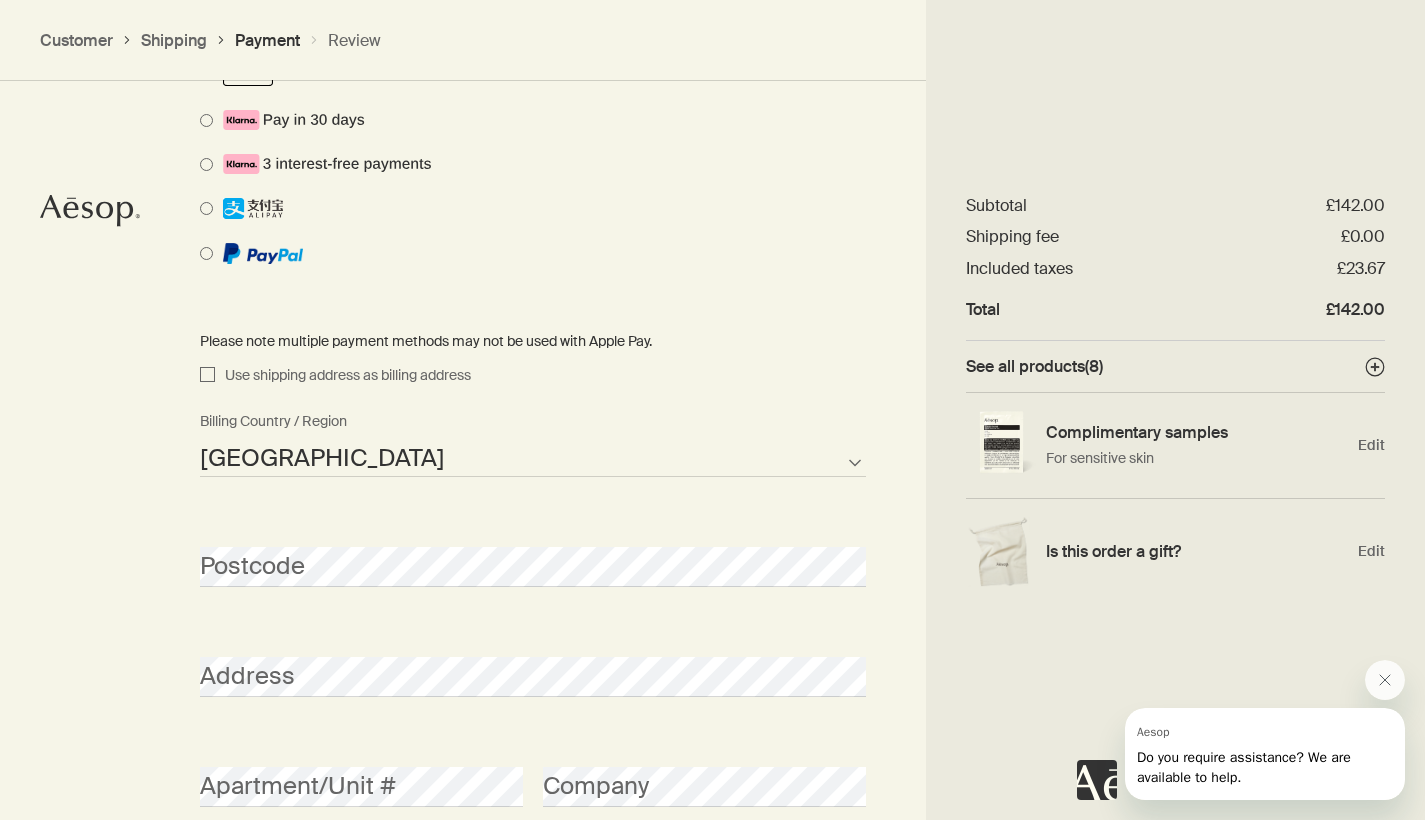 click on "Use shipping address as billing address" at bounding box center [343, 376] 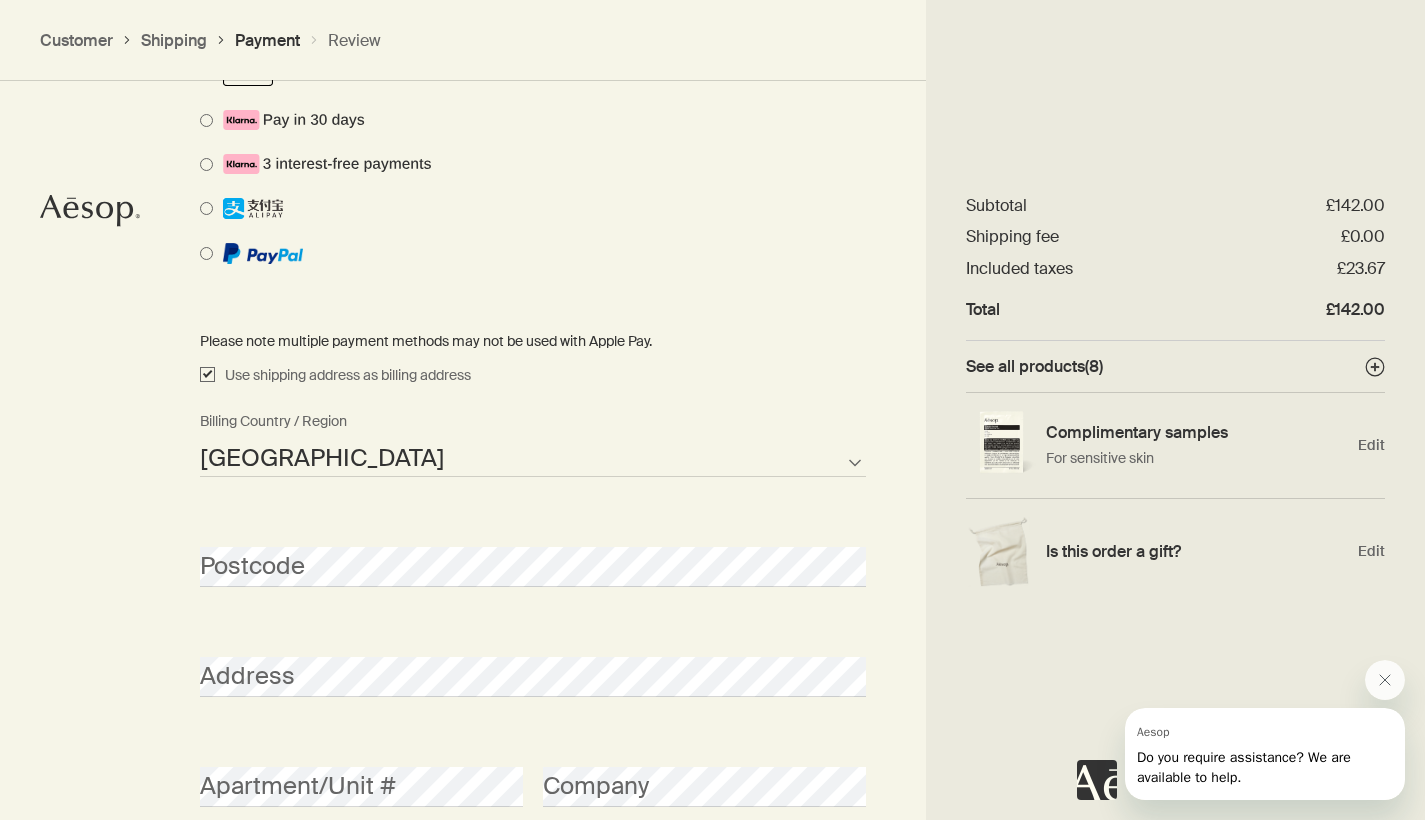 checkbox on "true" 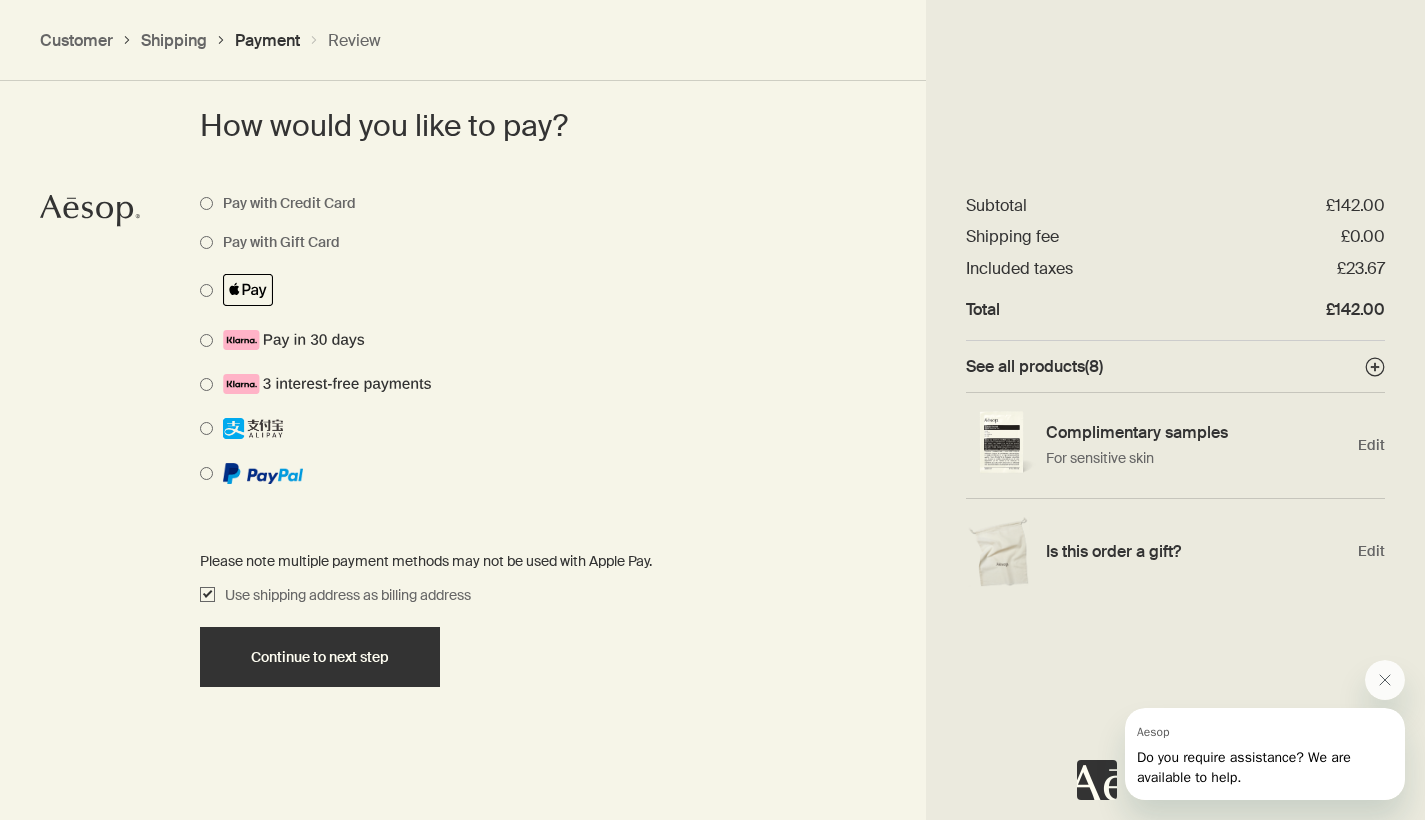 scroll, scrollTop: 1501, scrollLeft: 0, axis: vertical 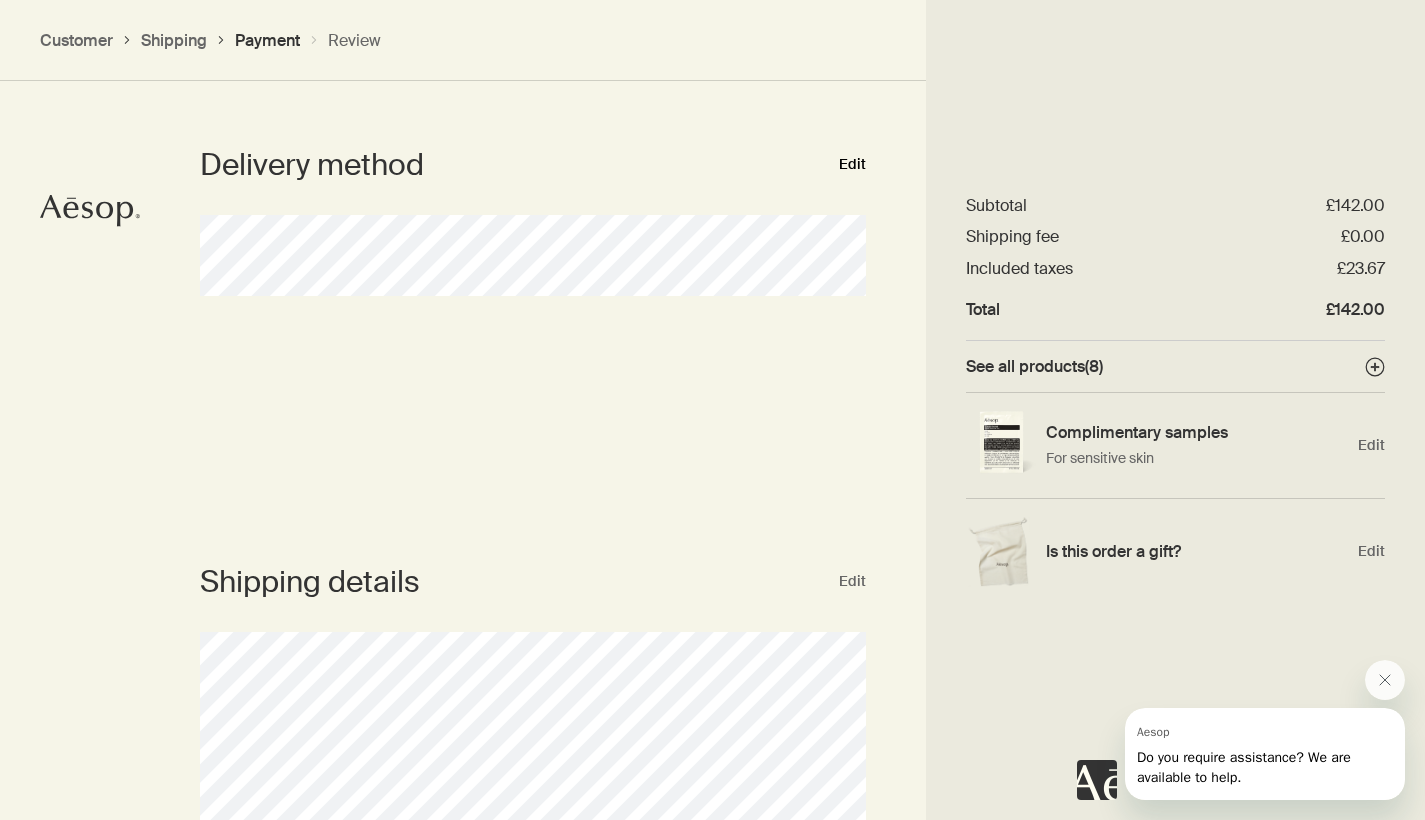 click on "Edit" at bounding box center [852, 165] 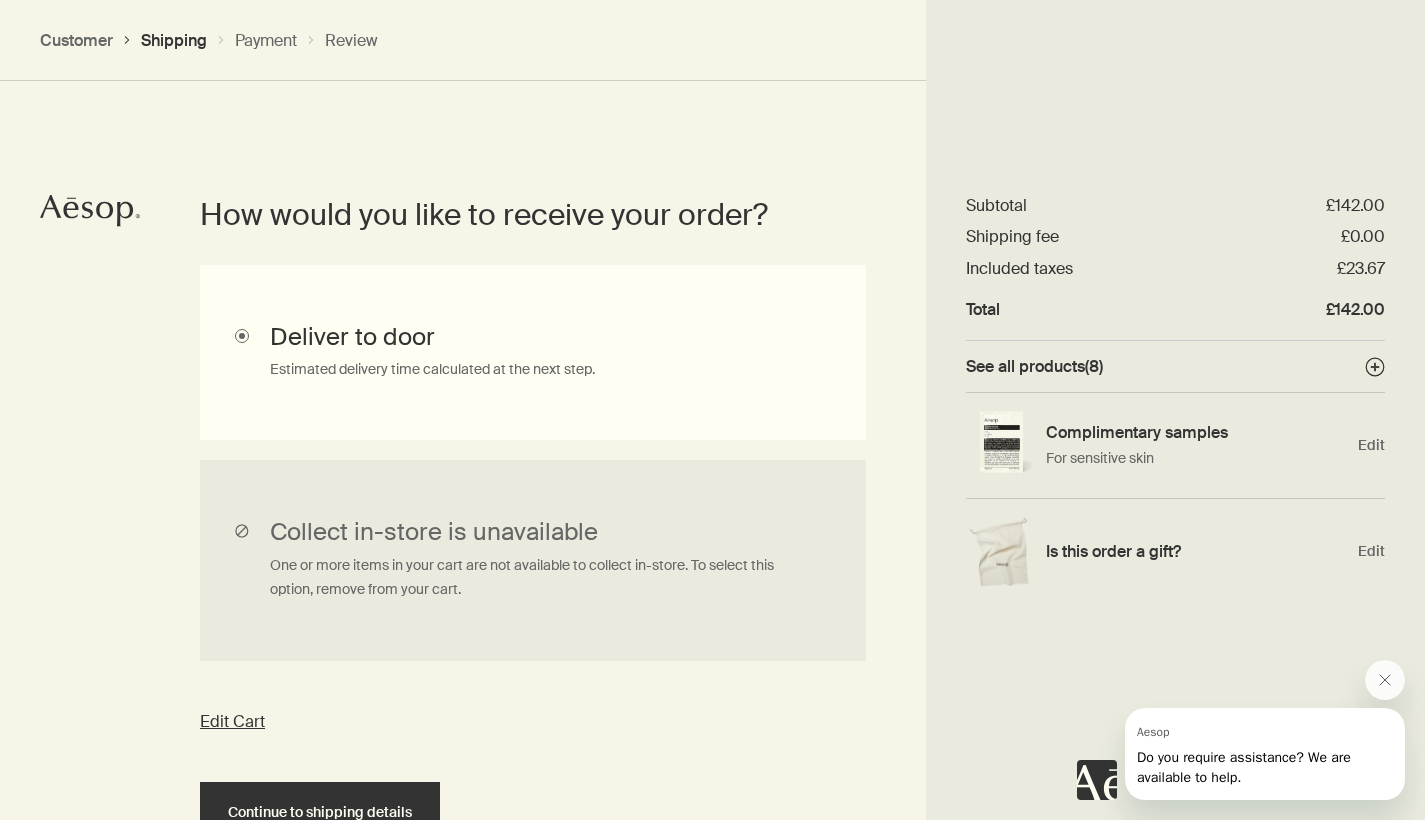 scroll, scrollTop: 447, scrollLeft: 0, axis: vertical 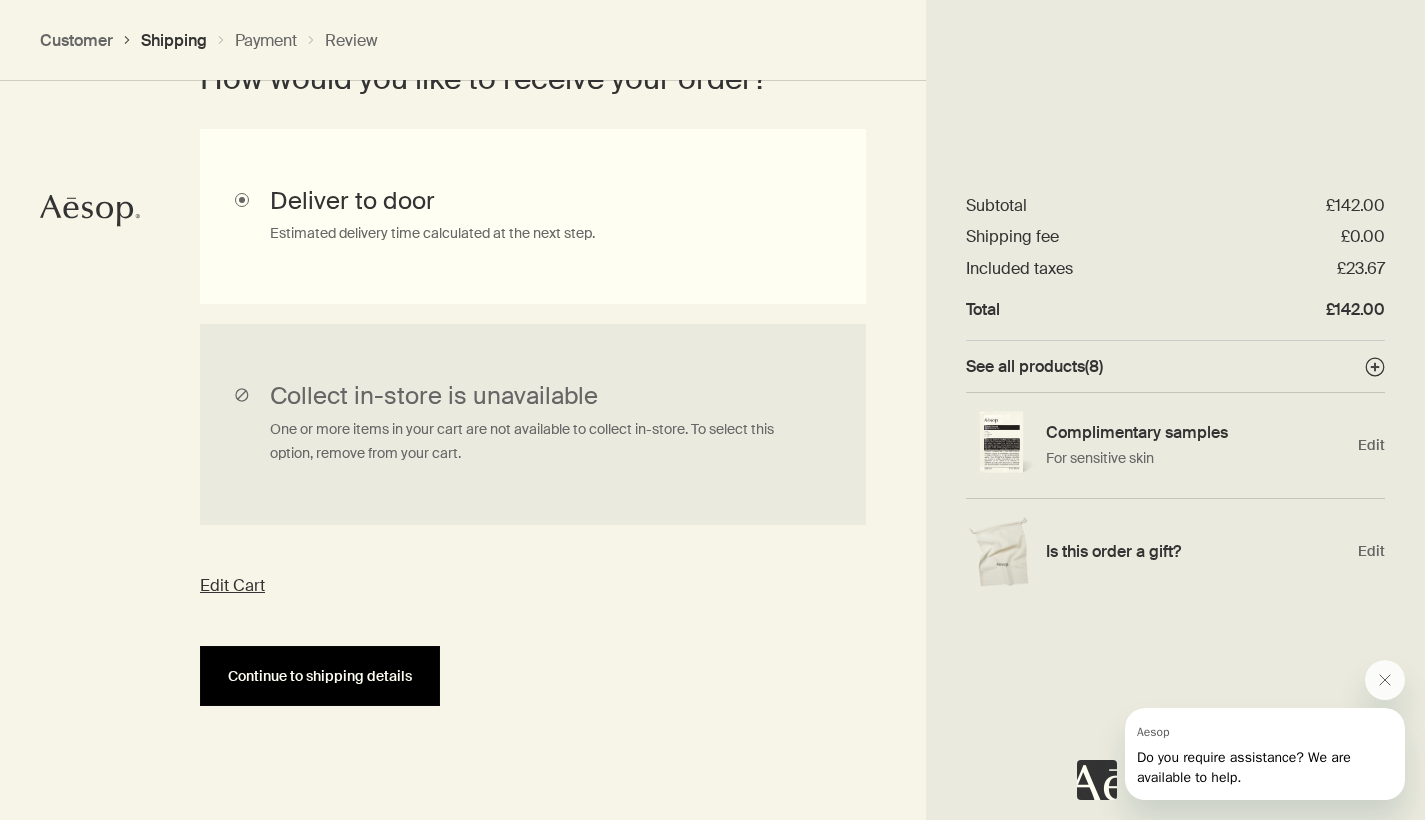 click on "Continue to shipping details" at bounding box center (320, 676) 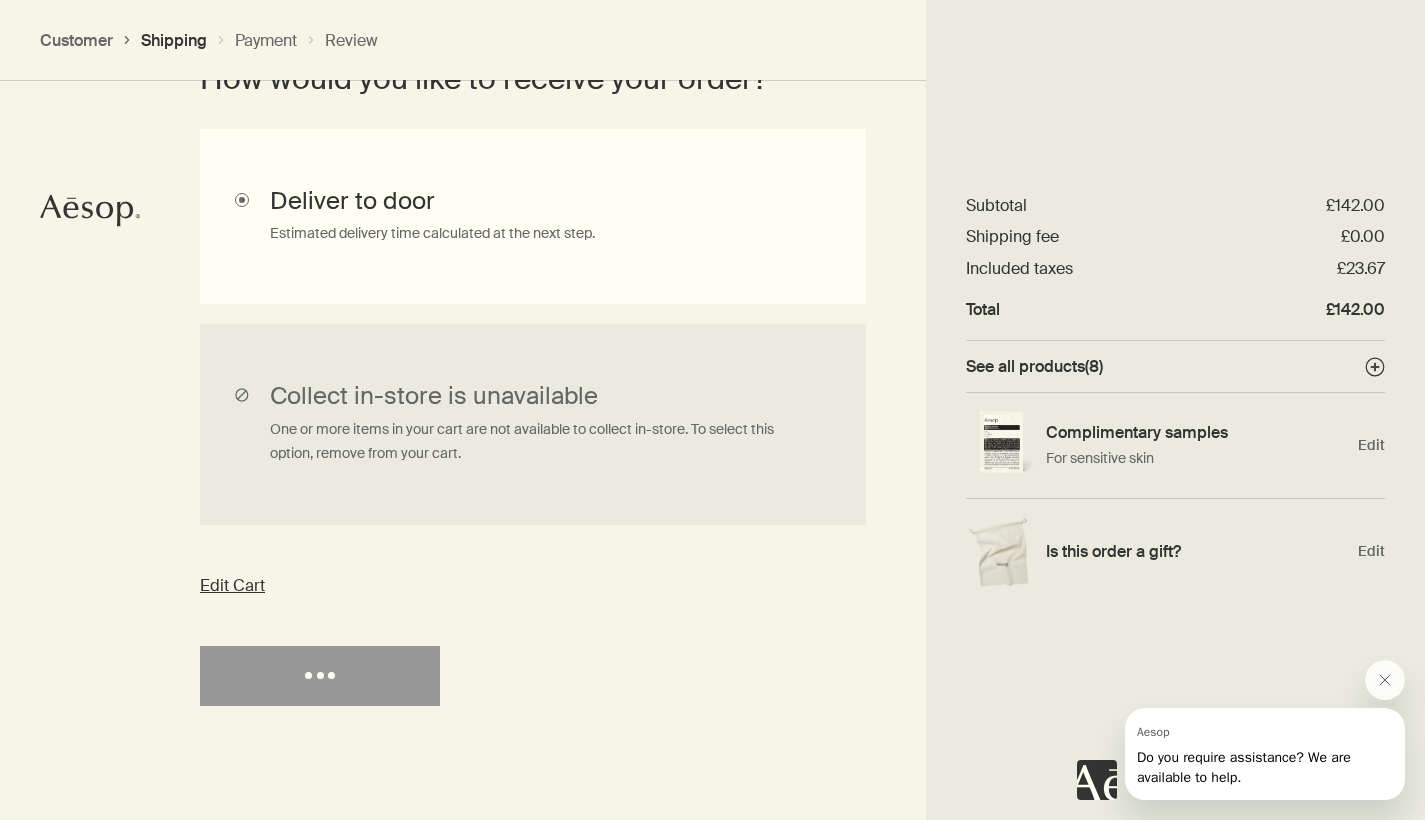 select on "GB" 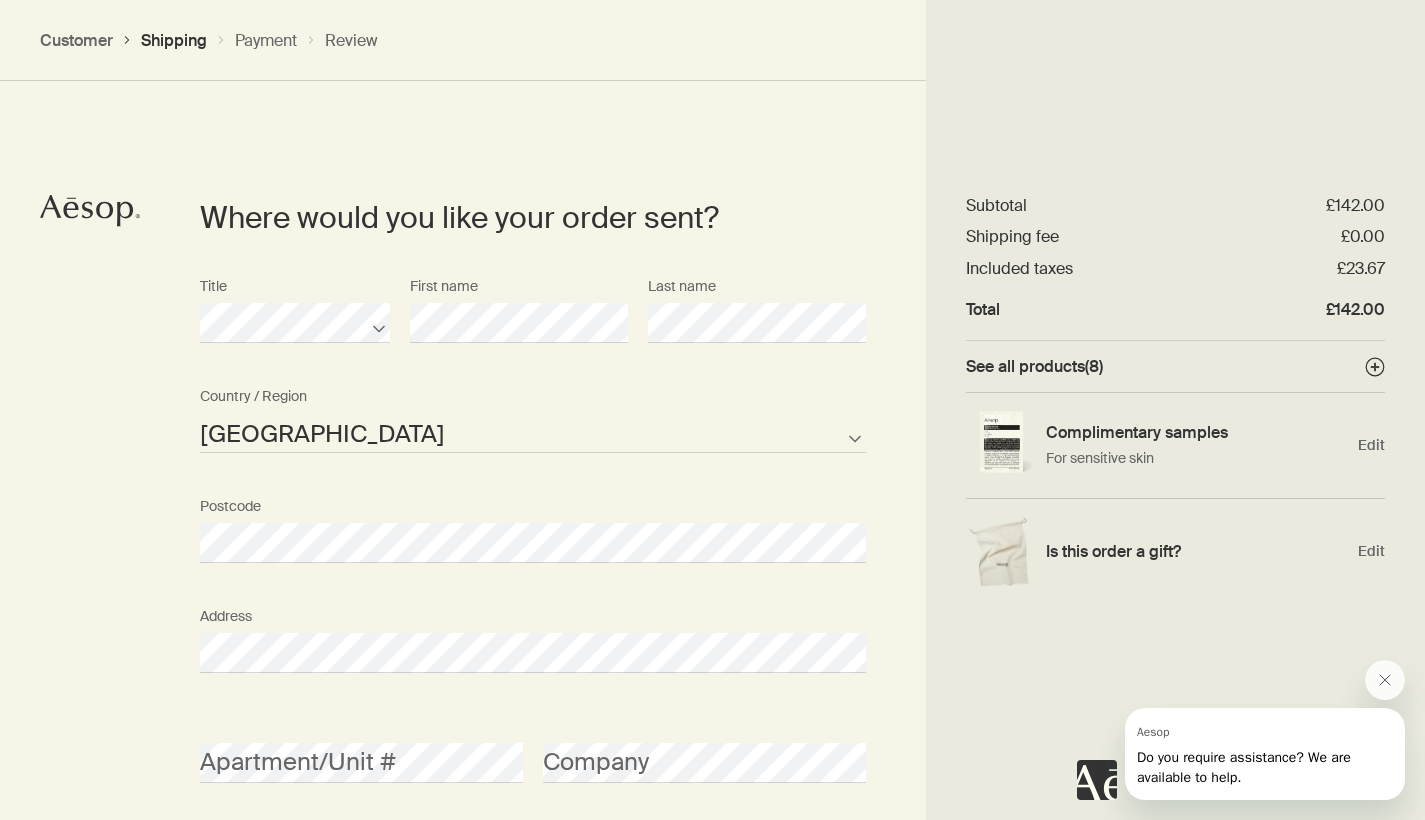 scroll, scrollTop: 863, scrollLeft: 0, axis: vertical 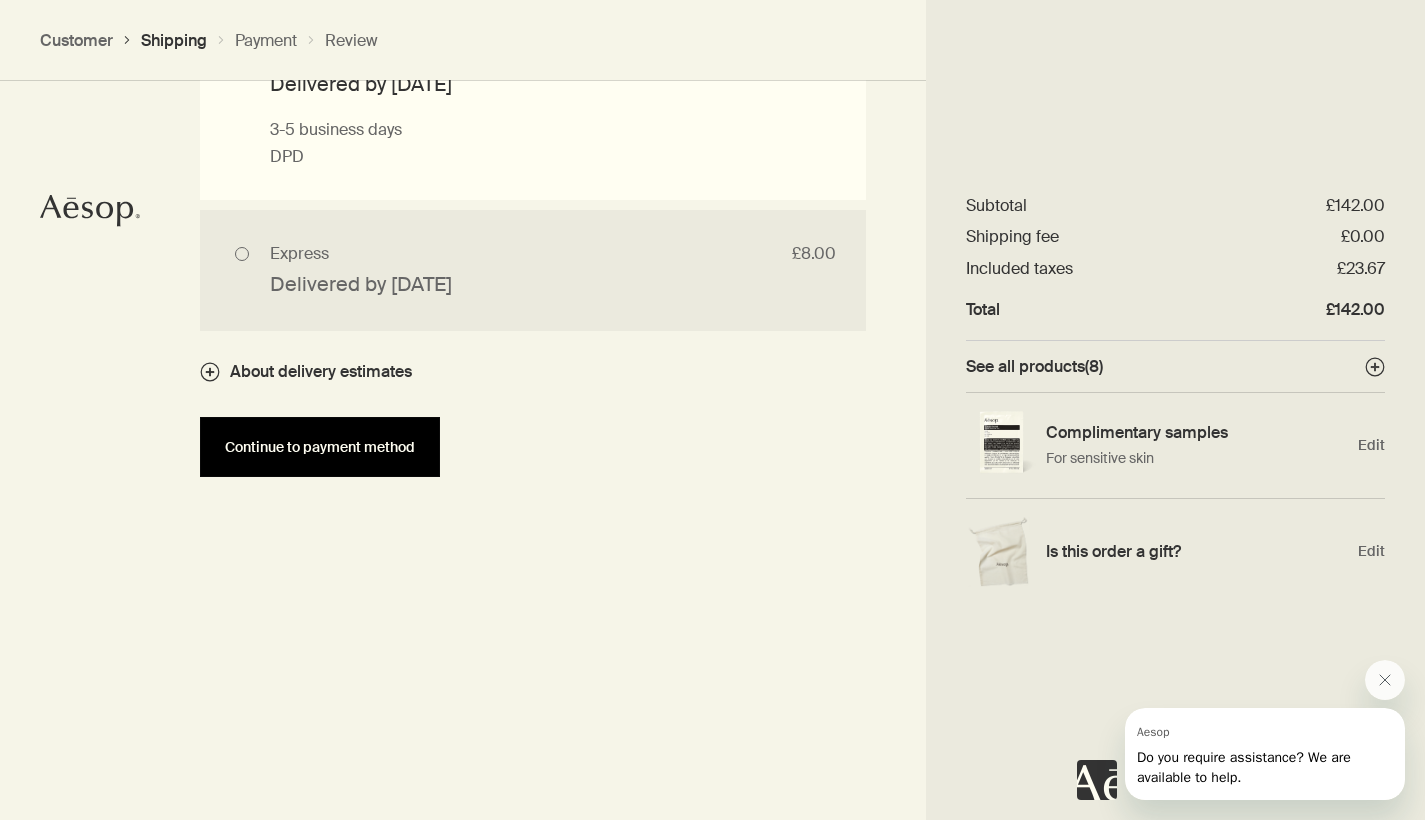 click on "Continue to payment method" at bounding box center [320, 447] 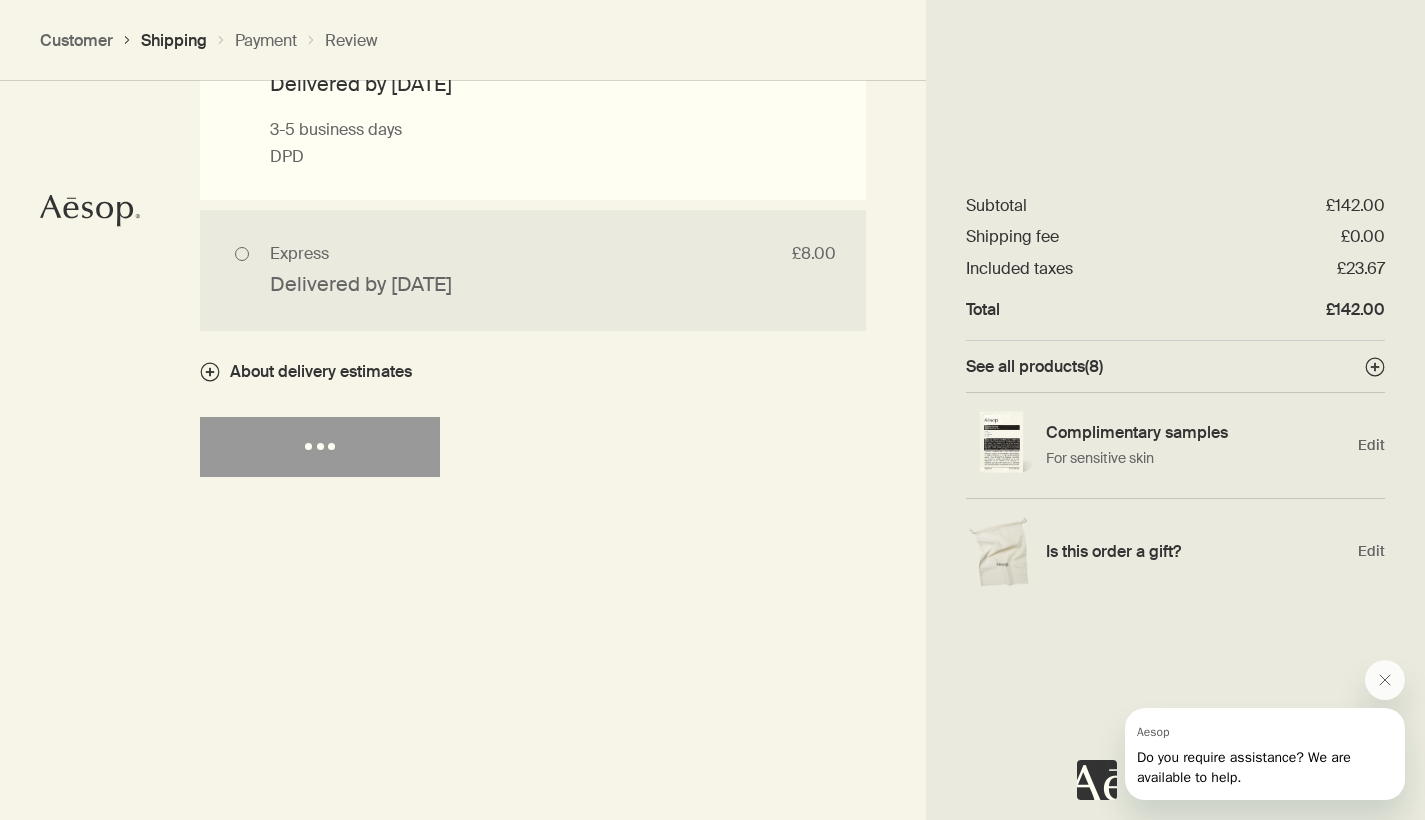 select on "GB" 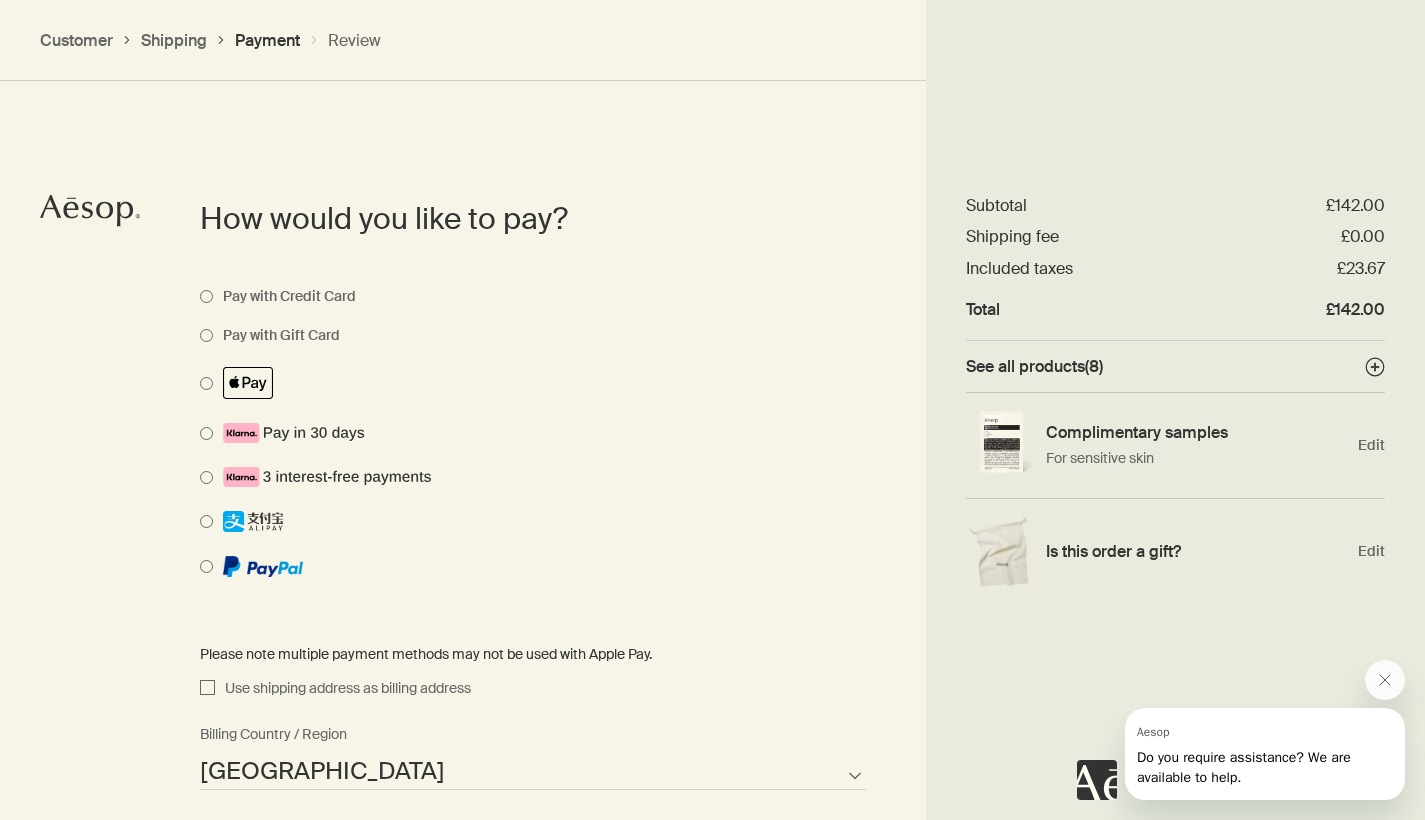 scroll, scrollTop: 1415, scrollLeft: 0, axis: vertical 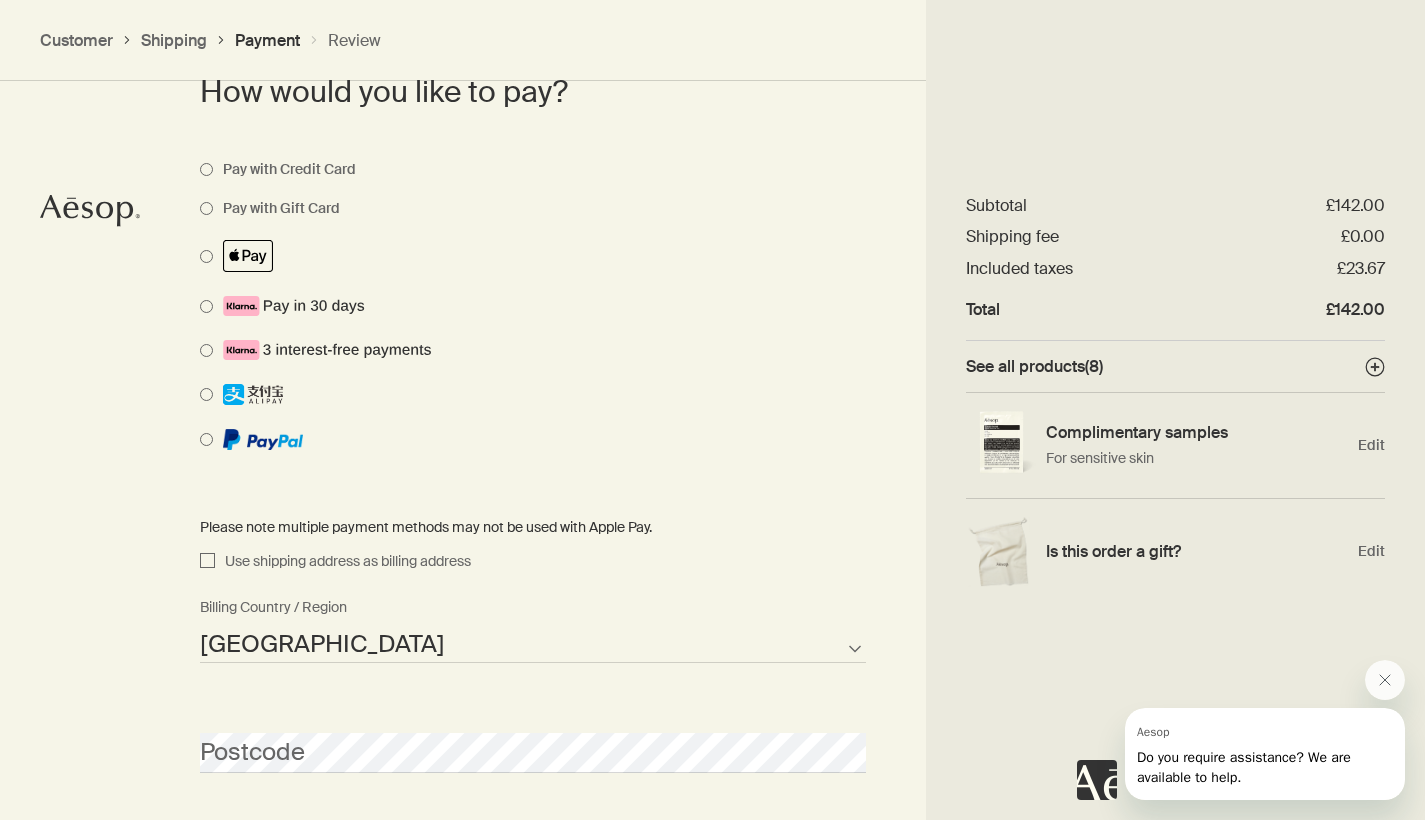 click on "Use shipping address as billing address" at bounding box center (207, 562) 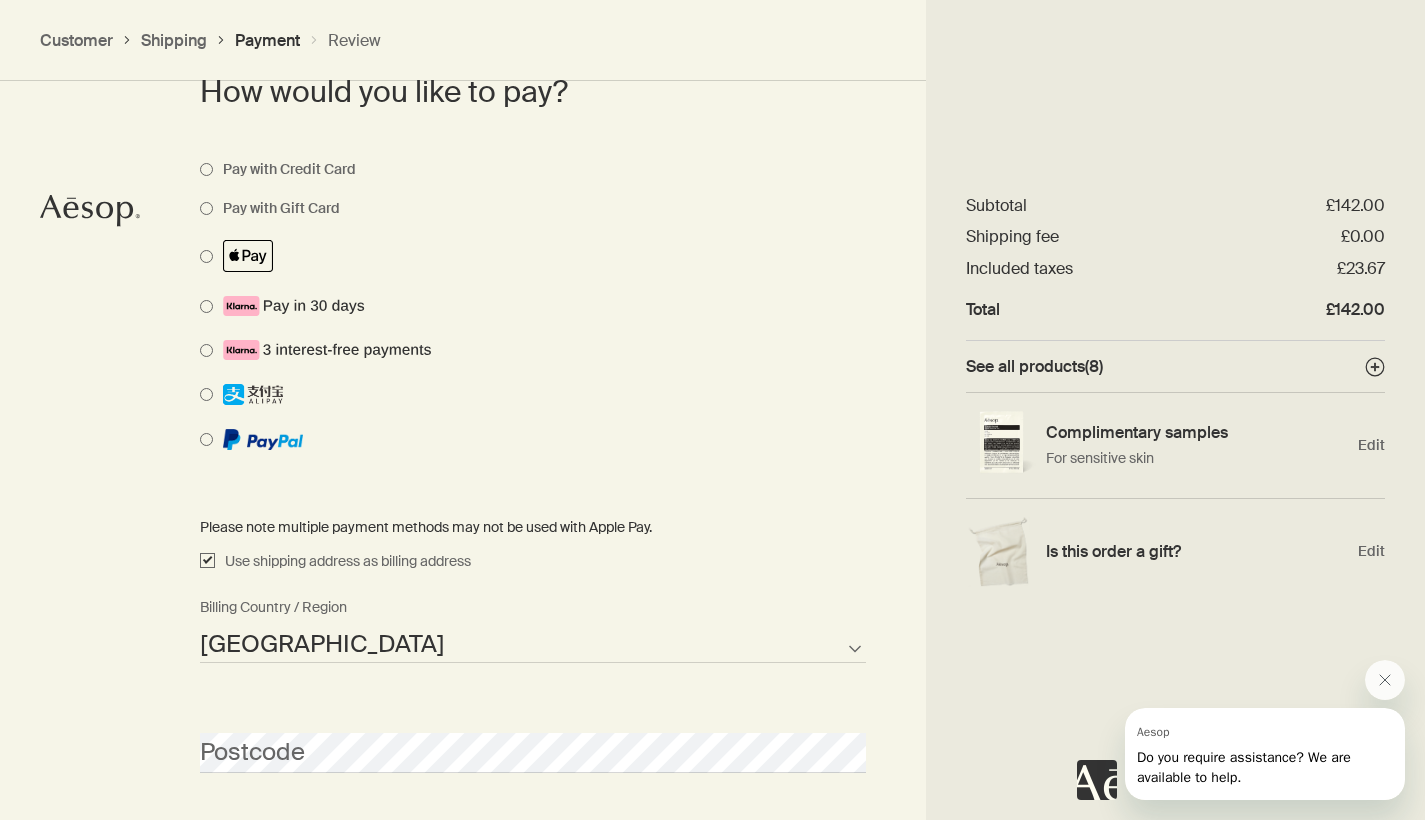 checkbox on "true" 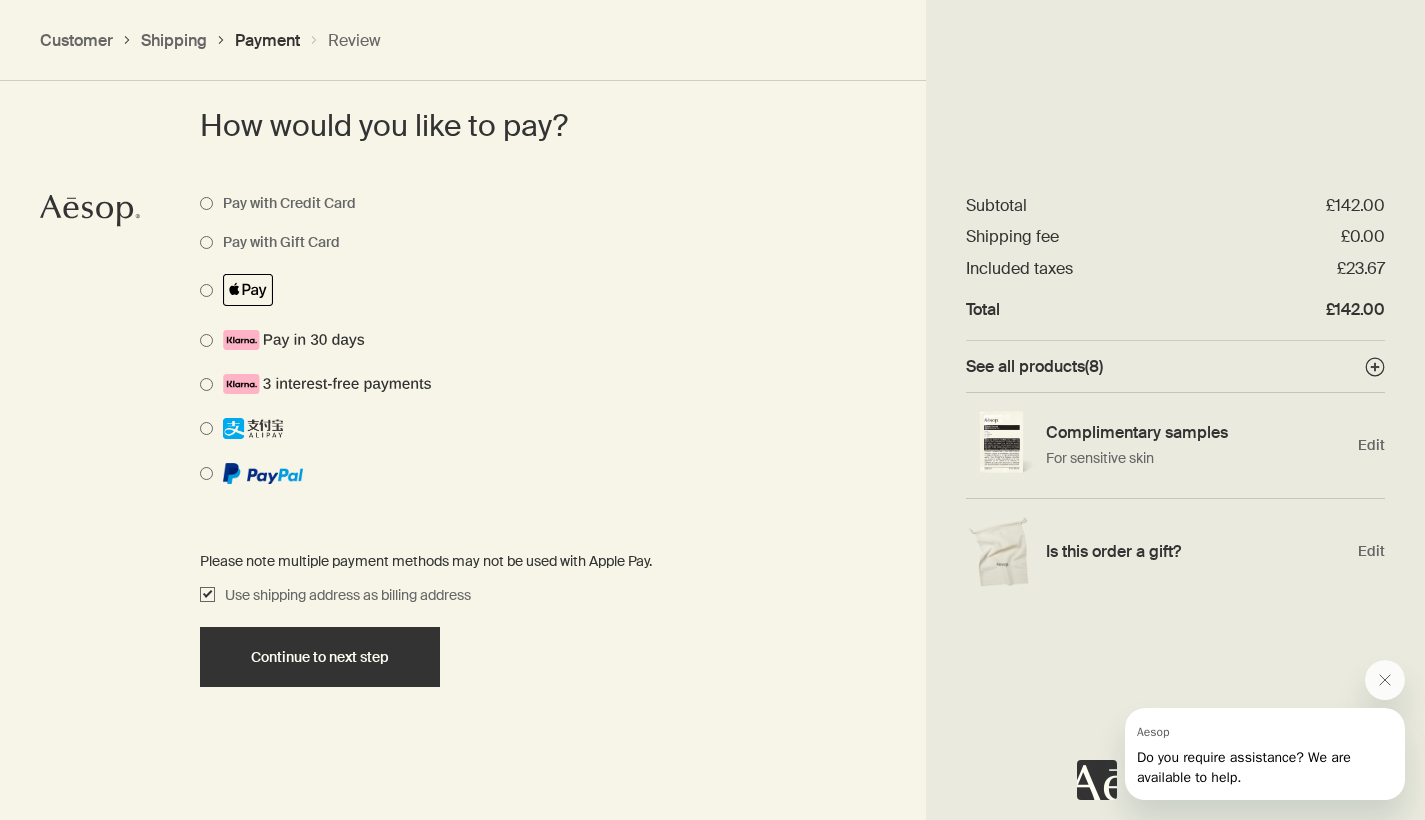 scroll, scrollTop: 1501, scrollLeft: 0, axis: vertical 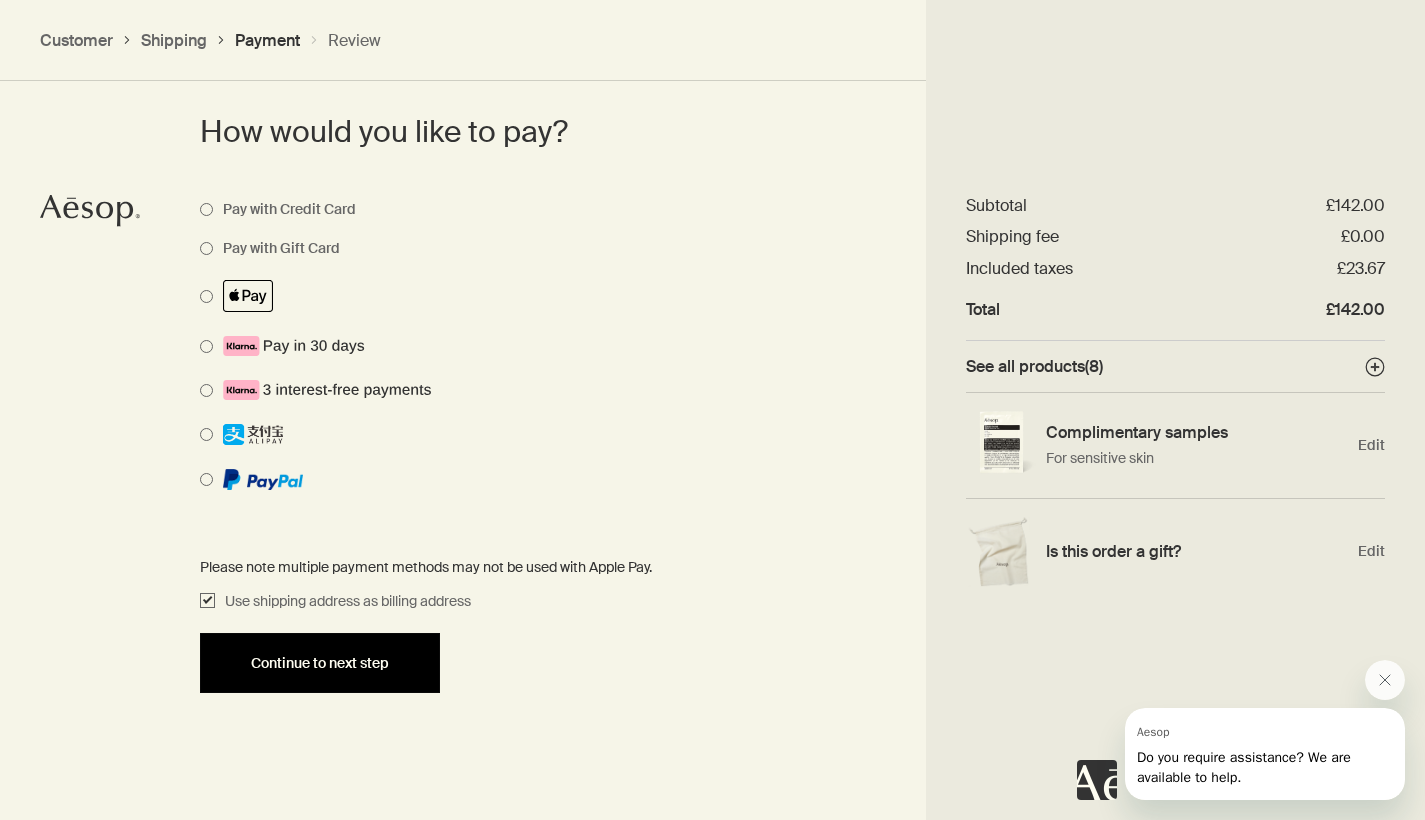 click on "Continue to next step" at bounding box center (320, 663) 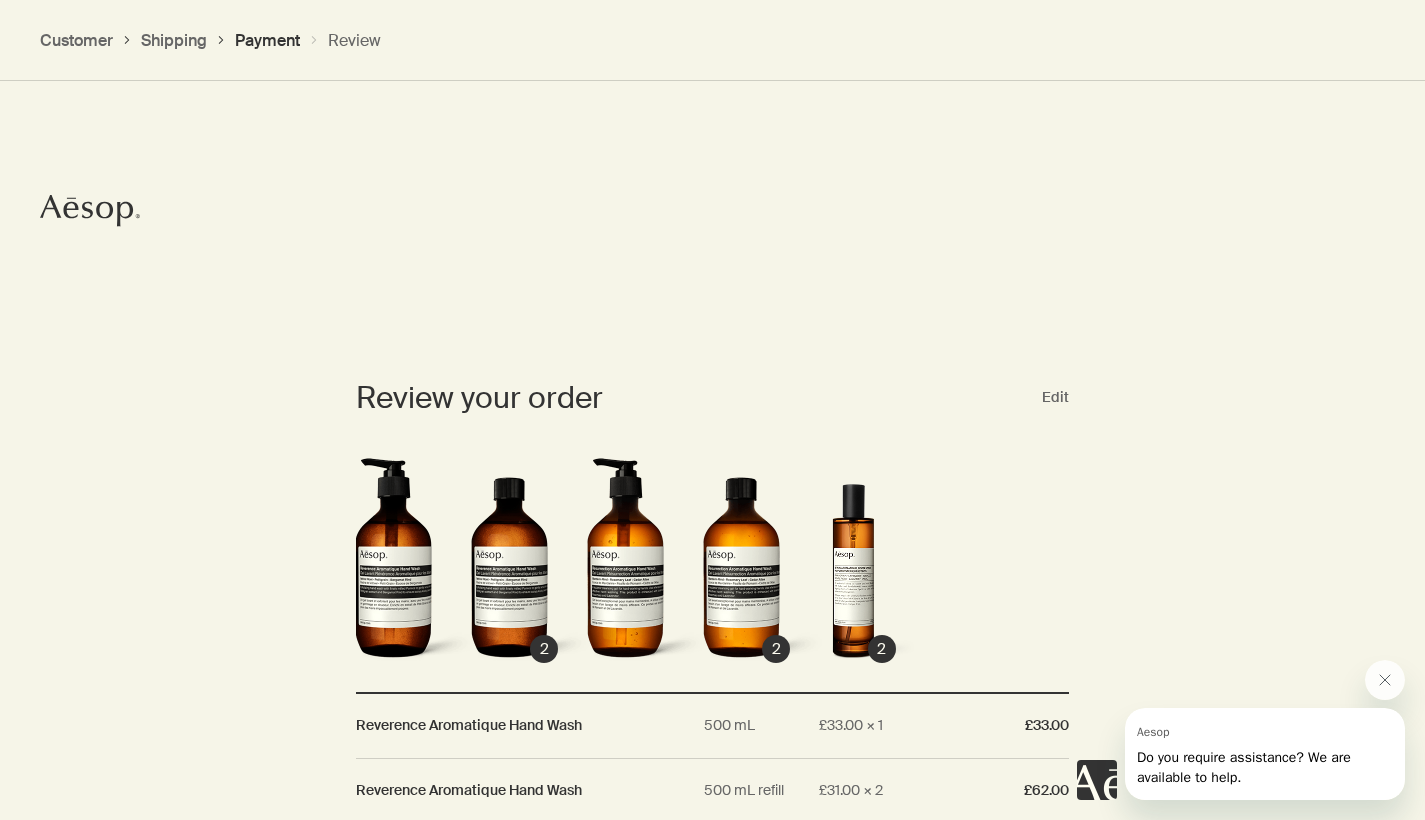 click on "See all products  ( 8 )" at bounding box center [0, 0] 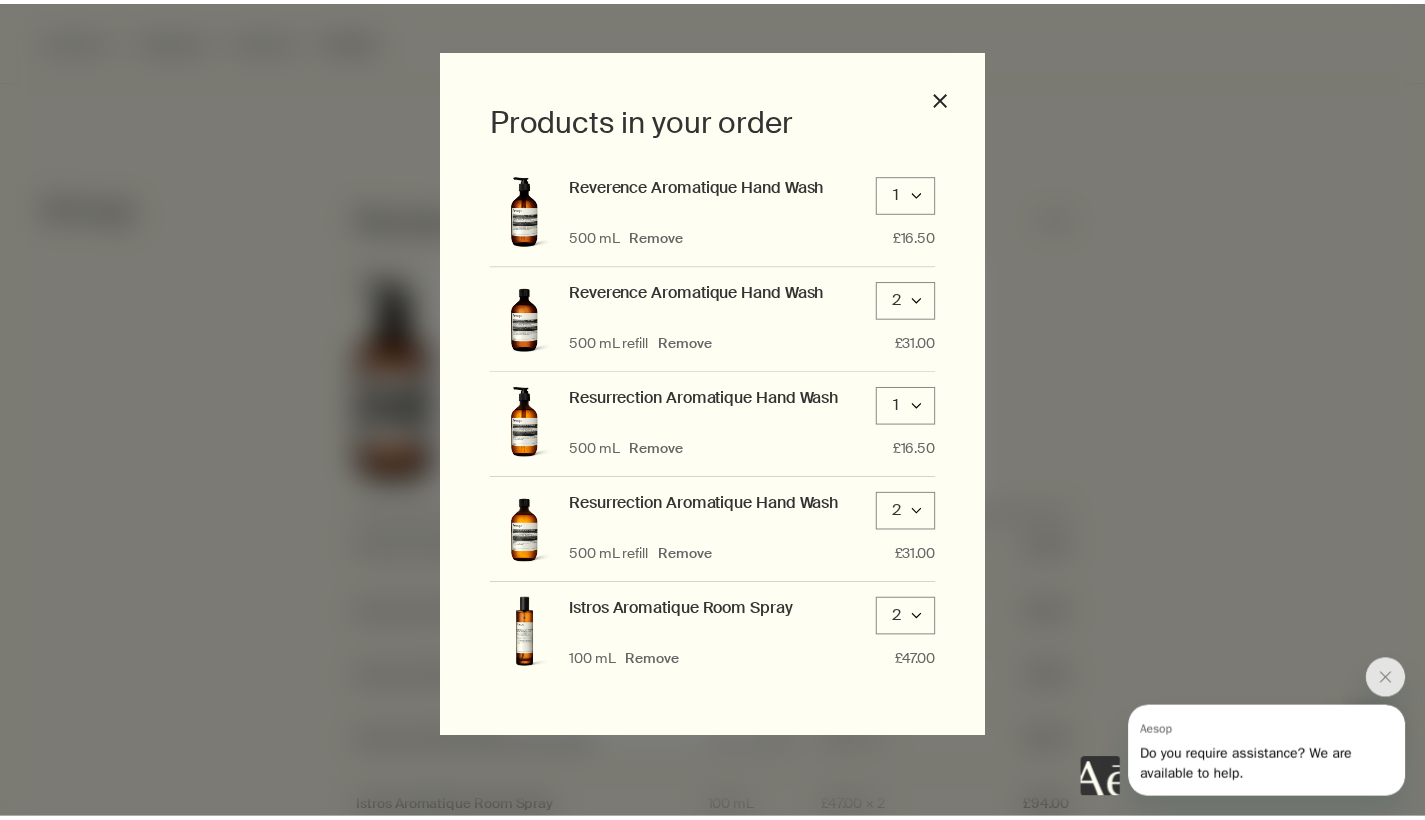 scroll, scrollTop: 1790, scrollLeft: 0, axis: vertical 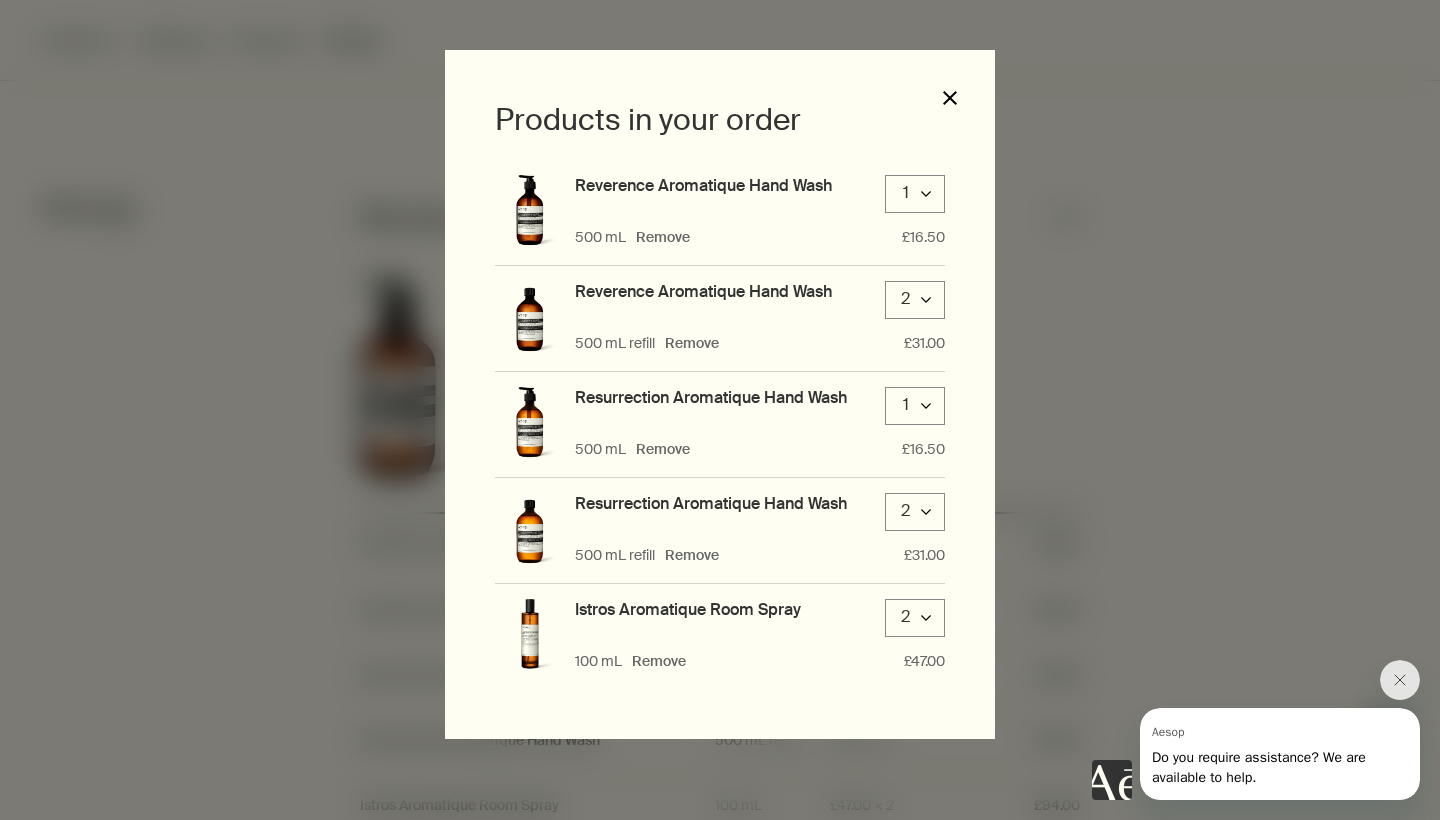 click on "close" at bounding box center [950, 98] 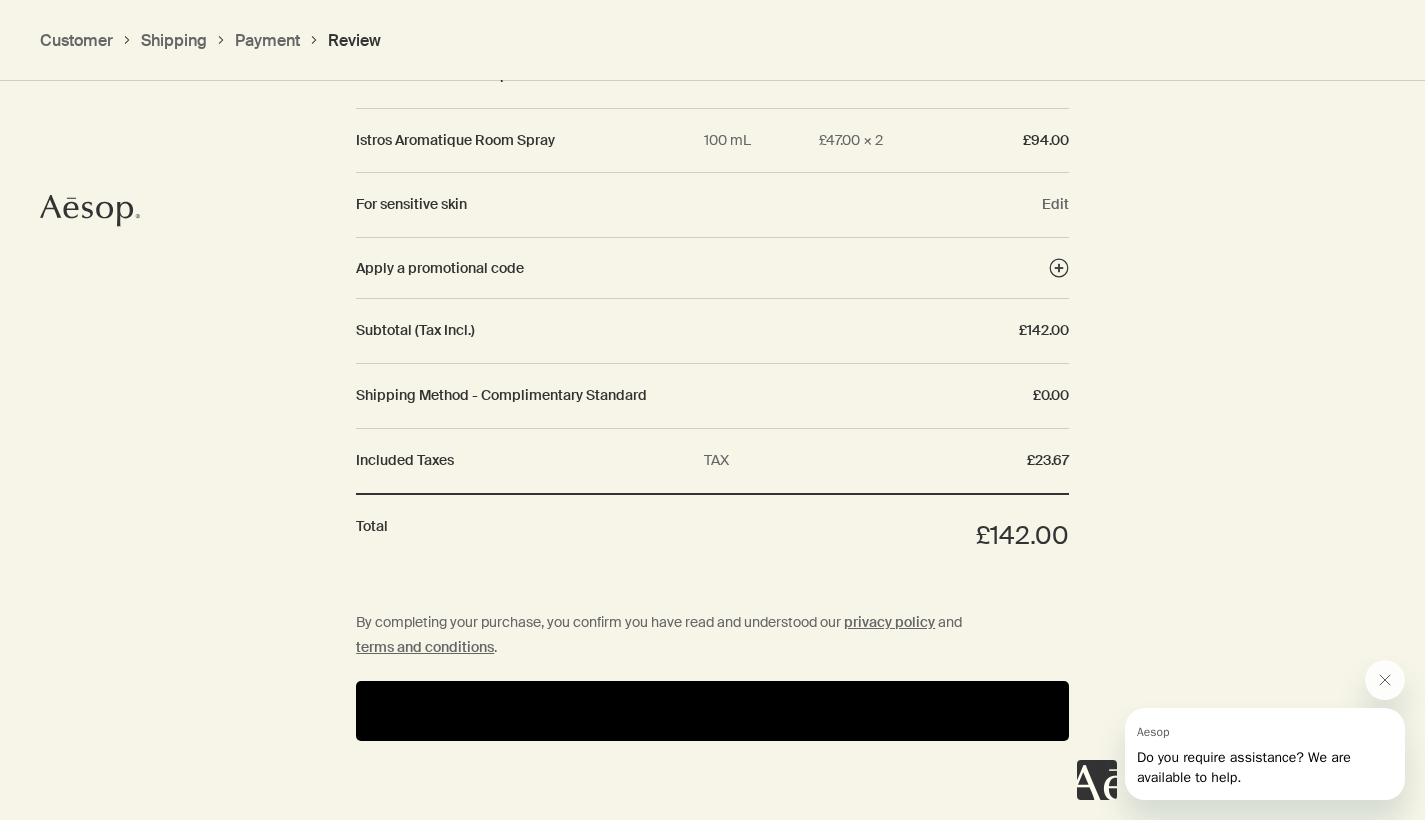 scroll, scrollTop: 2495, scrollLeft: 0, axis: vertical 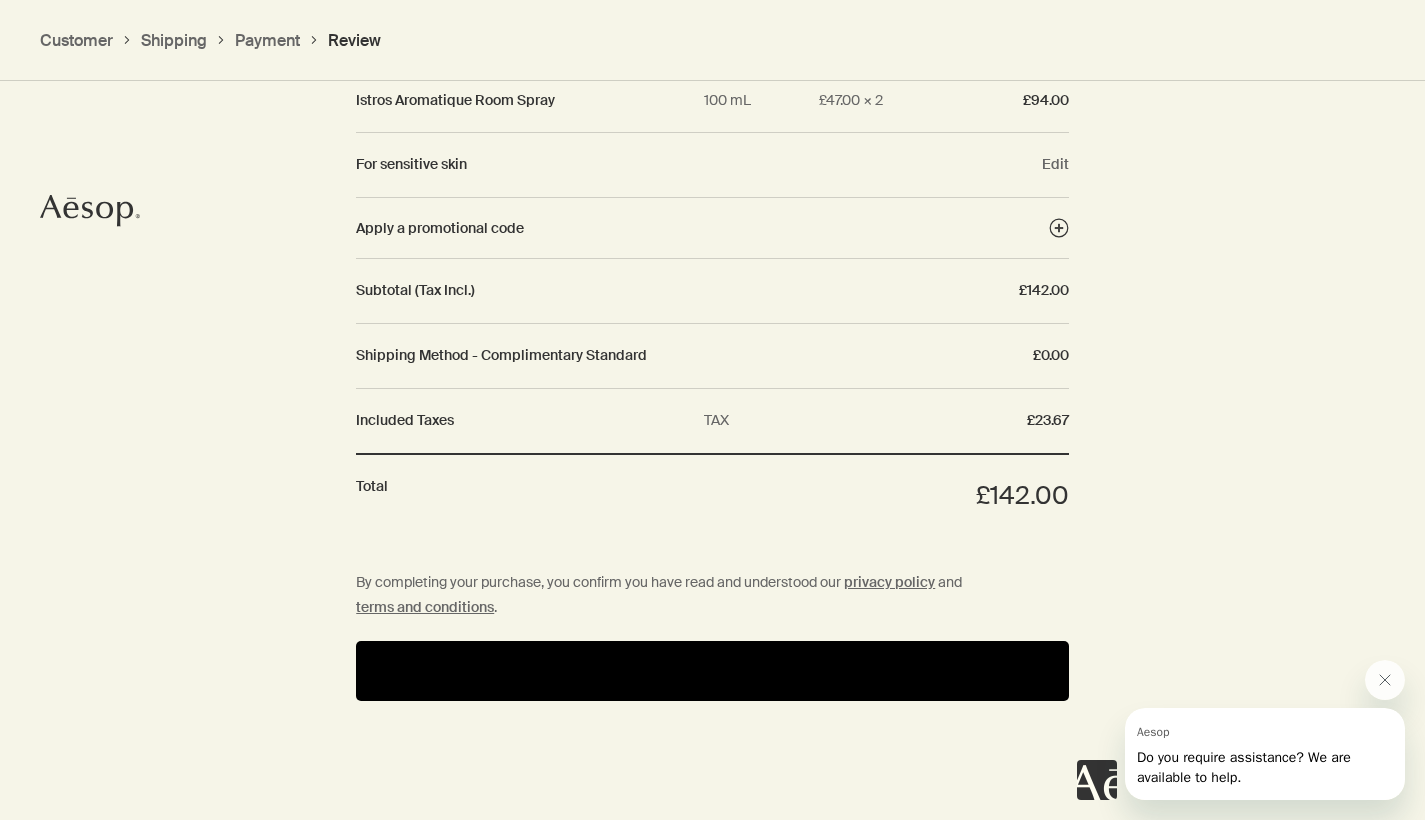 click at bounding box center [712, 671] 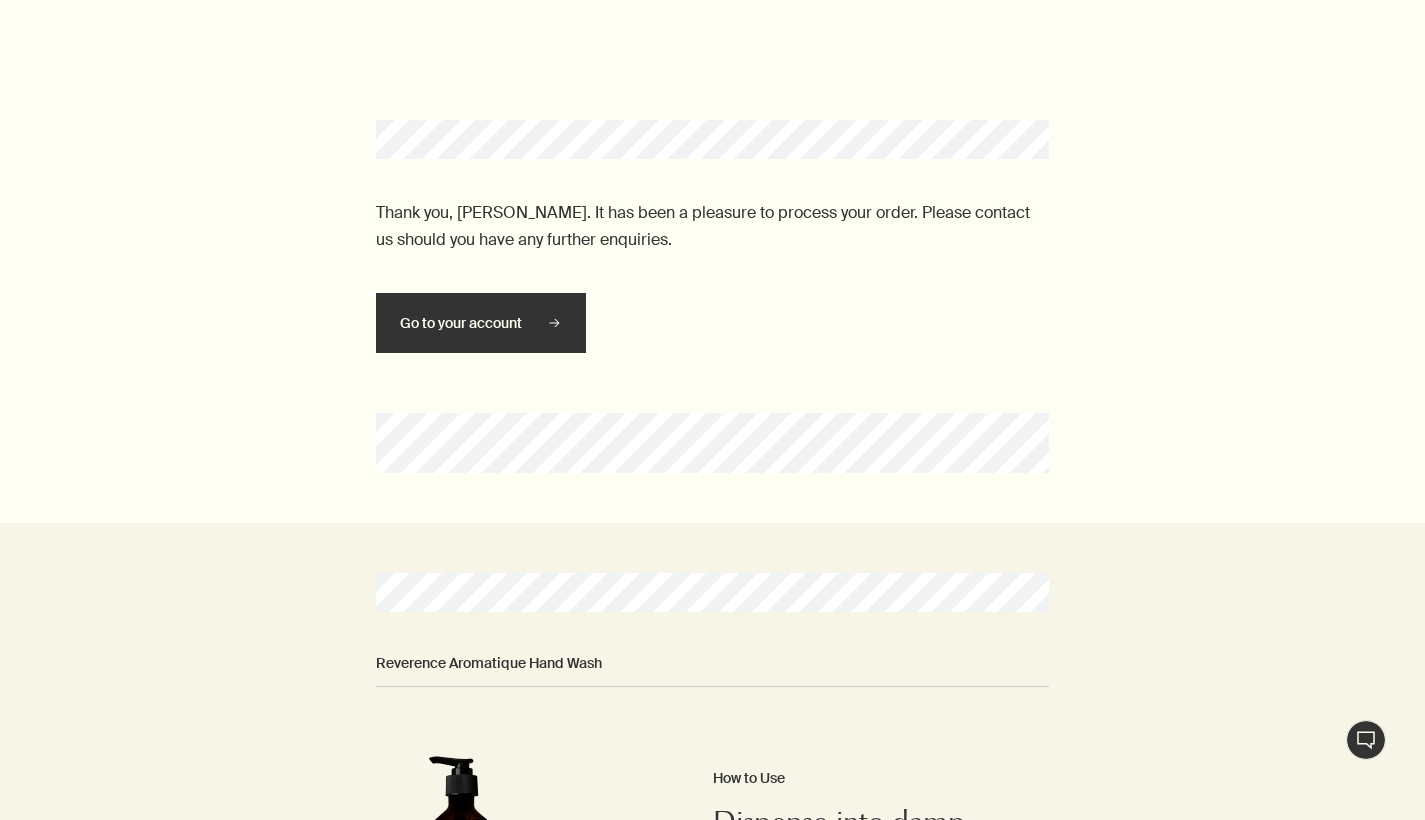 scroll, scrollTop: 0, scrollLeft: 0, axis: both 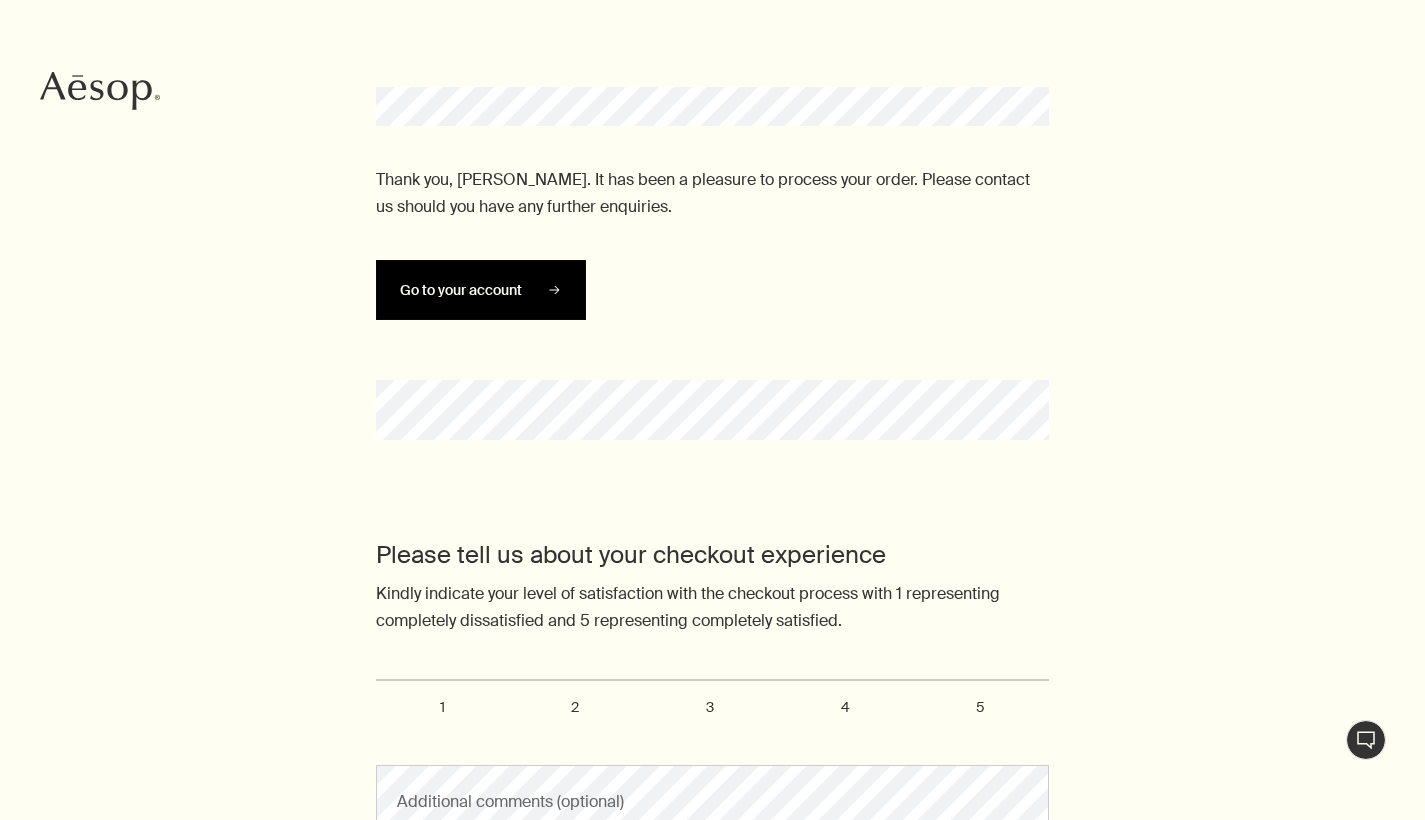 click on "Go to your account" at bounding box center (481, 290) 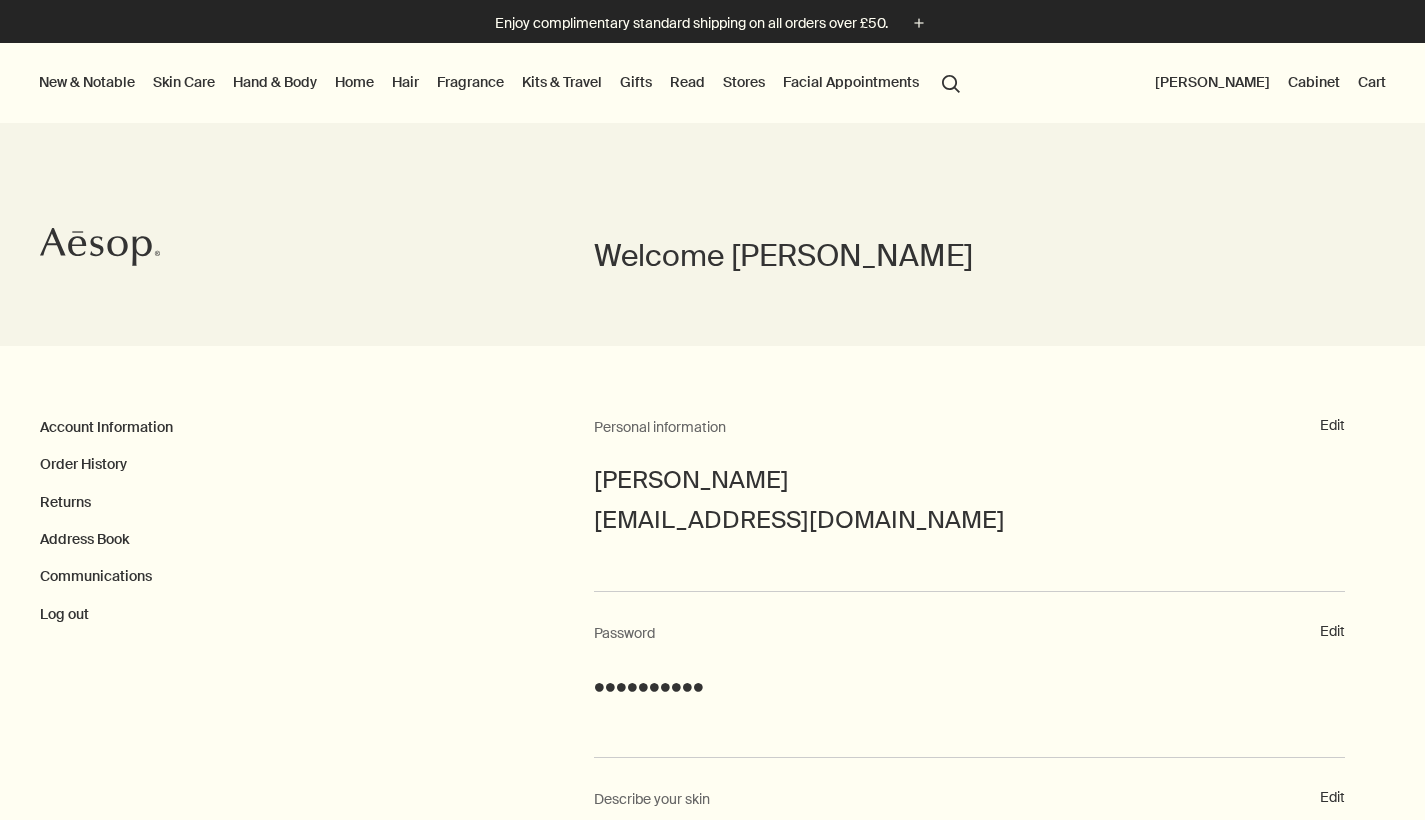 scroll, scrollTop: 0, scrollLeft: 0, axis: both 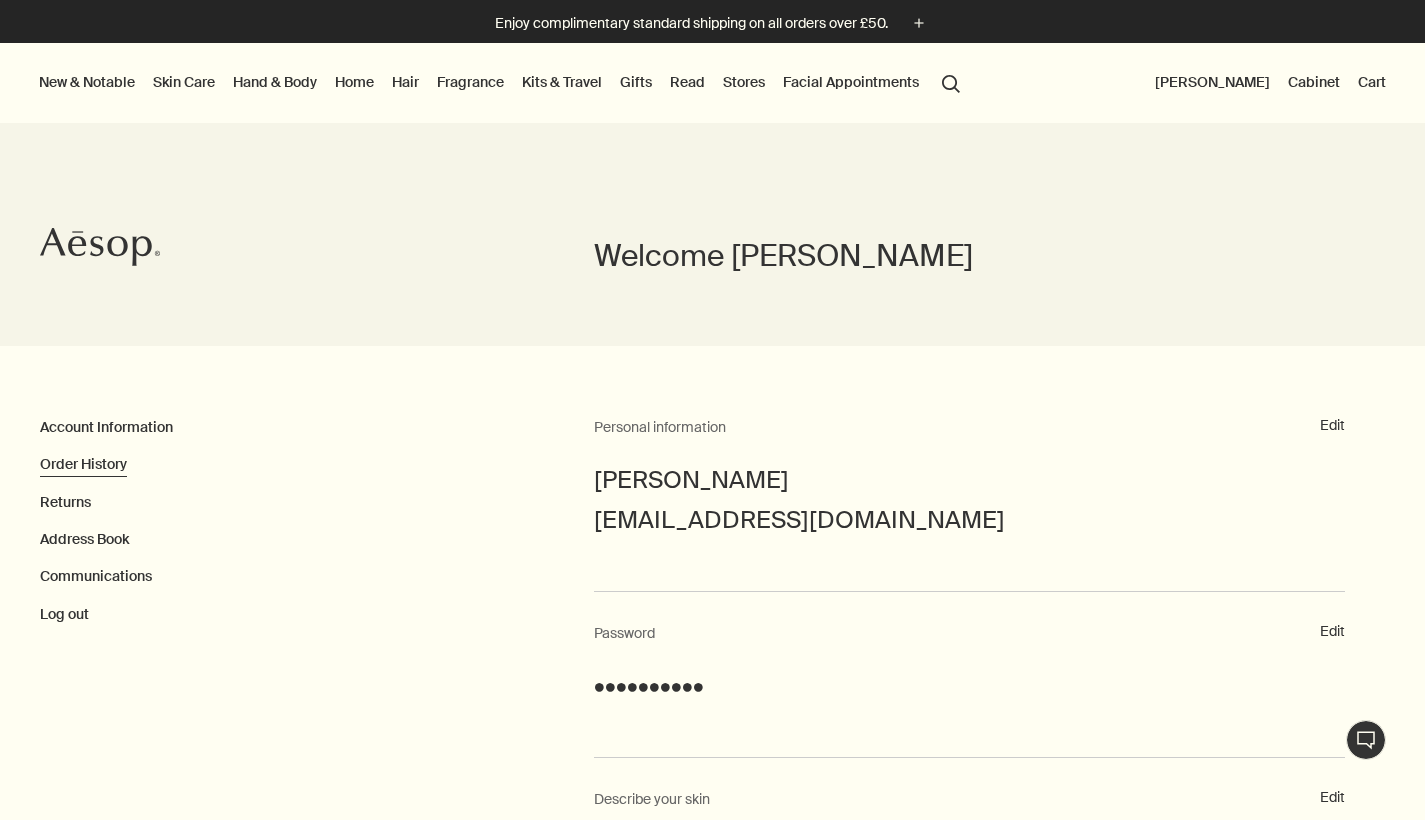 click on "Order History" at bounding box center [83, 464] 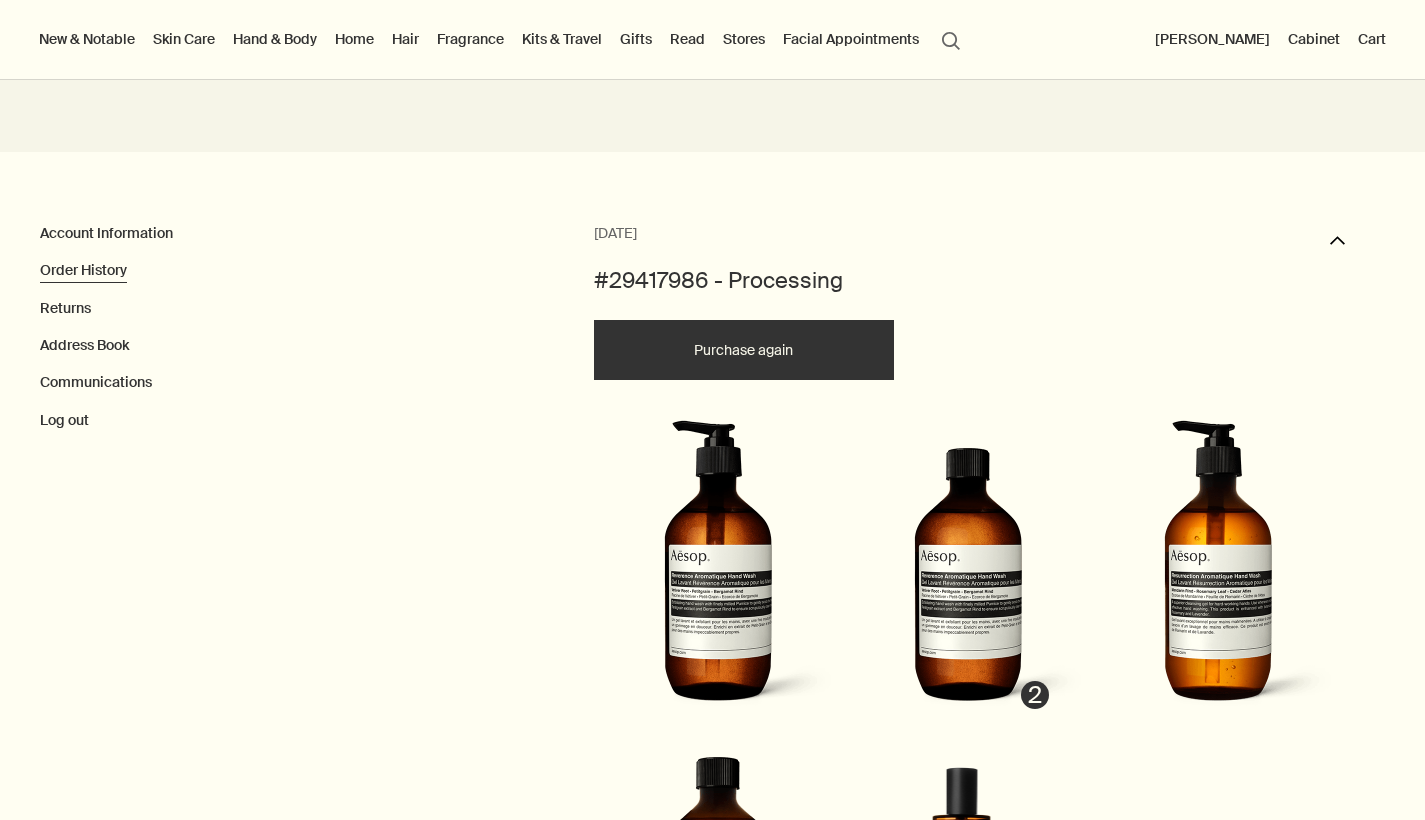 scroll, scrollTop: 182, scrollLeft: 0, axis: vertical 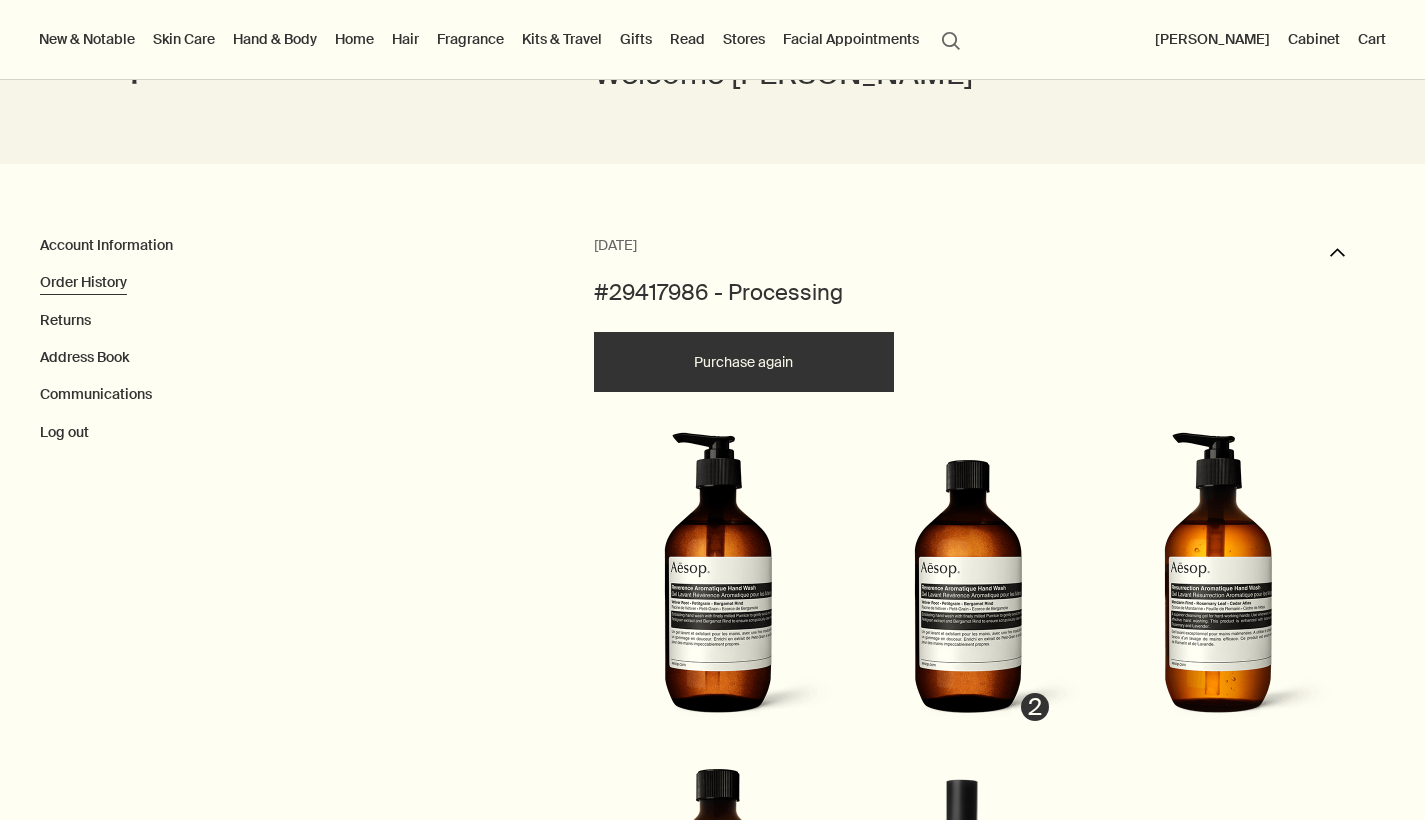 click on "Order History" at bounding box center [83, 282] 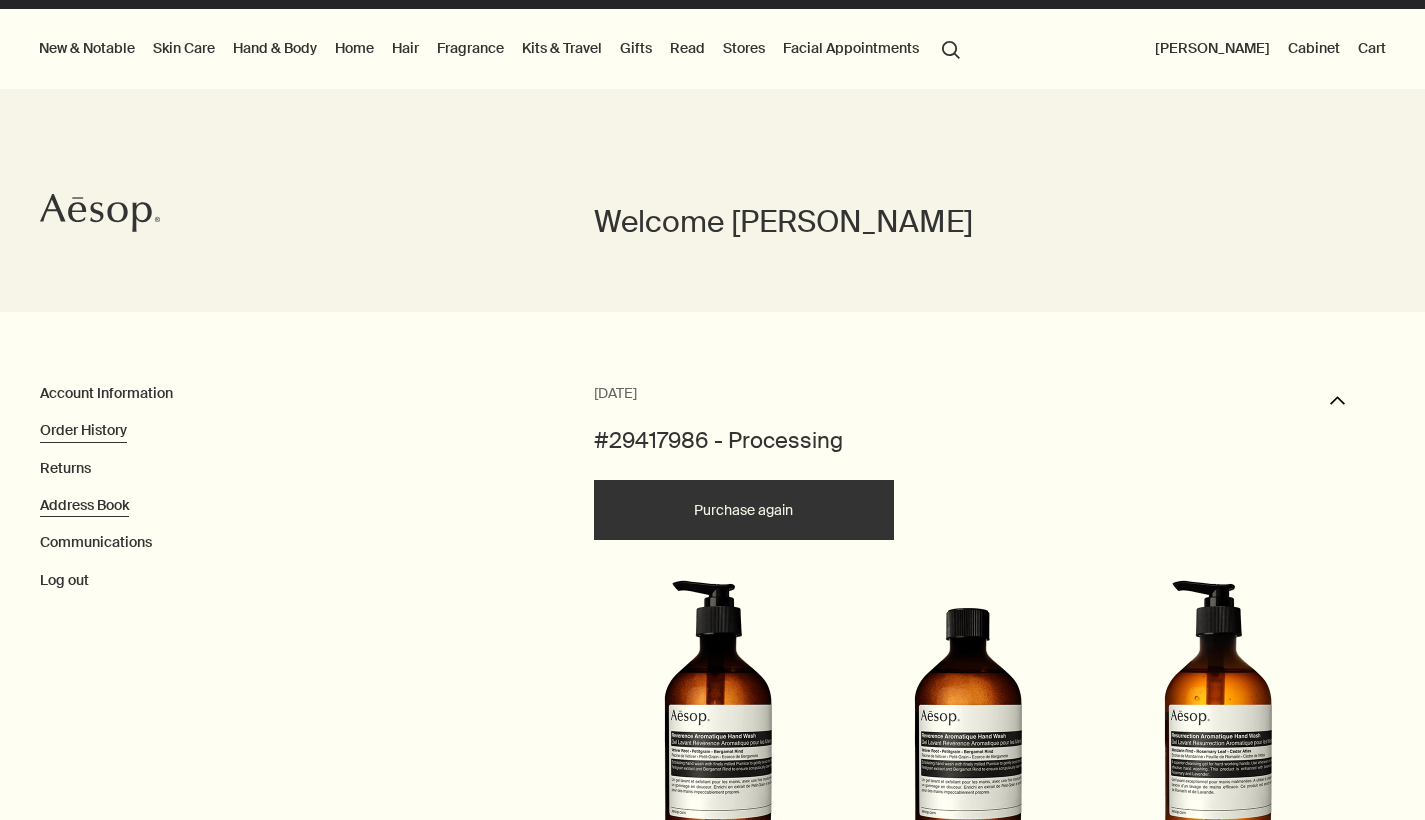 scroll, scrollTop: 33, scrollLeft: 0, axis: vertical 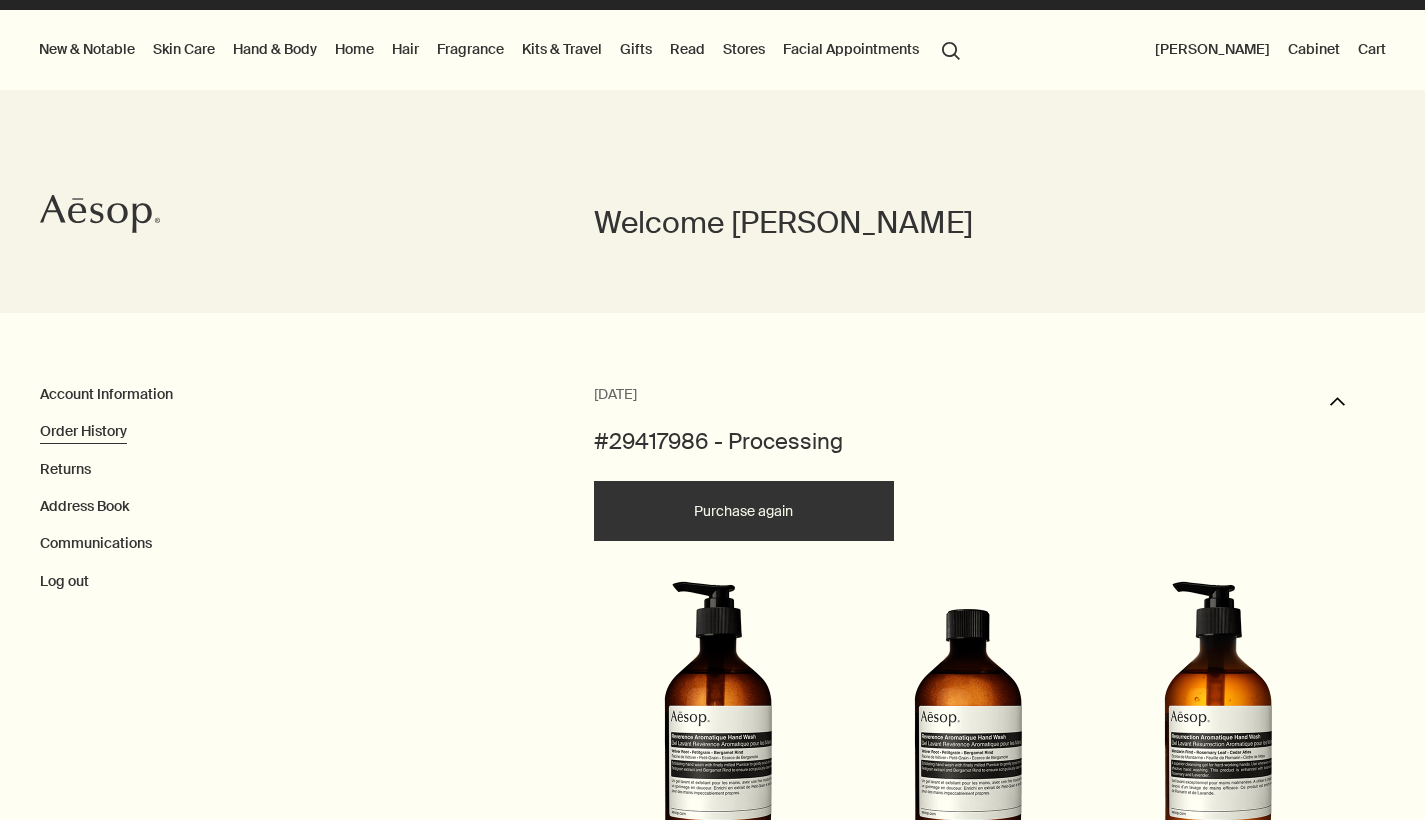 click on "Cabinet" at bounding box center (1314, 49) 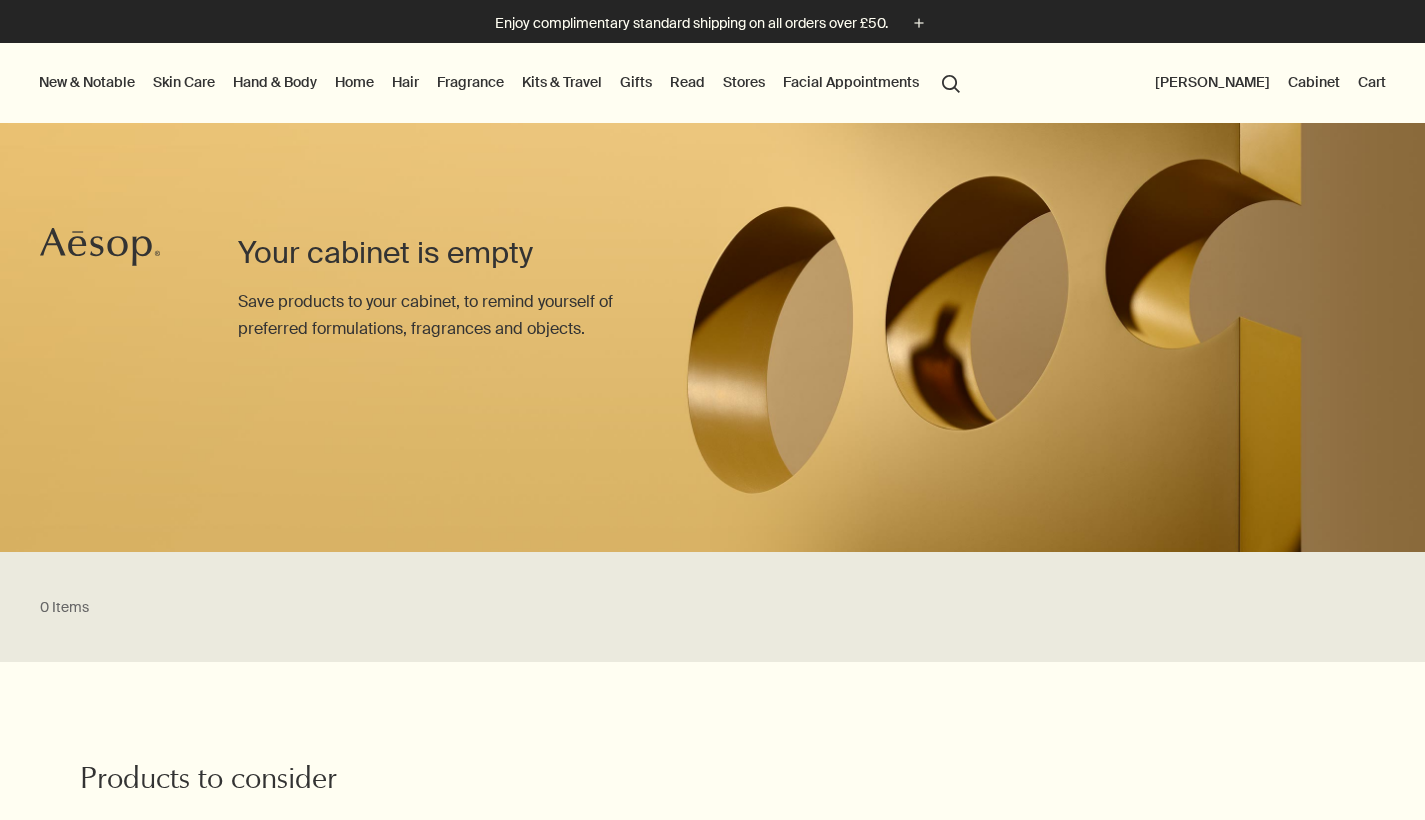 scroll, scrollTop: 0, scrollLeft: 0, axis: both 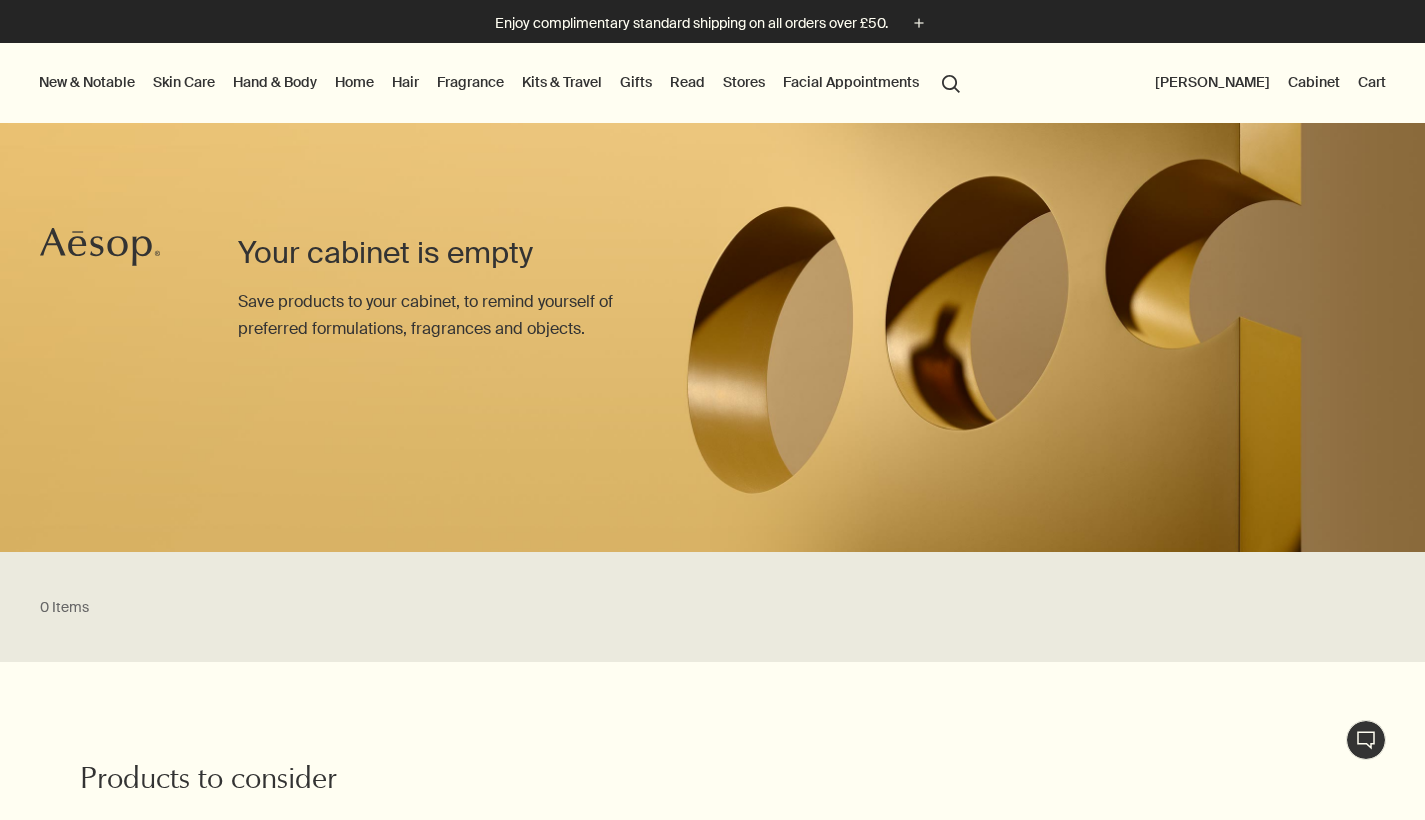 click on "[PERSON_NAME]" at bounding box center [1212, 82] 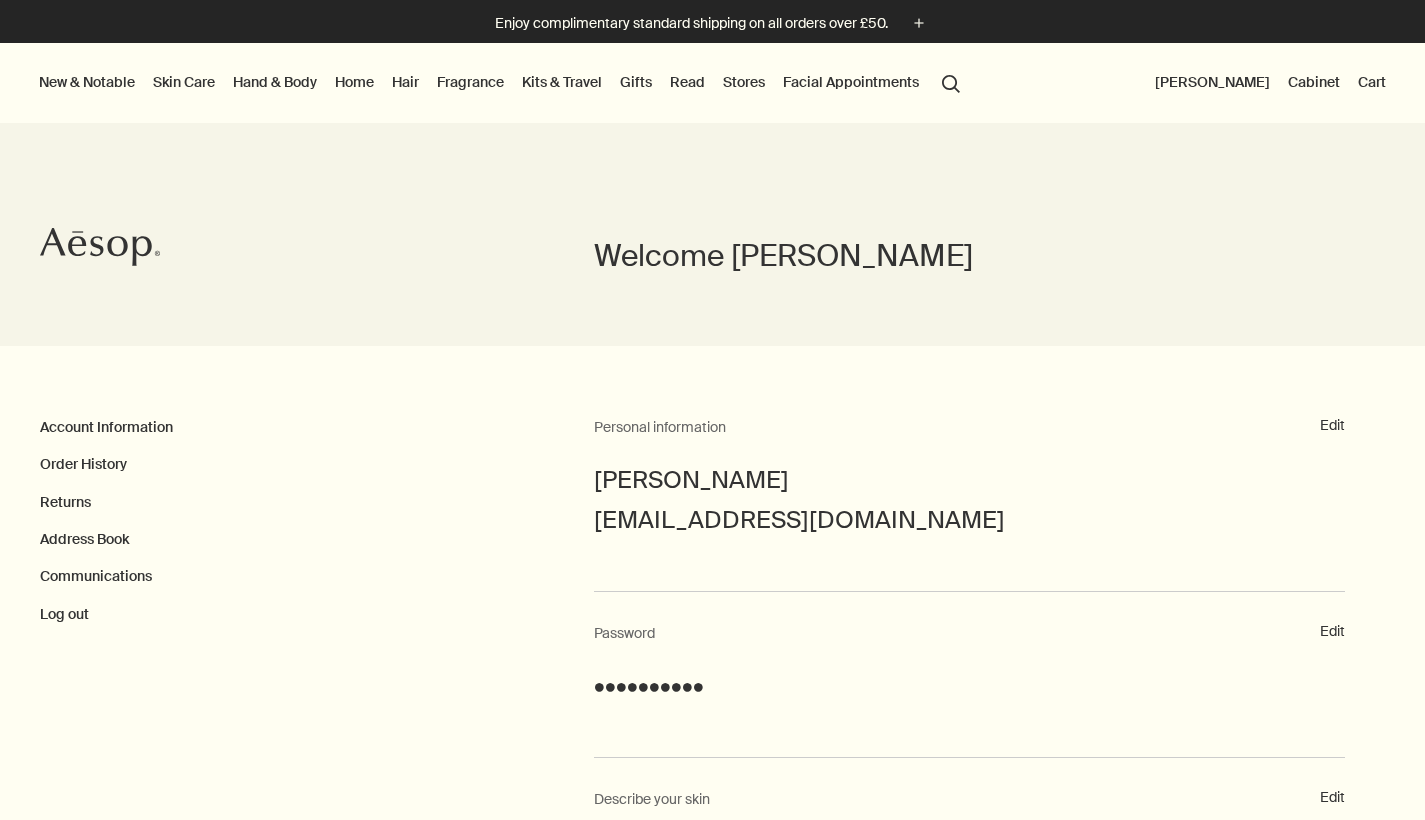 scroll, scrollTop: 0, scrollLeft: 0, axis: both 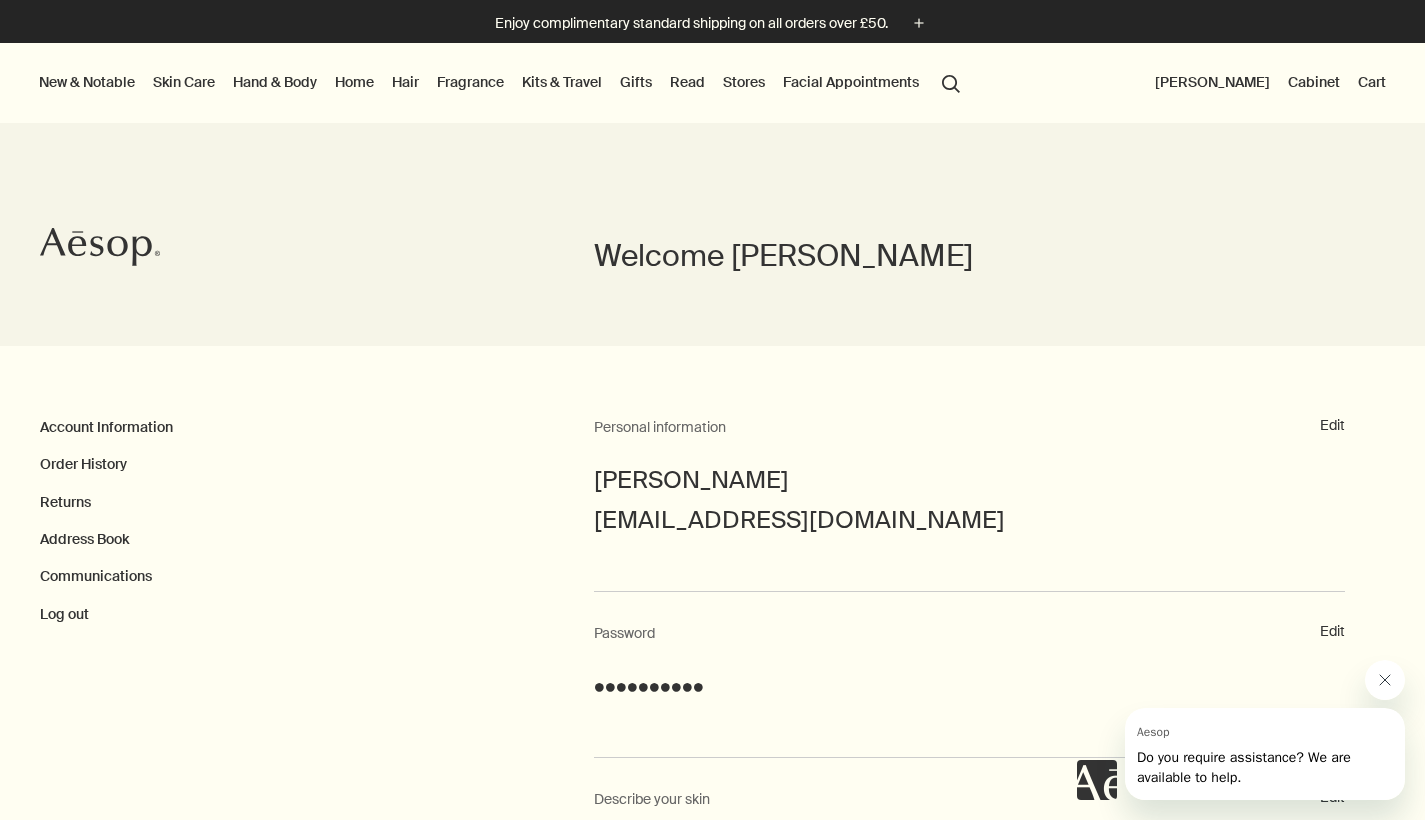 click 